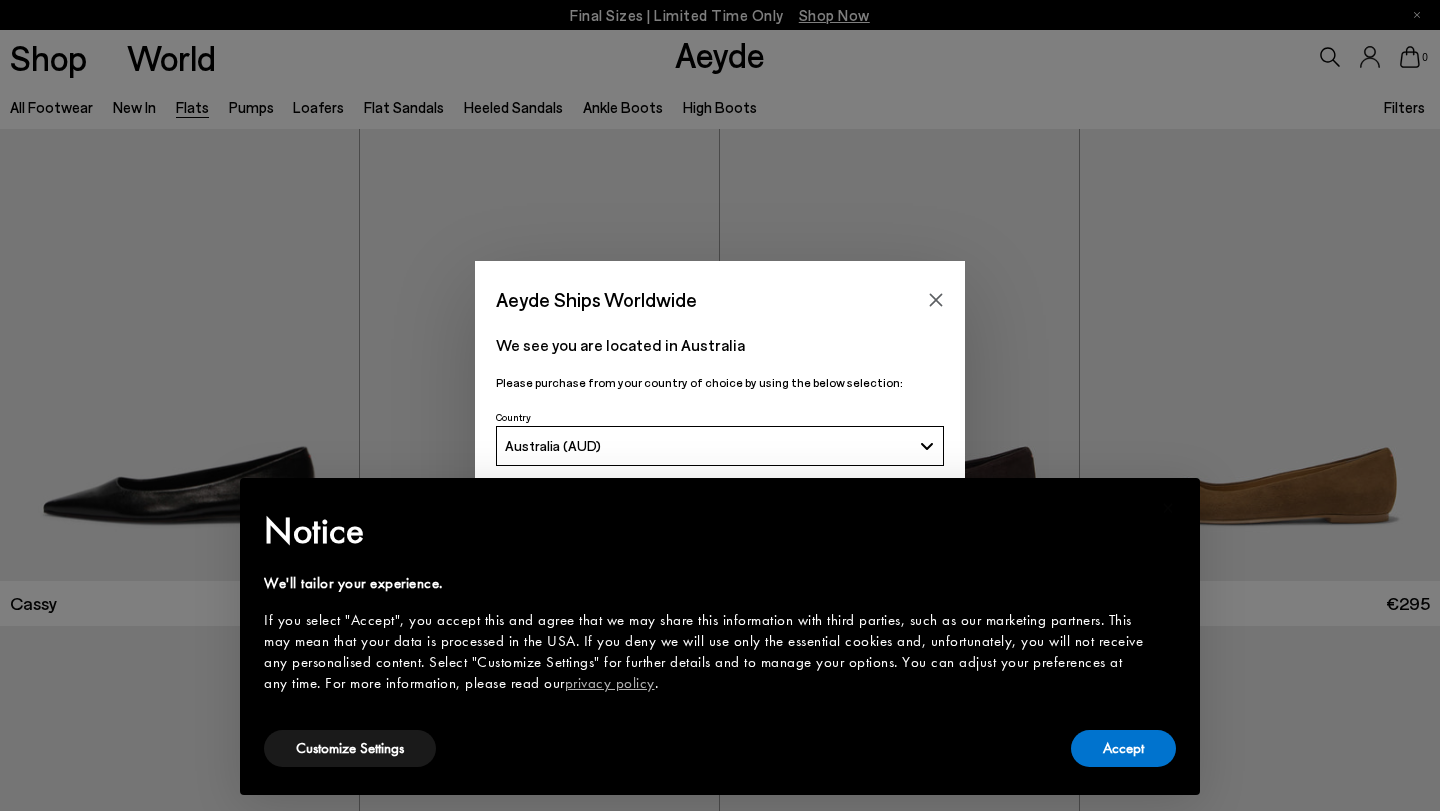 scroll, scrollTop: 0, scrollLeft: 0, axis: both 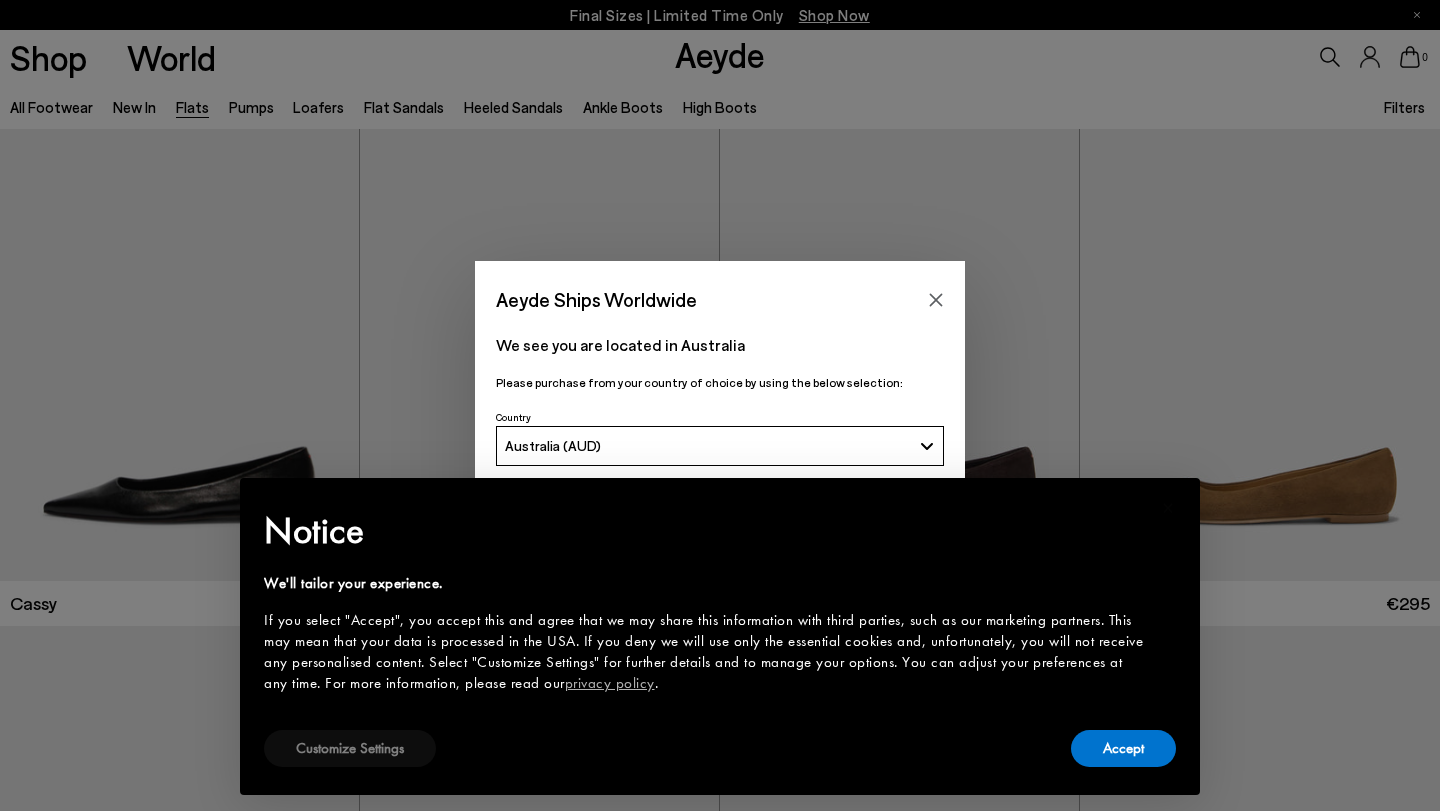 click on "Customize Settings" at bounding box center [350, 748] 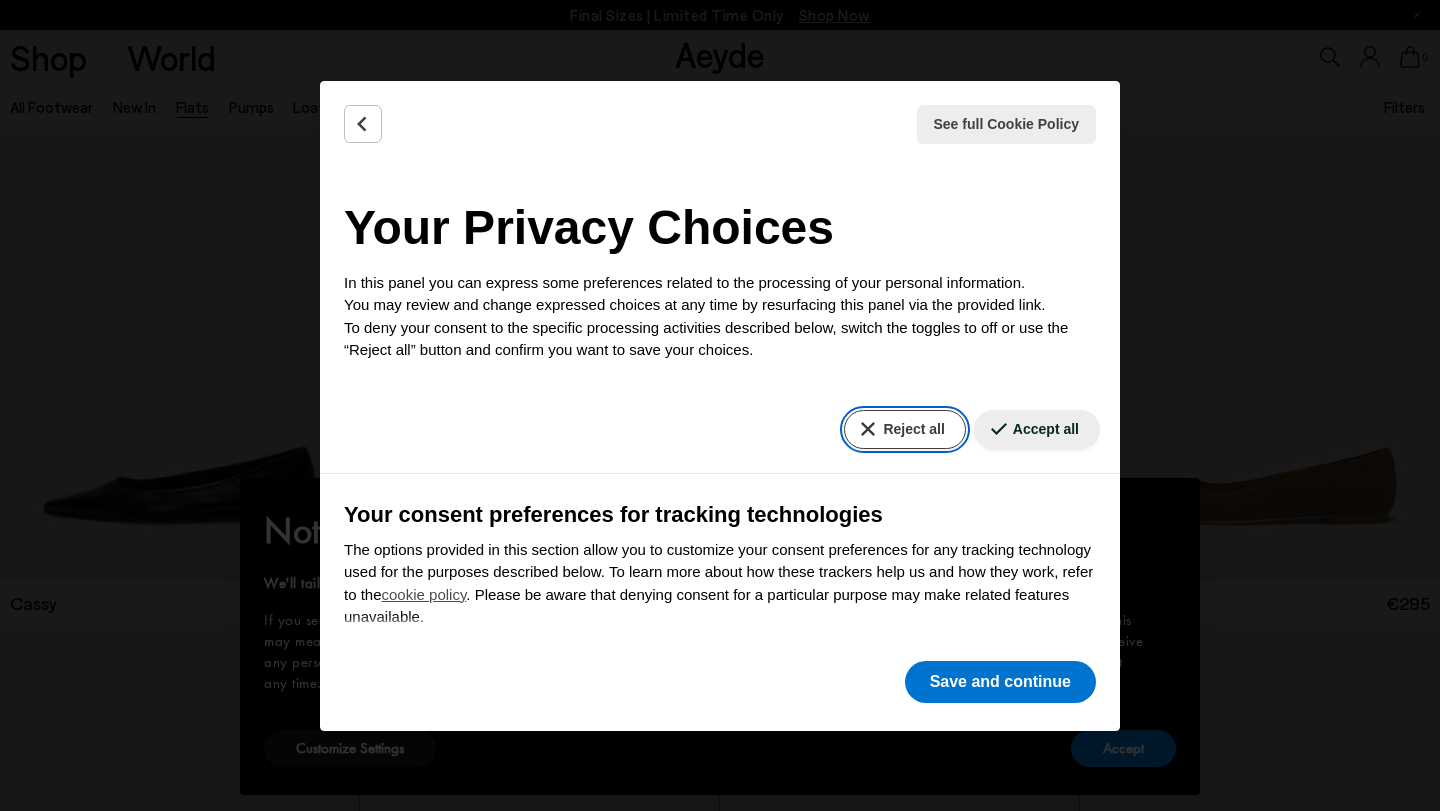 click on "Reject all" at bounding box center (904, 429) 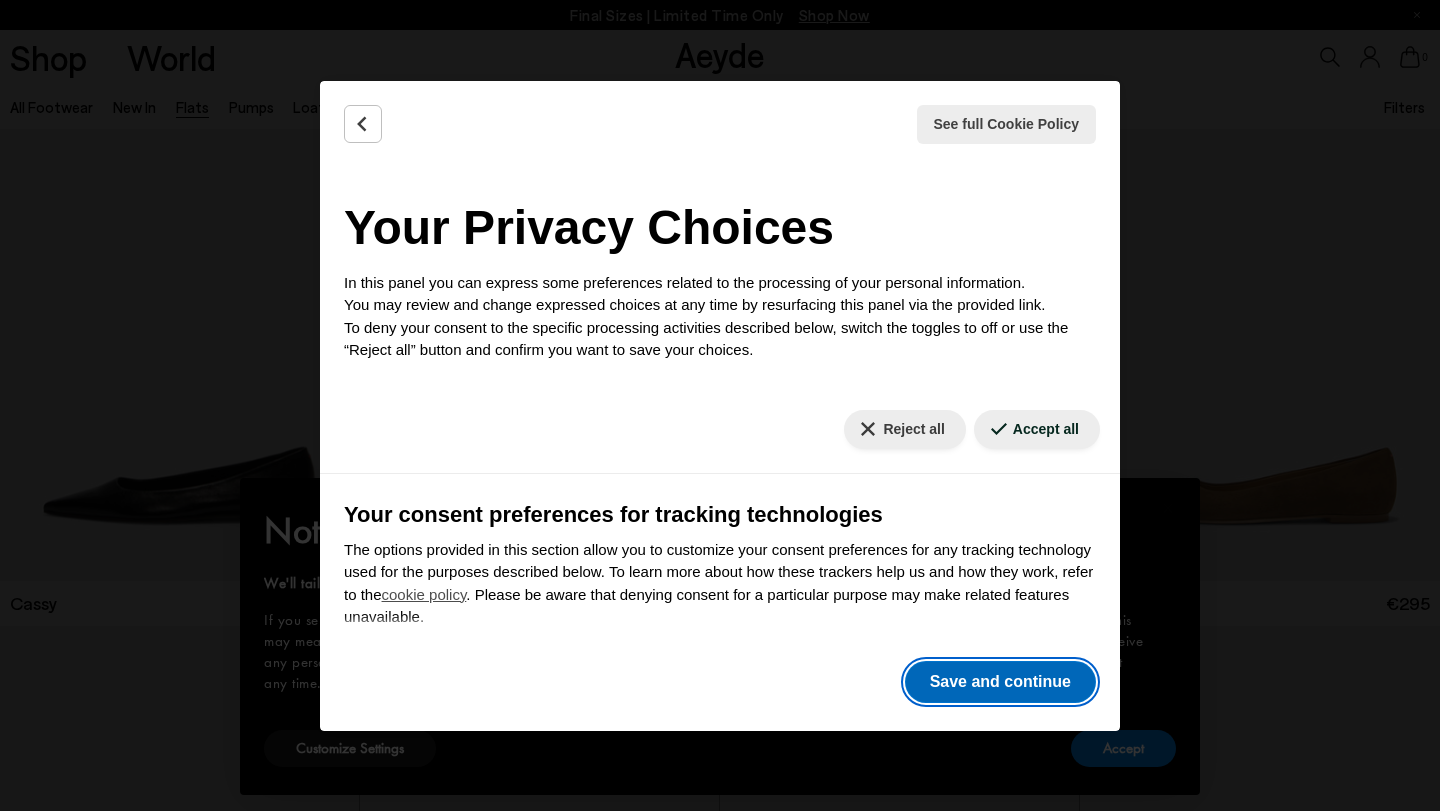 click on "Save and continue" at bounding box center [1000, 682] 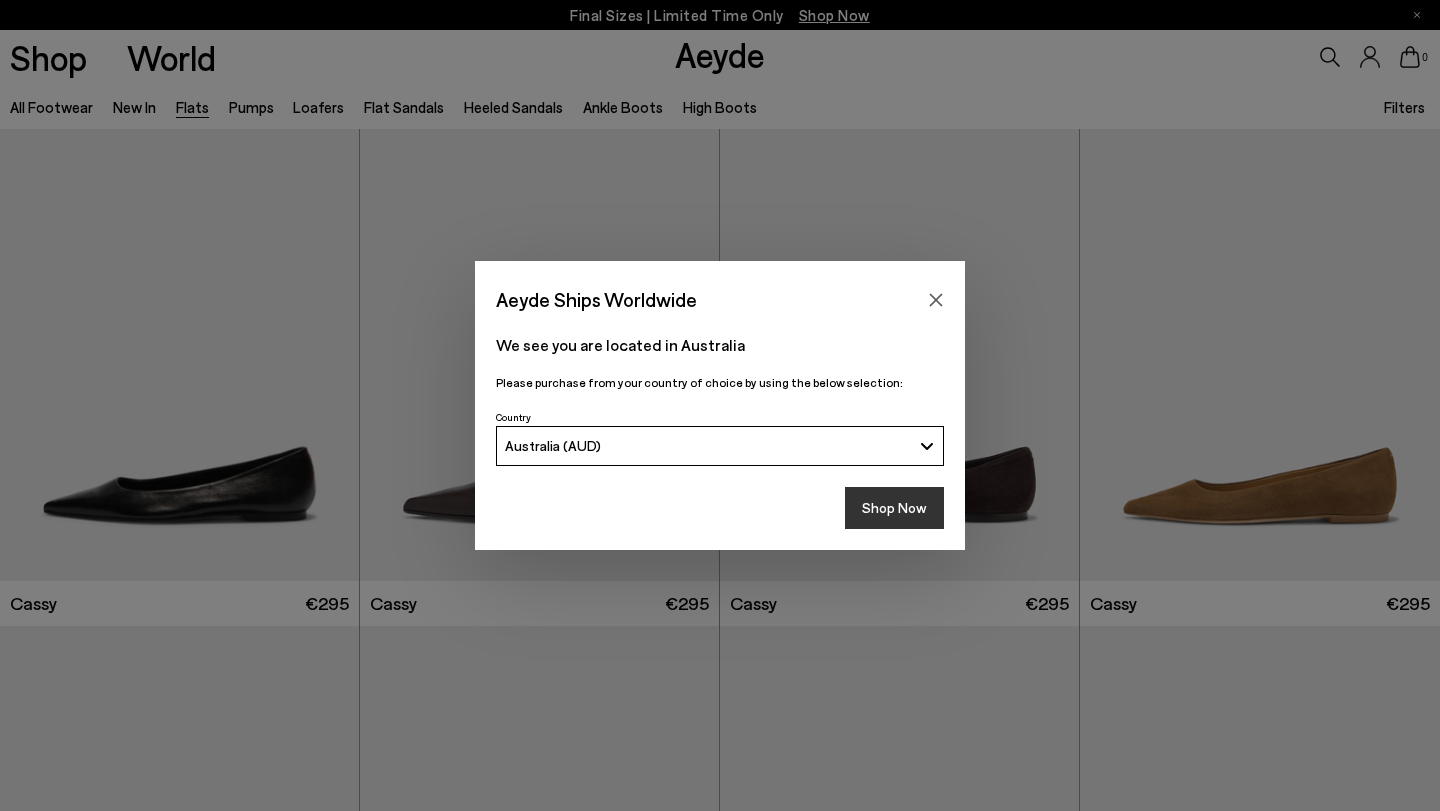 click on "Shop Now" at bounding box center [894, 508] 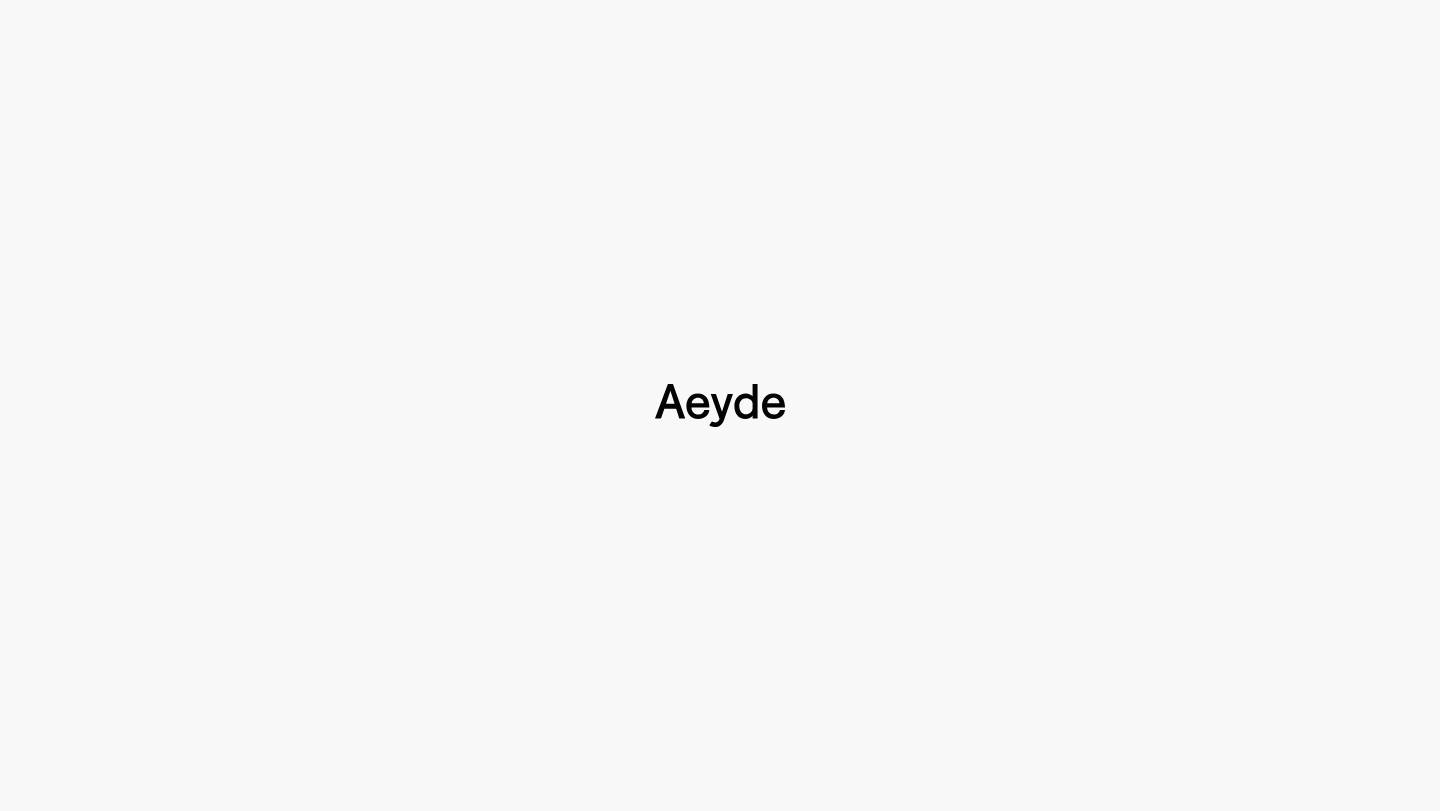 scroll, scrollTop: 0, scrollLeft: 0, axis: both 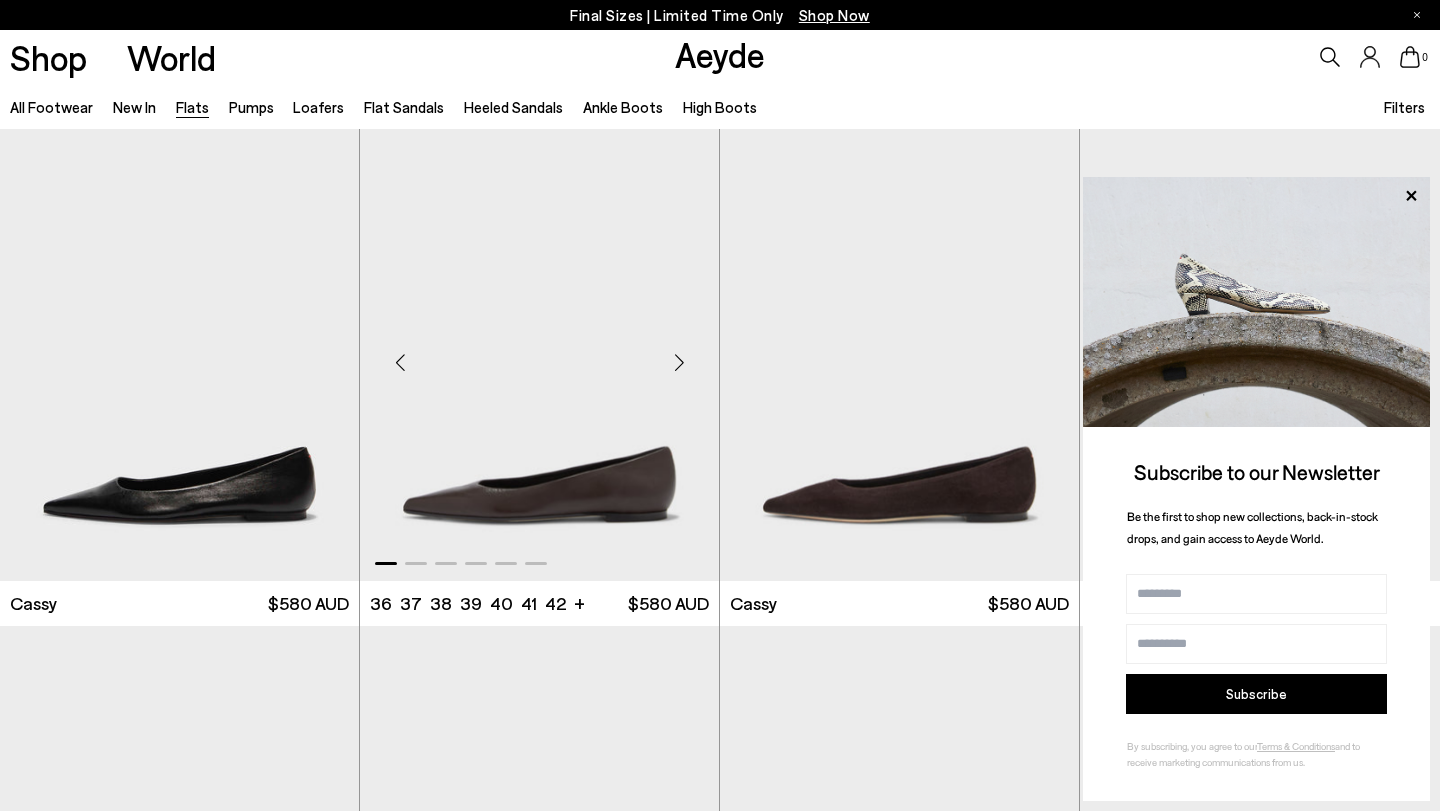 click at bounding box center [679, 363] 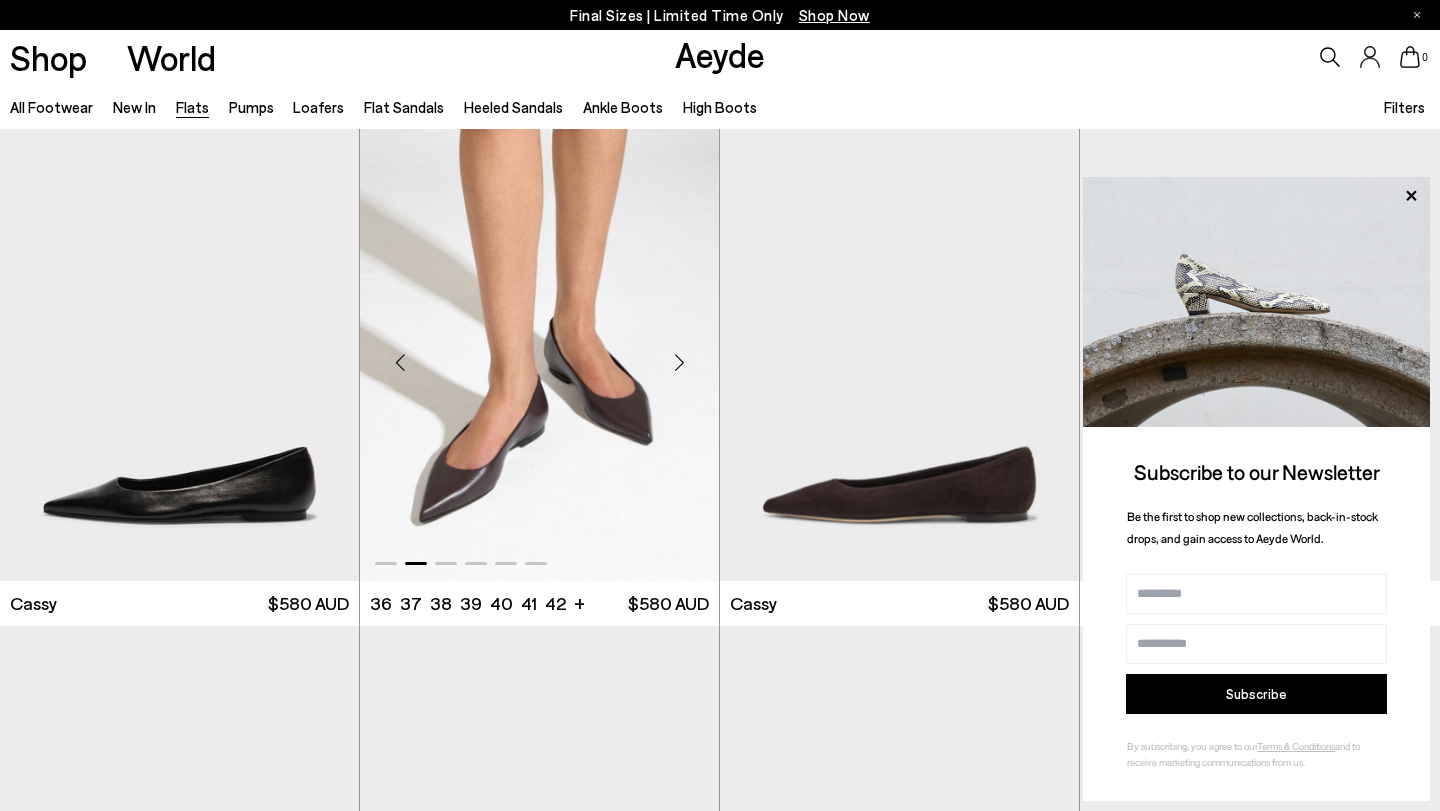 click at bounding box center (679, 363) 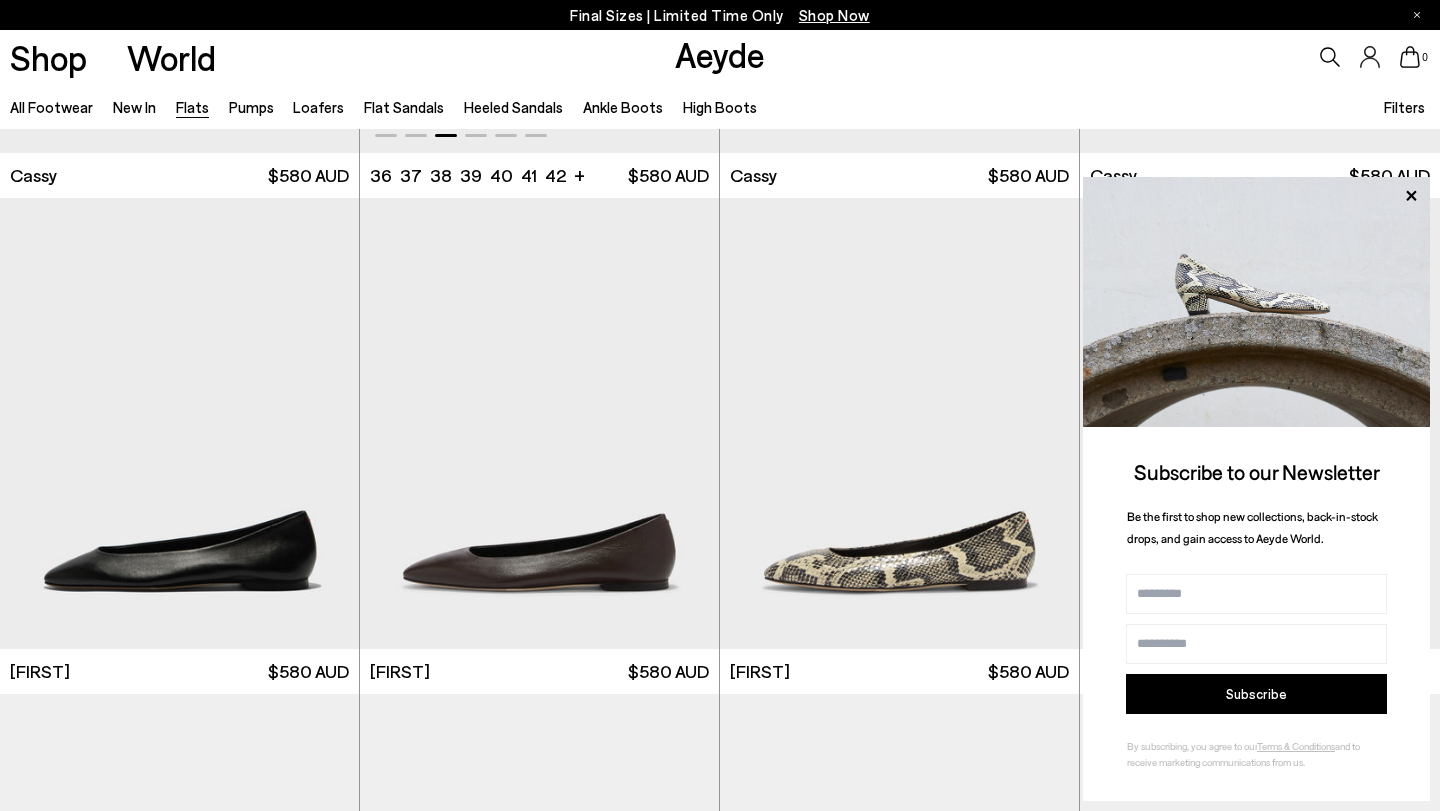 scroll, scrollTop: 433, scrollLeft: 0, axis: vertical 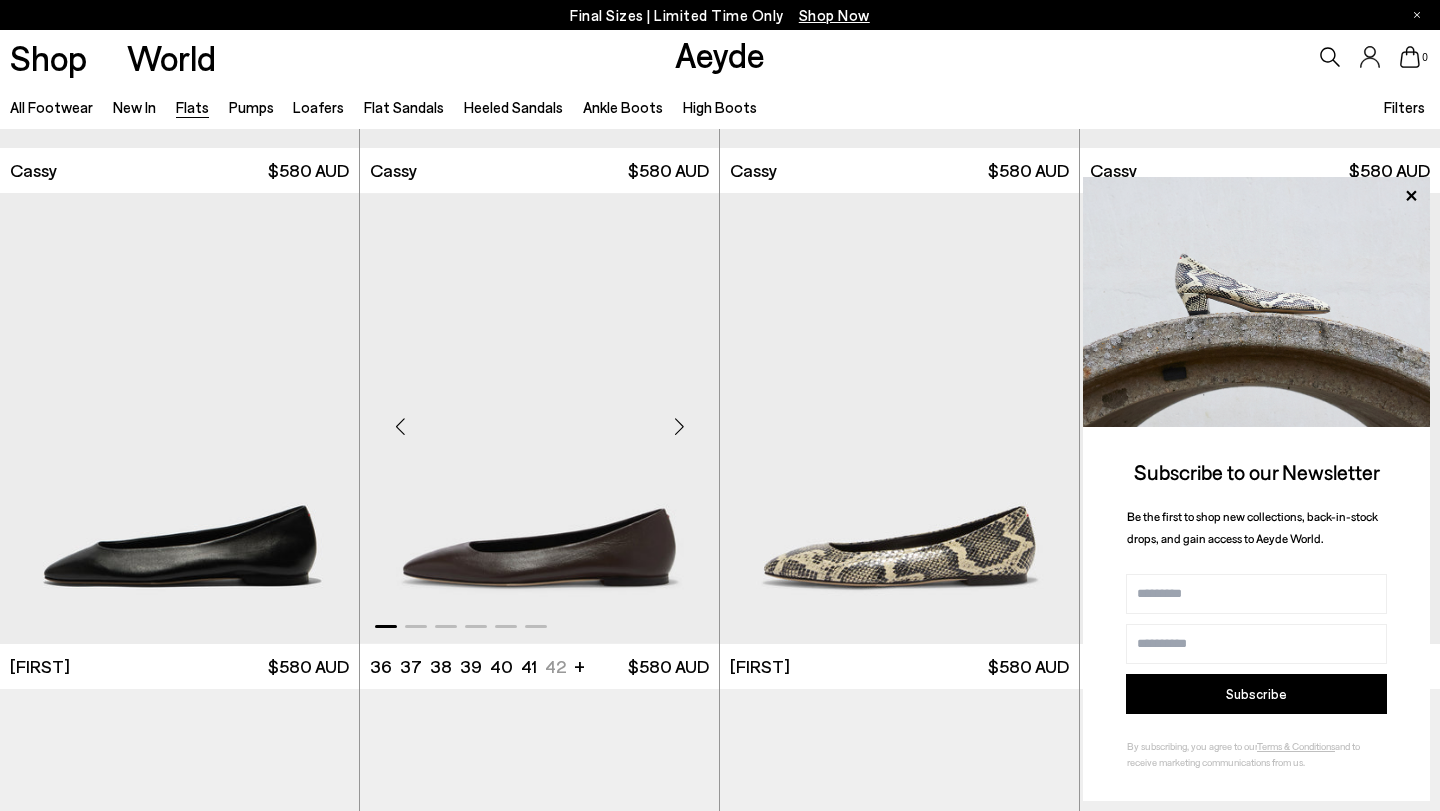 click at bounding box center [679, 426] 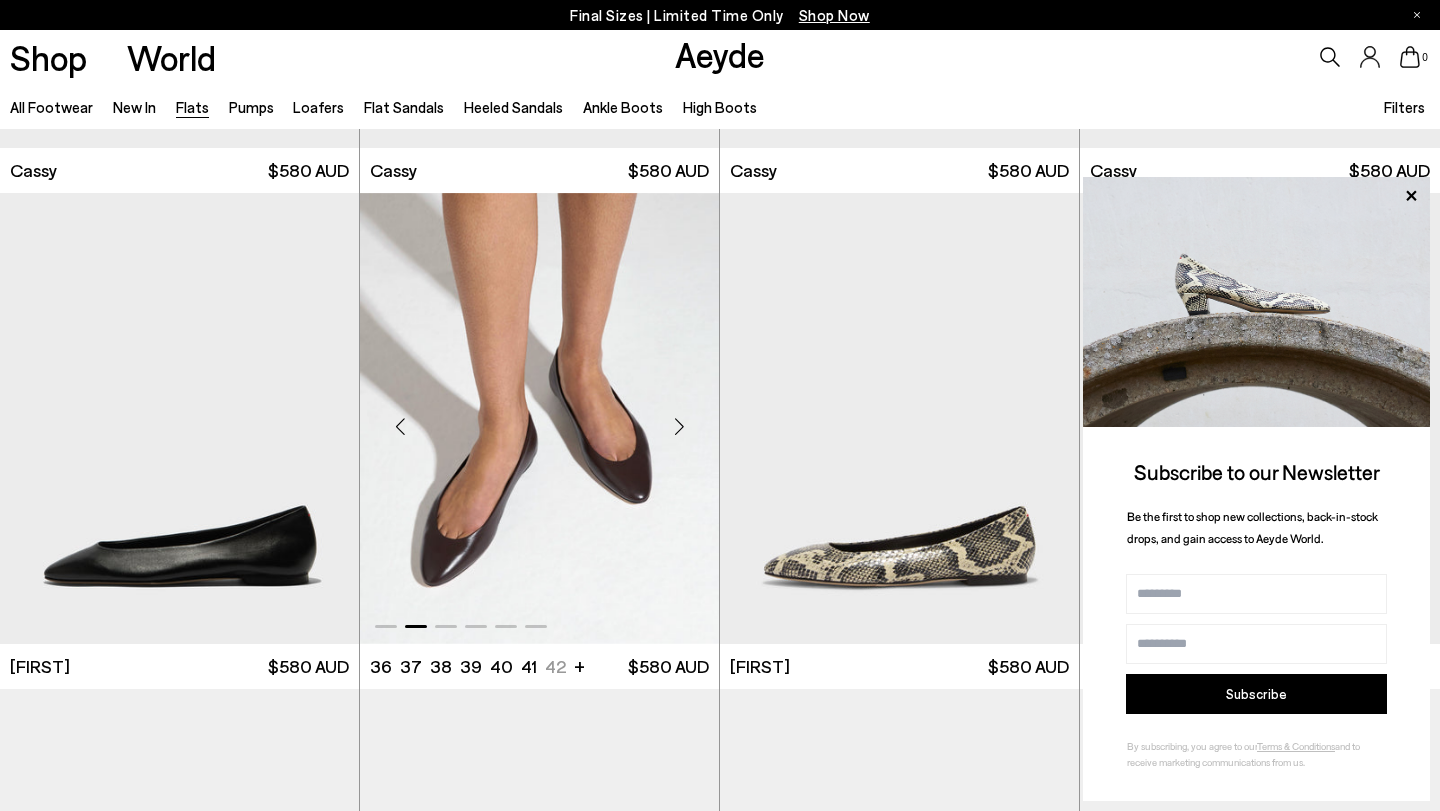 click at bounding box center (679, 426) 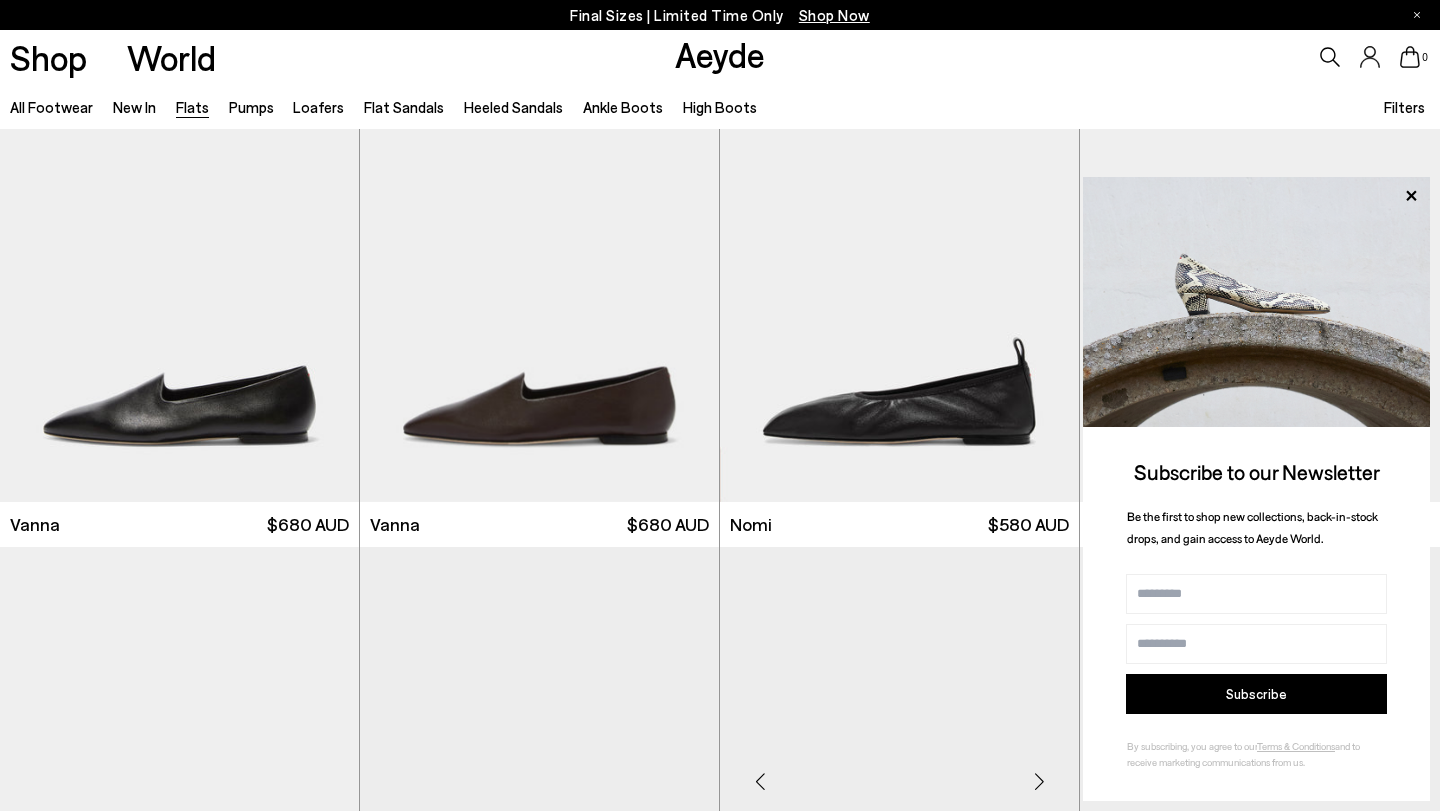 scroll, scrollTop: 1076, scrollLeft: 0, axis: vertical 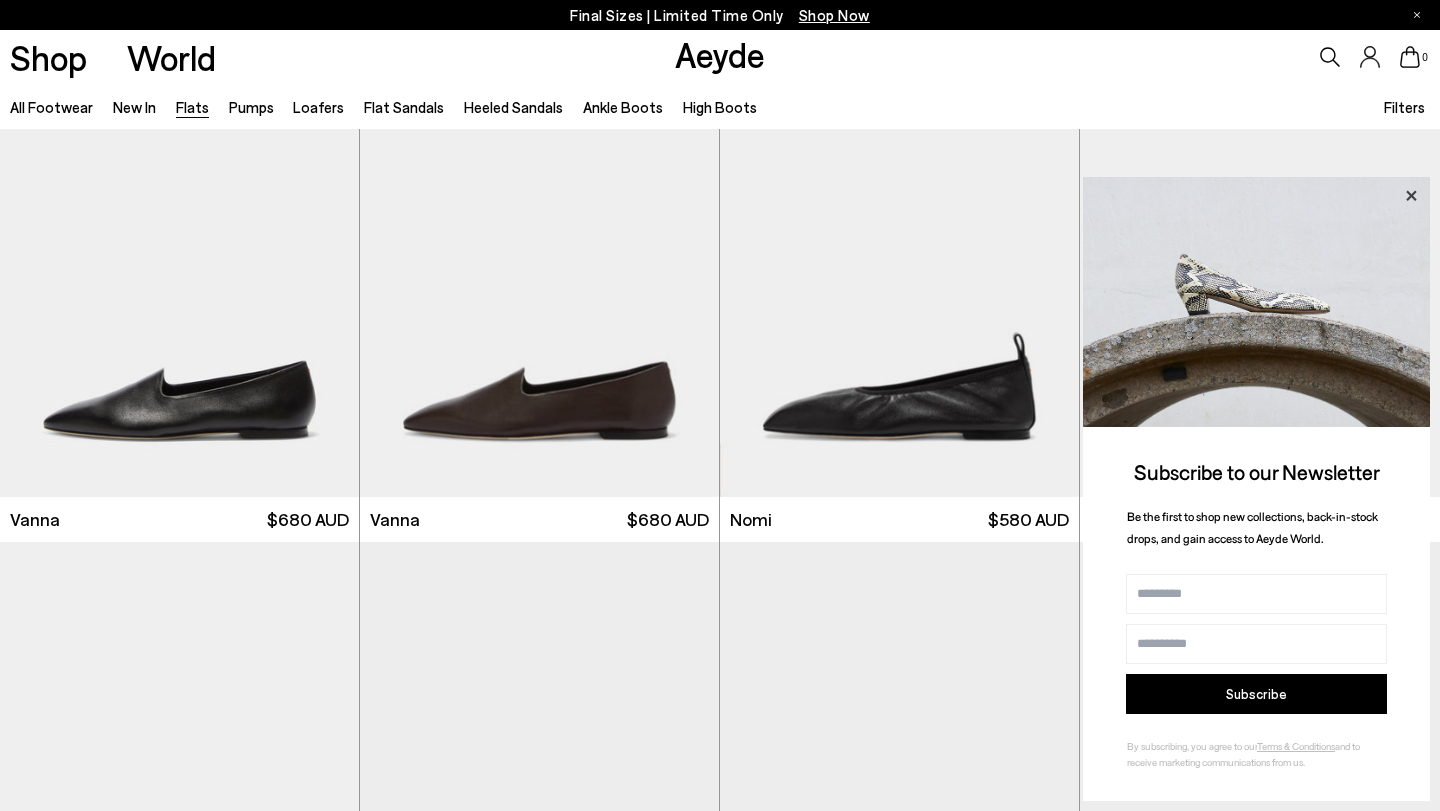 click 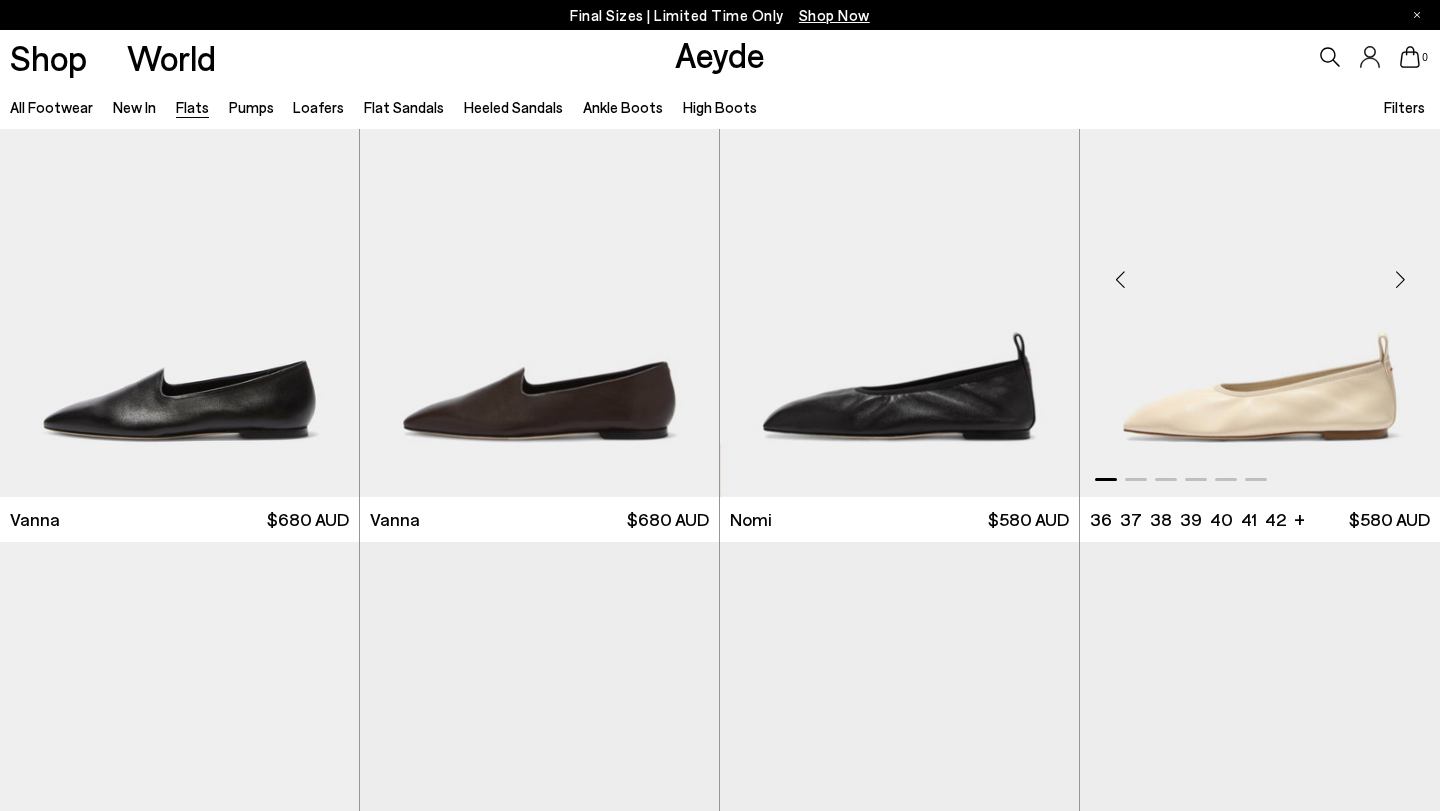 click at bounding box center (1400, 280) 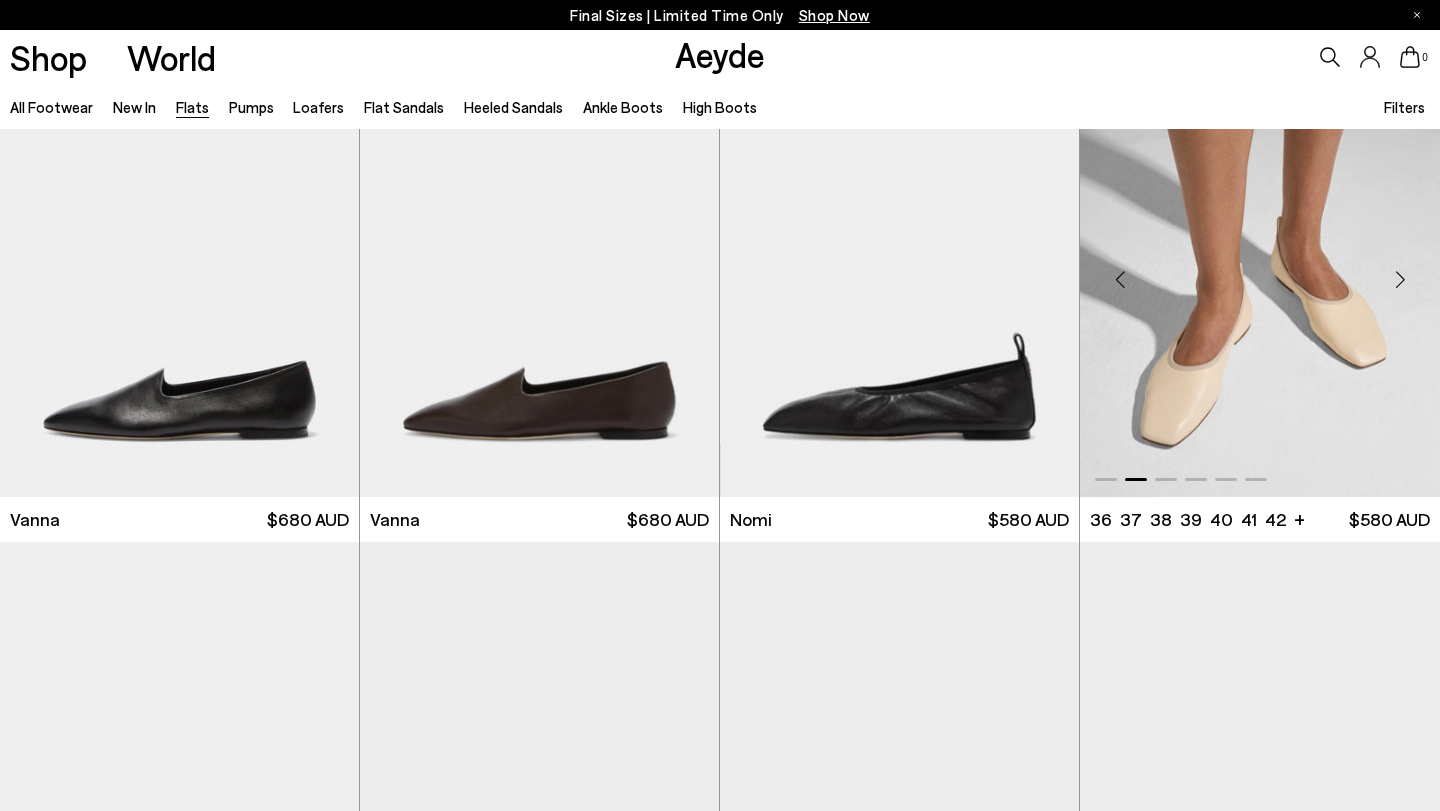 click at bounding box center (1400, 280) 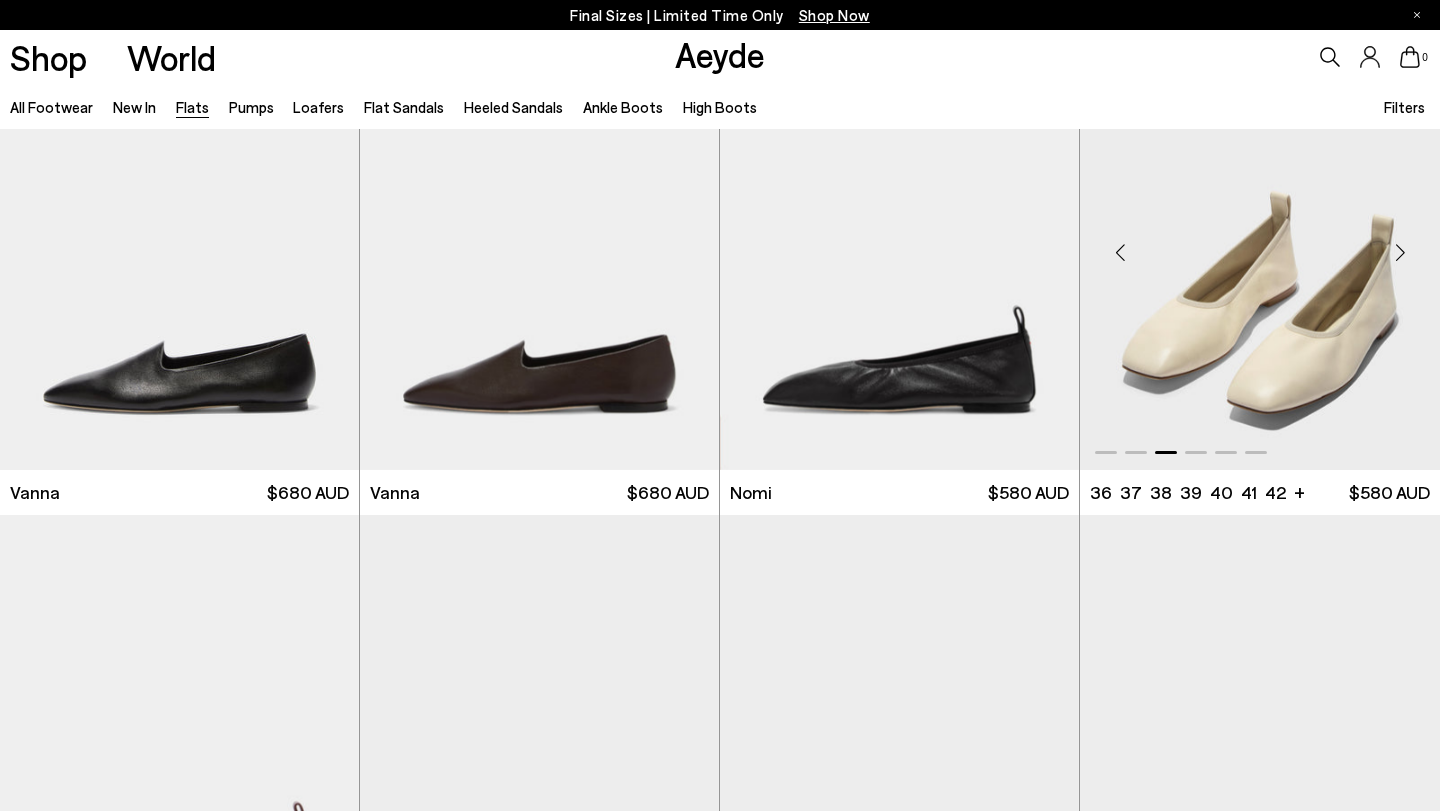 scroll, scrollTop: 1104, scrollLeft: 0, axis: vertical 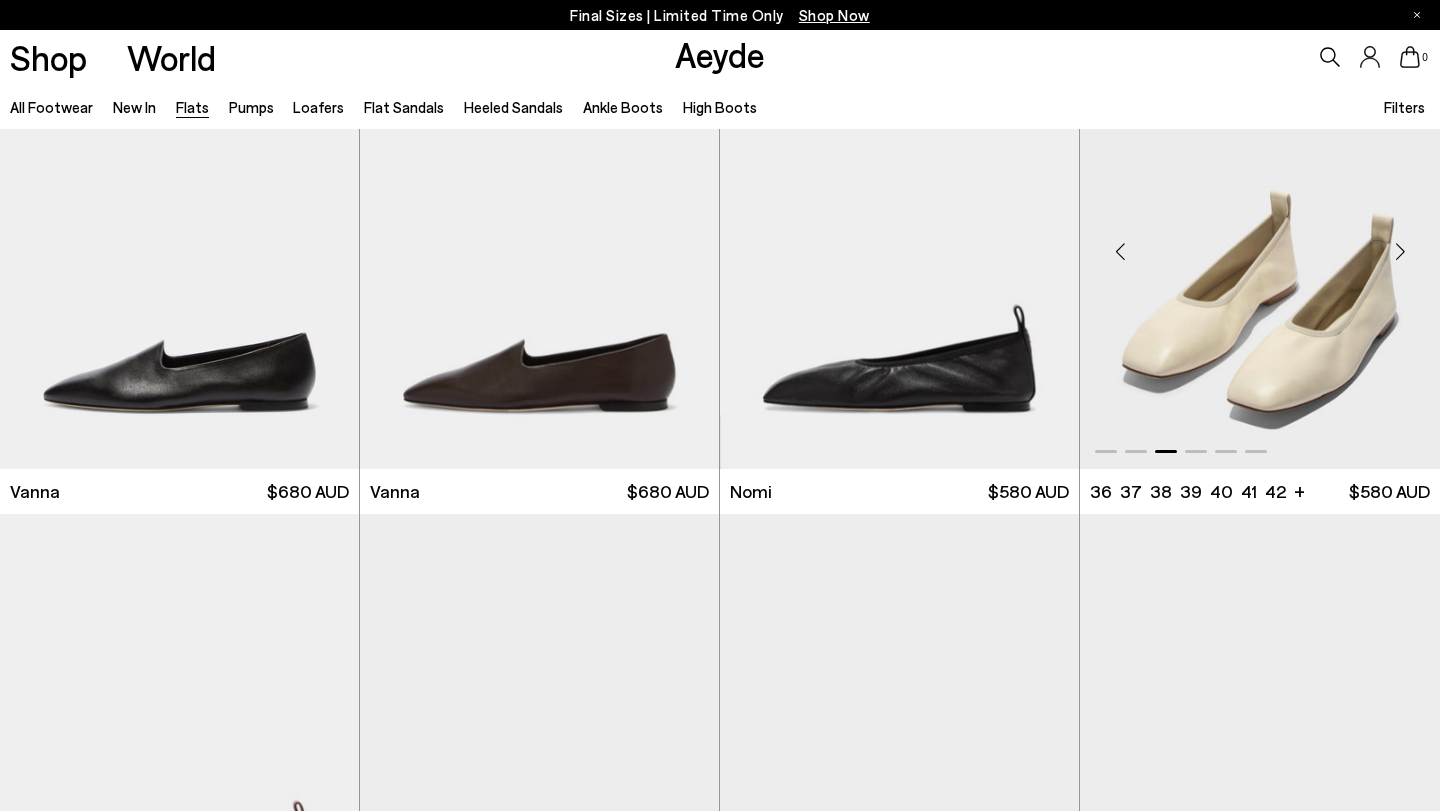 click at bounding box center (1400, 252) 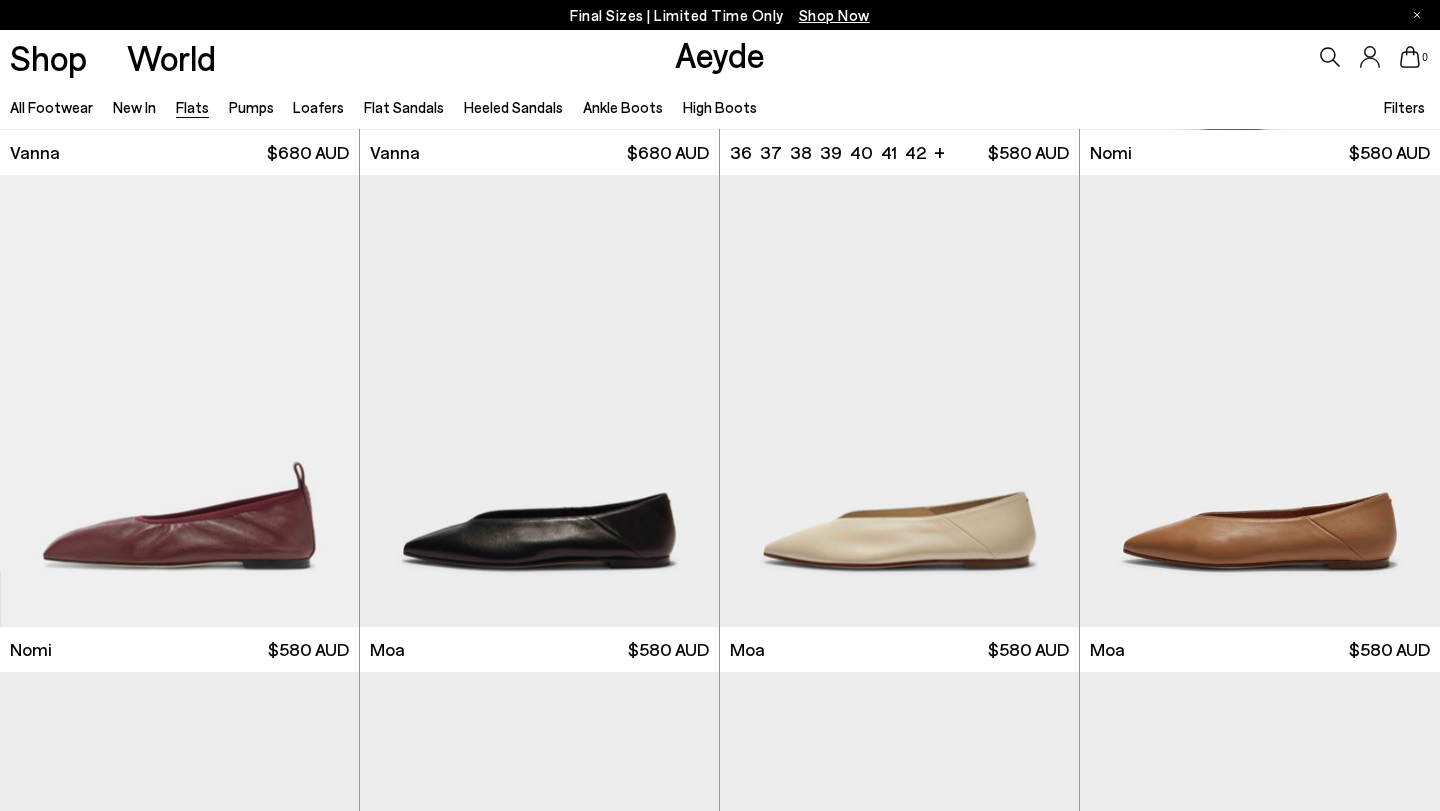 scroll, scrollTop: 1554, scrollLeft: 0, axis: vertical 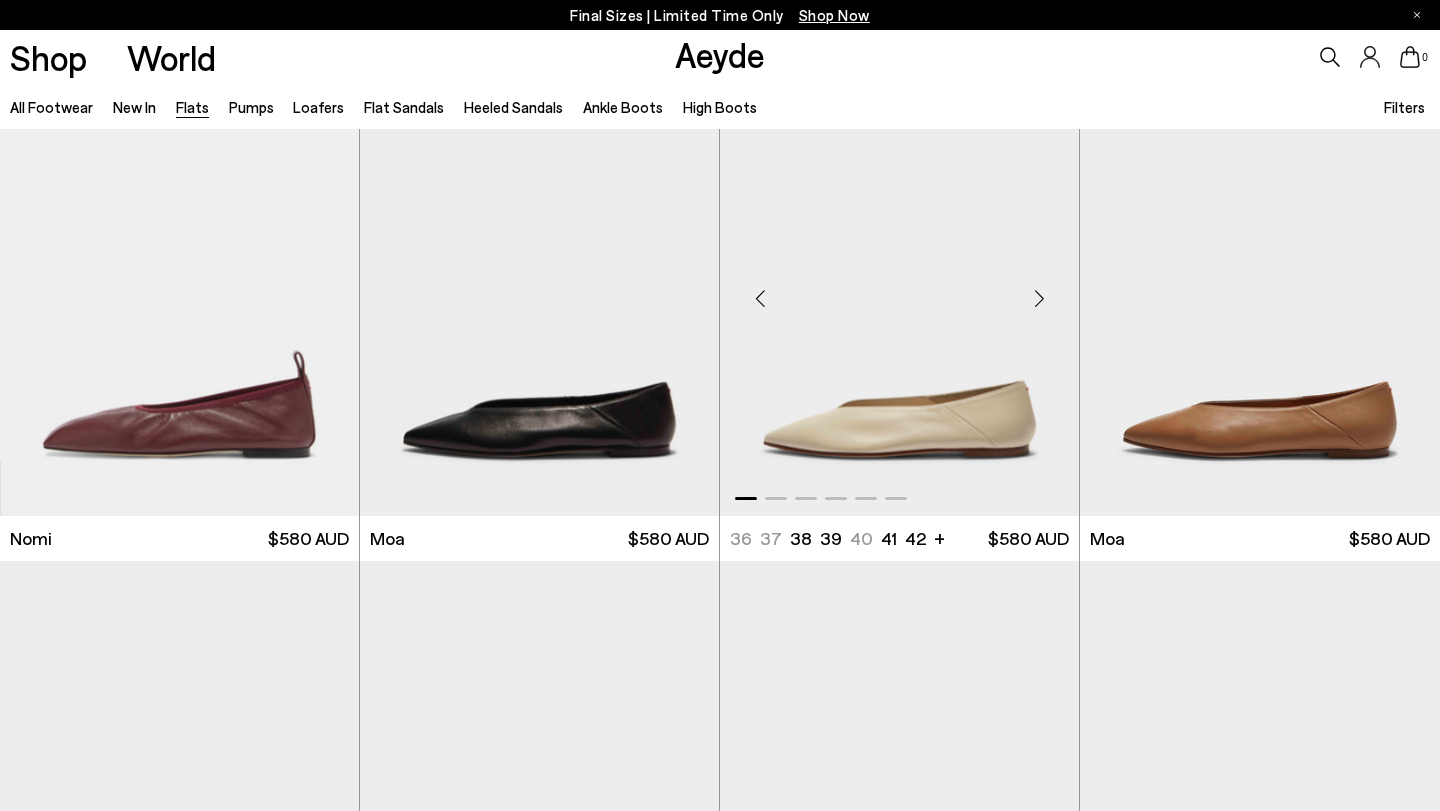 click at bounding box center [1039, 298] 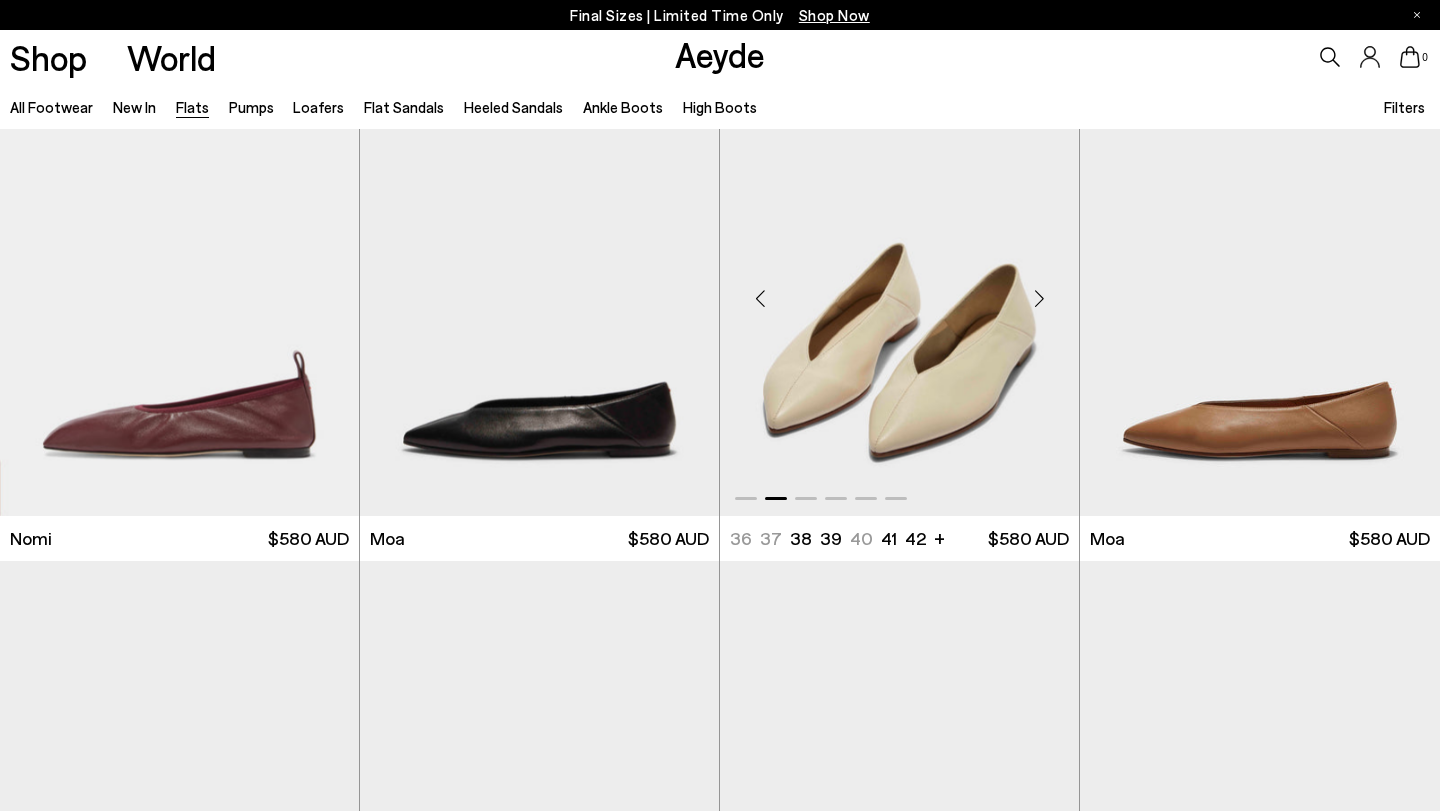 click at bounding box center (1039, 298) 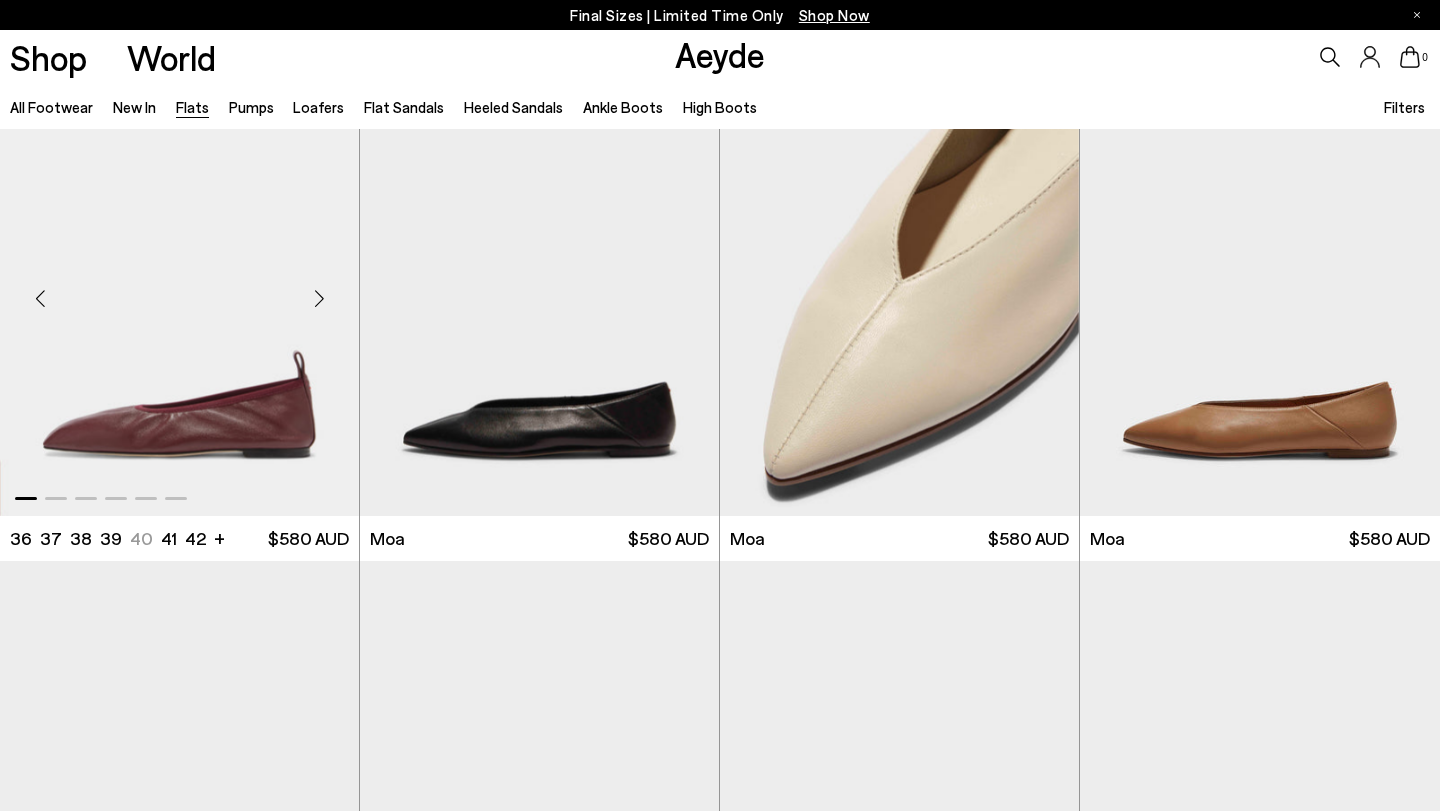 click at bounding box center (319, 298) 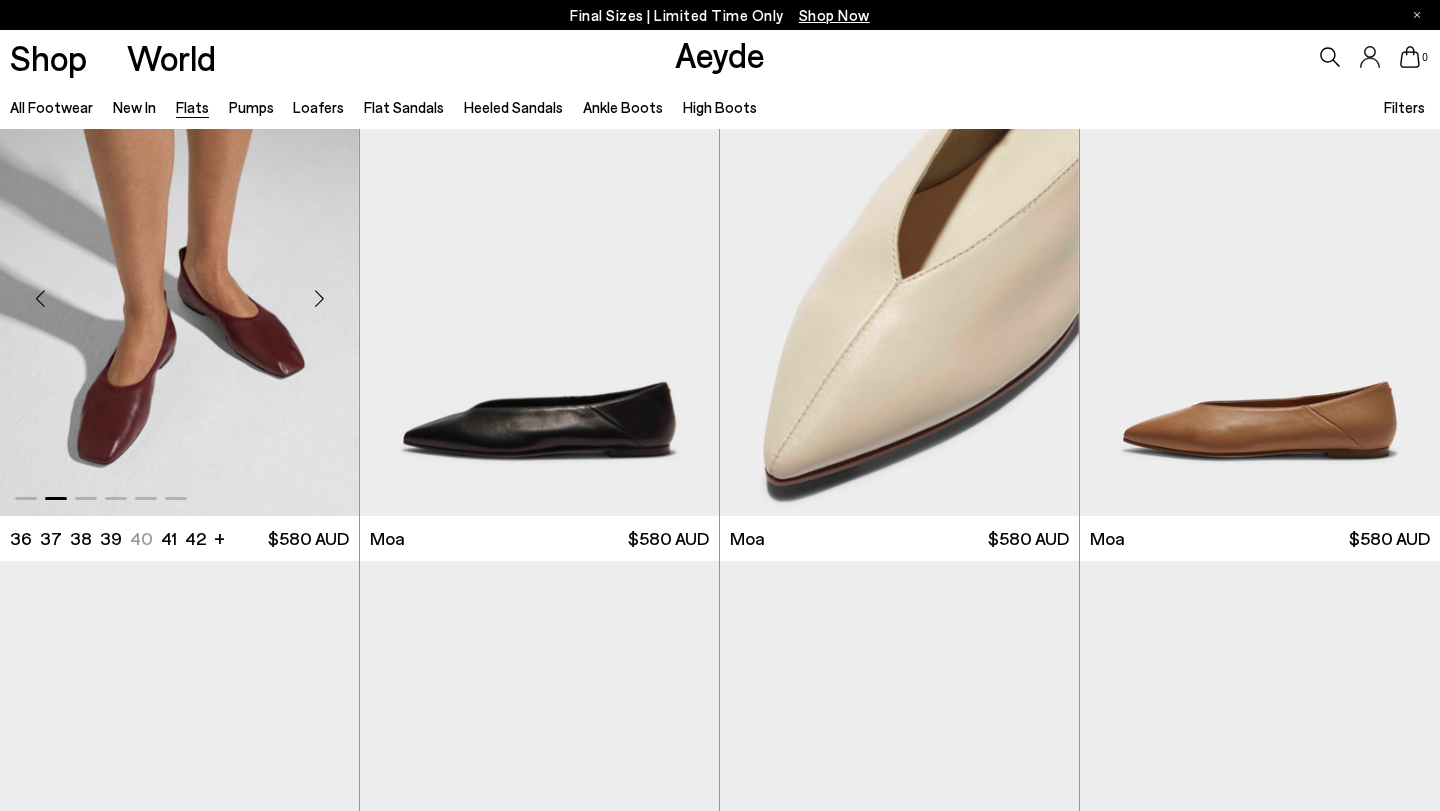 click at bounding box center [319, 298] 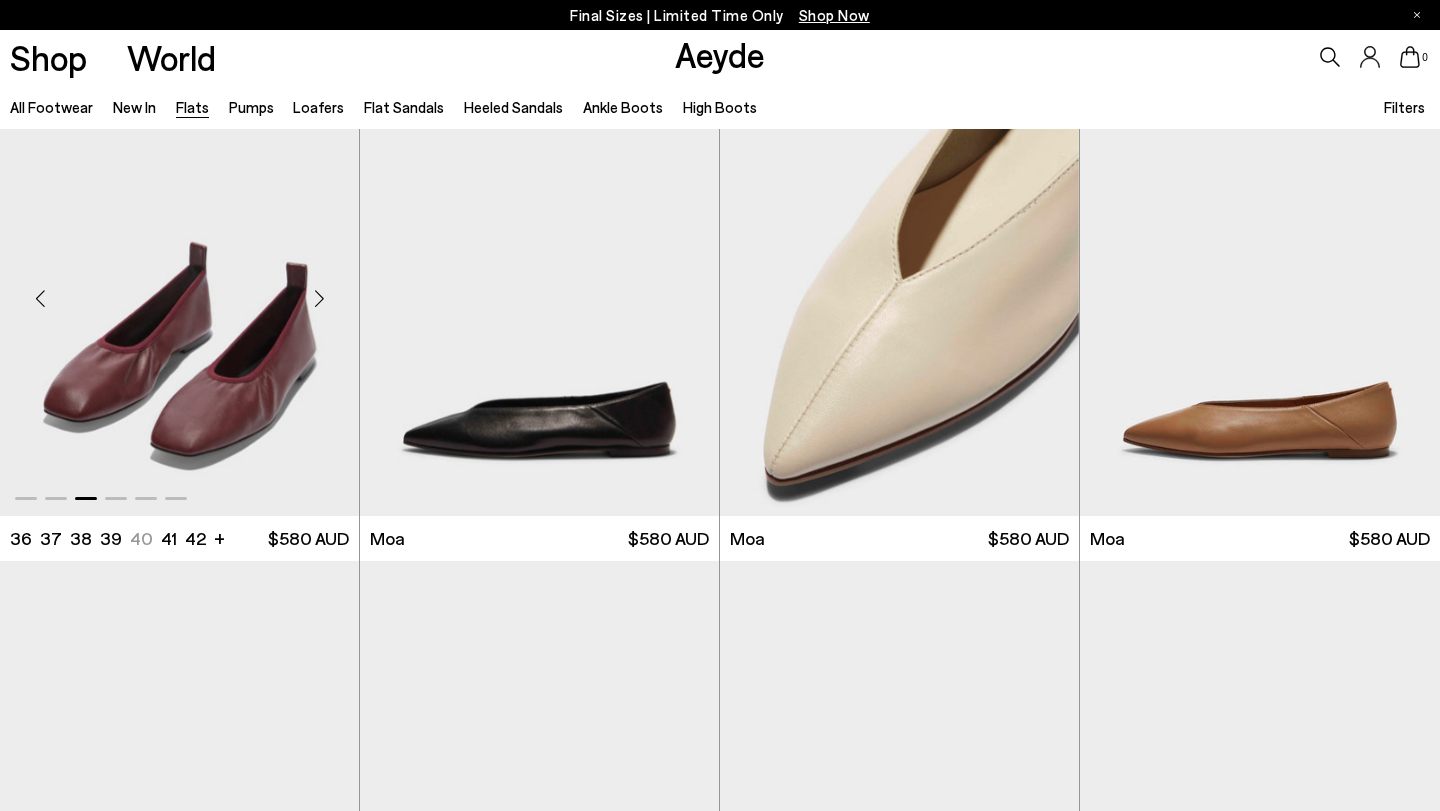 click at bounding box center [319, 298] 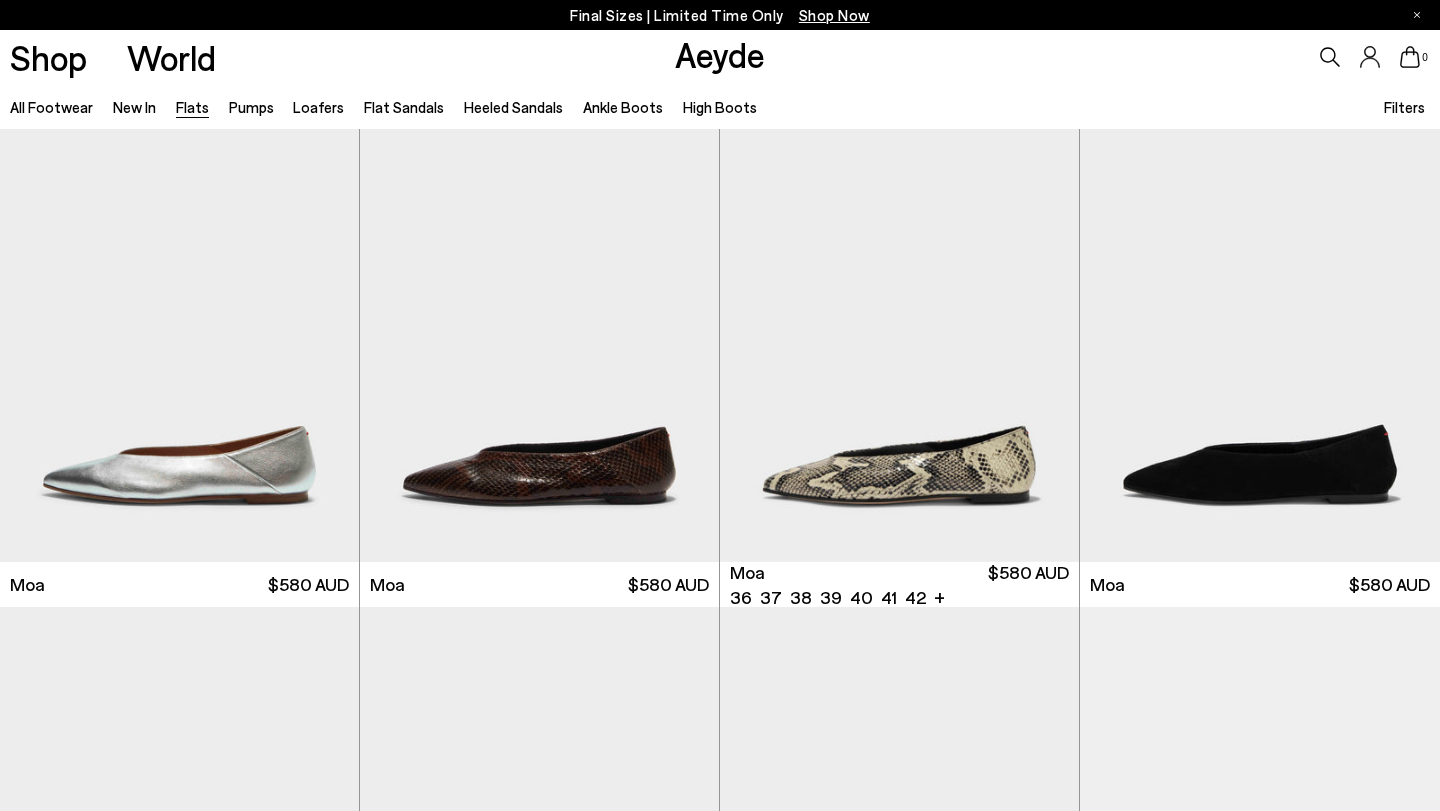 scroll, scrollTop: 2051, scrollLeft: 0, axis: vertical 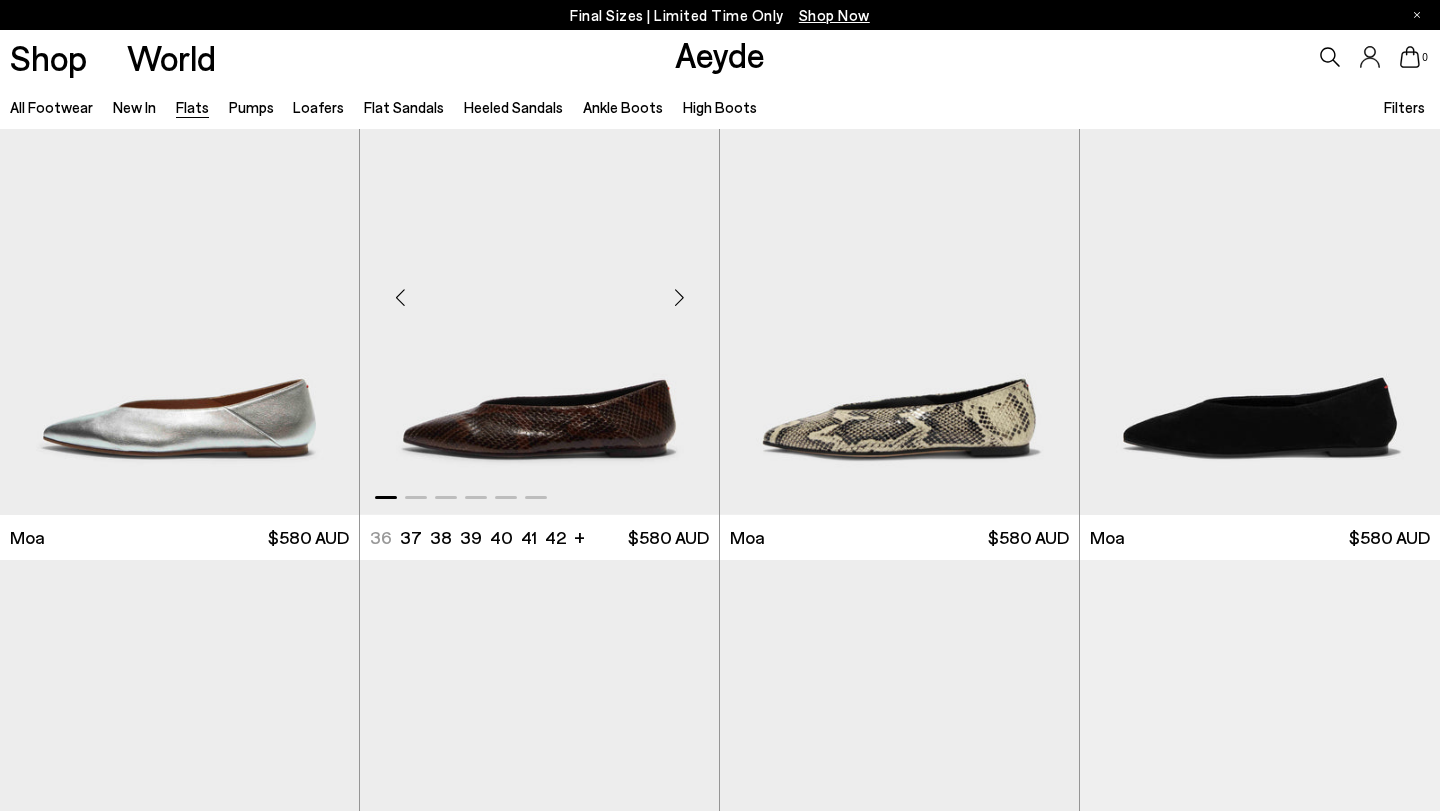 click at bounding box center (679, 298) 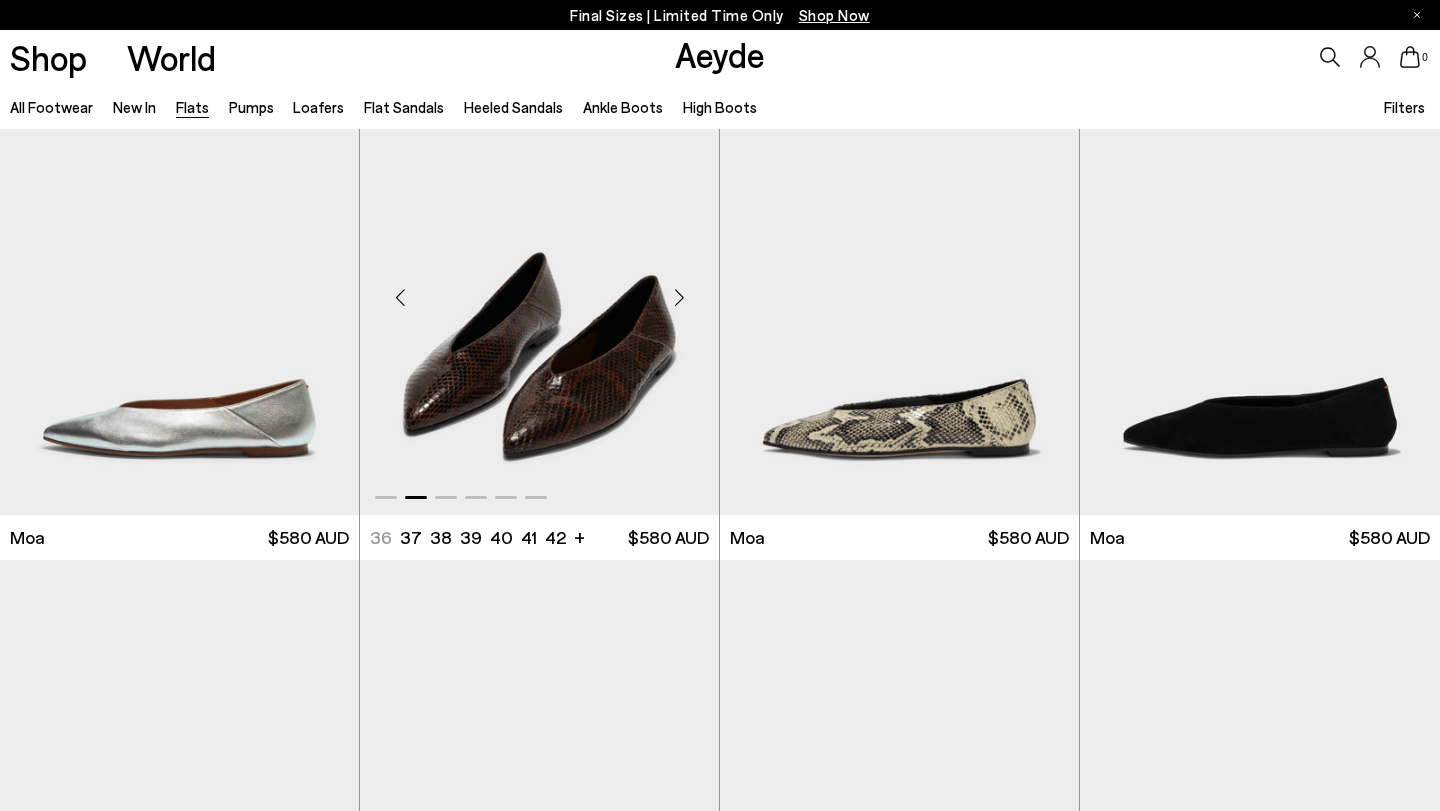 click at bounding box center [679, 298] 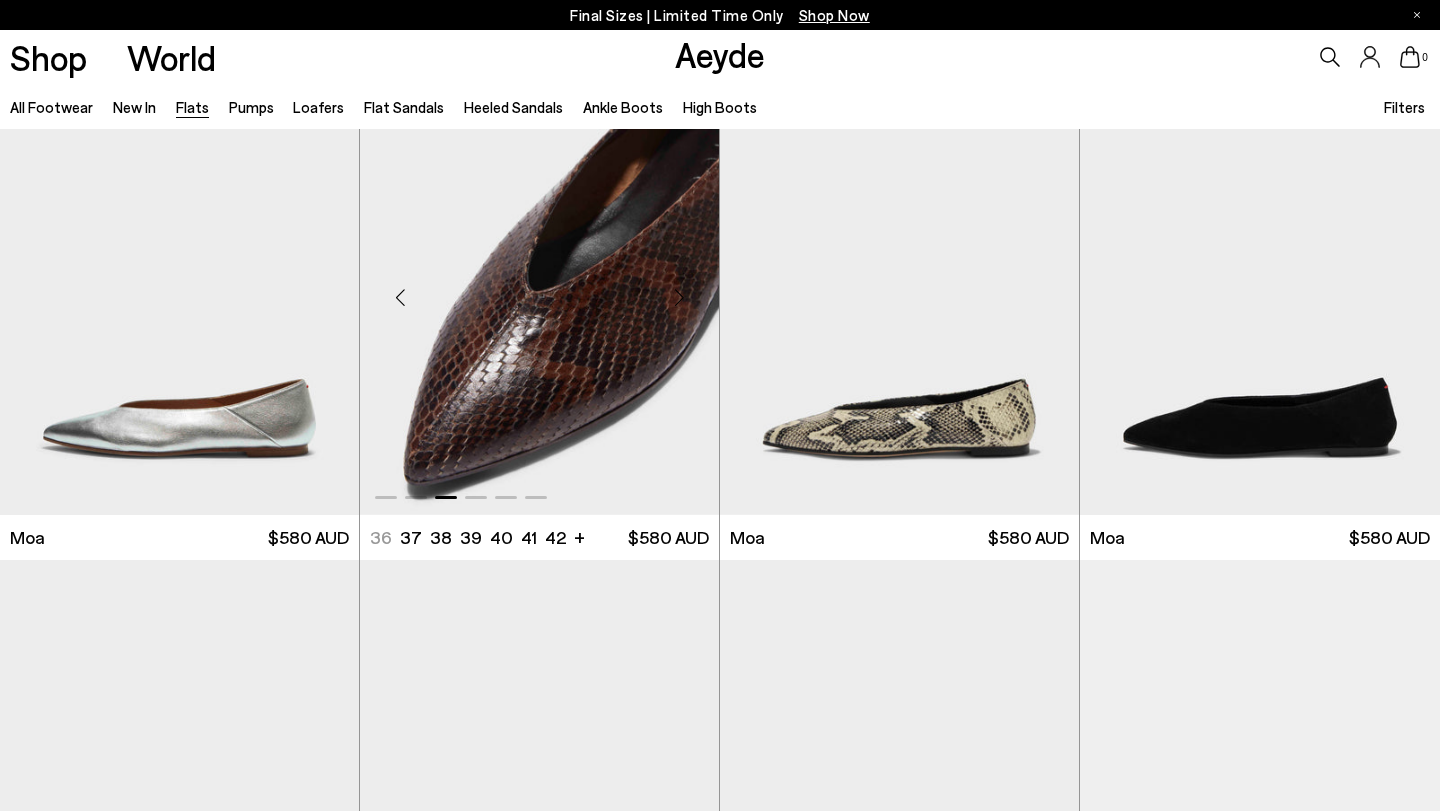 click at bounding box center (679, 298) 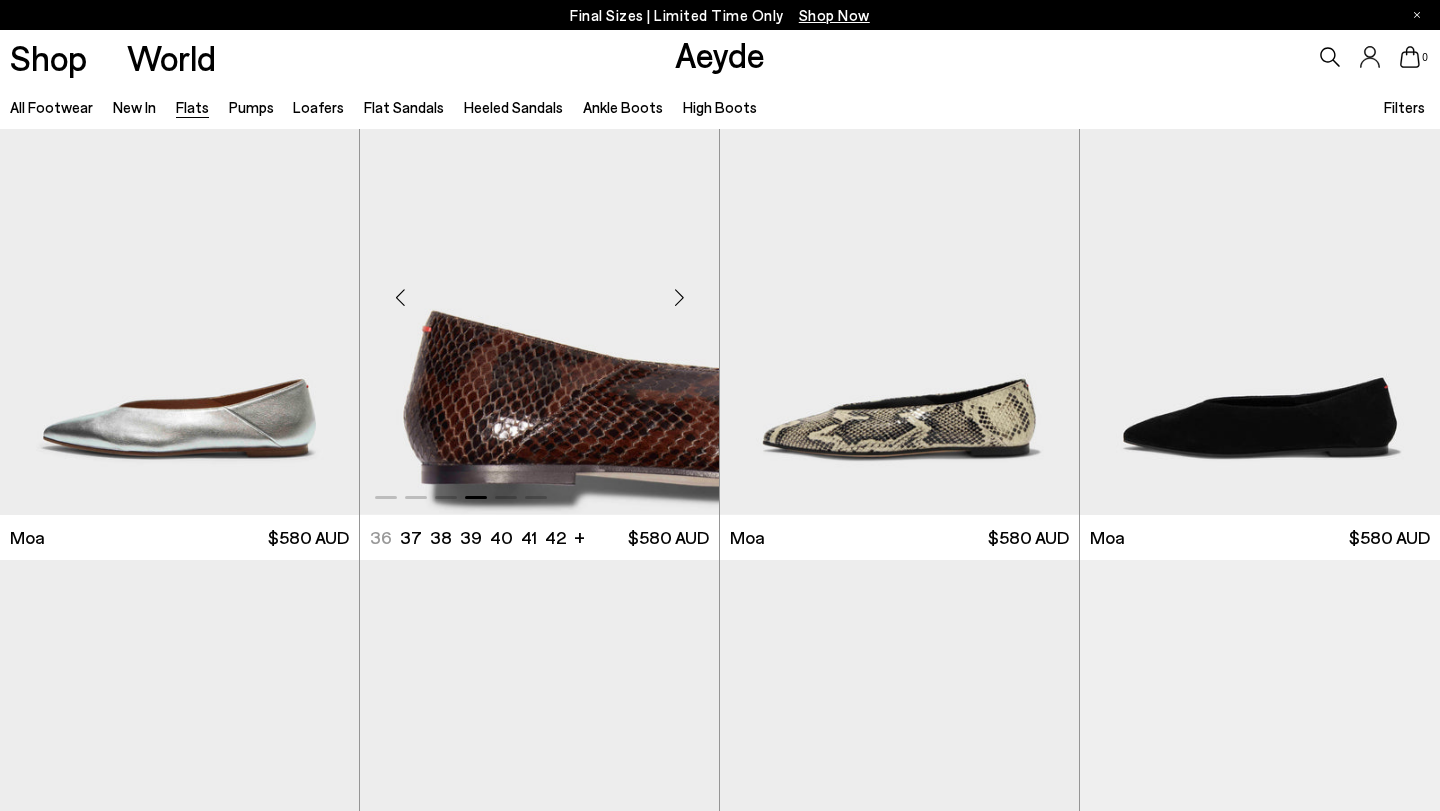 click at bounding box center (679, 298) 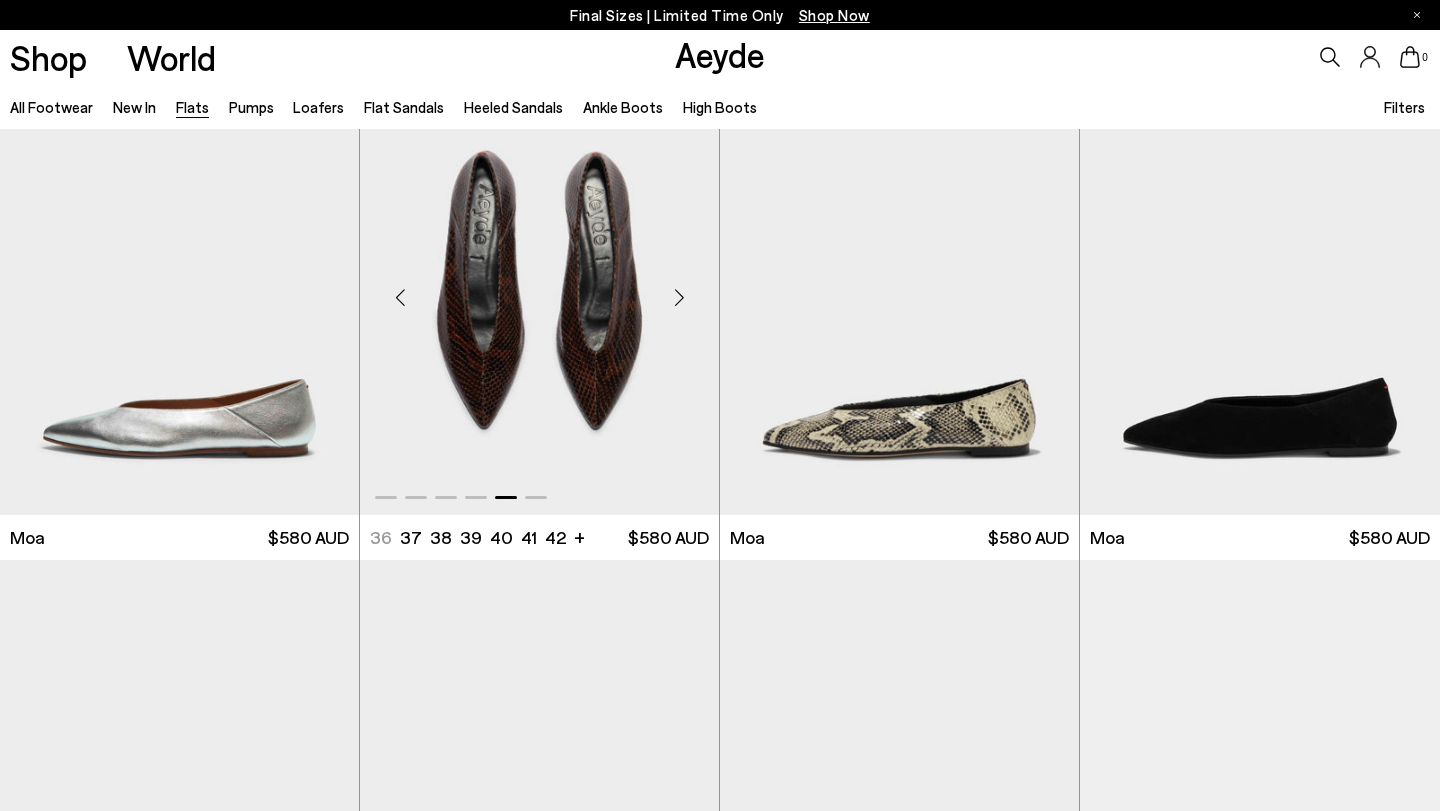click at bounding box center (539, 289) 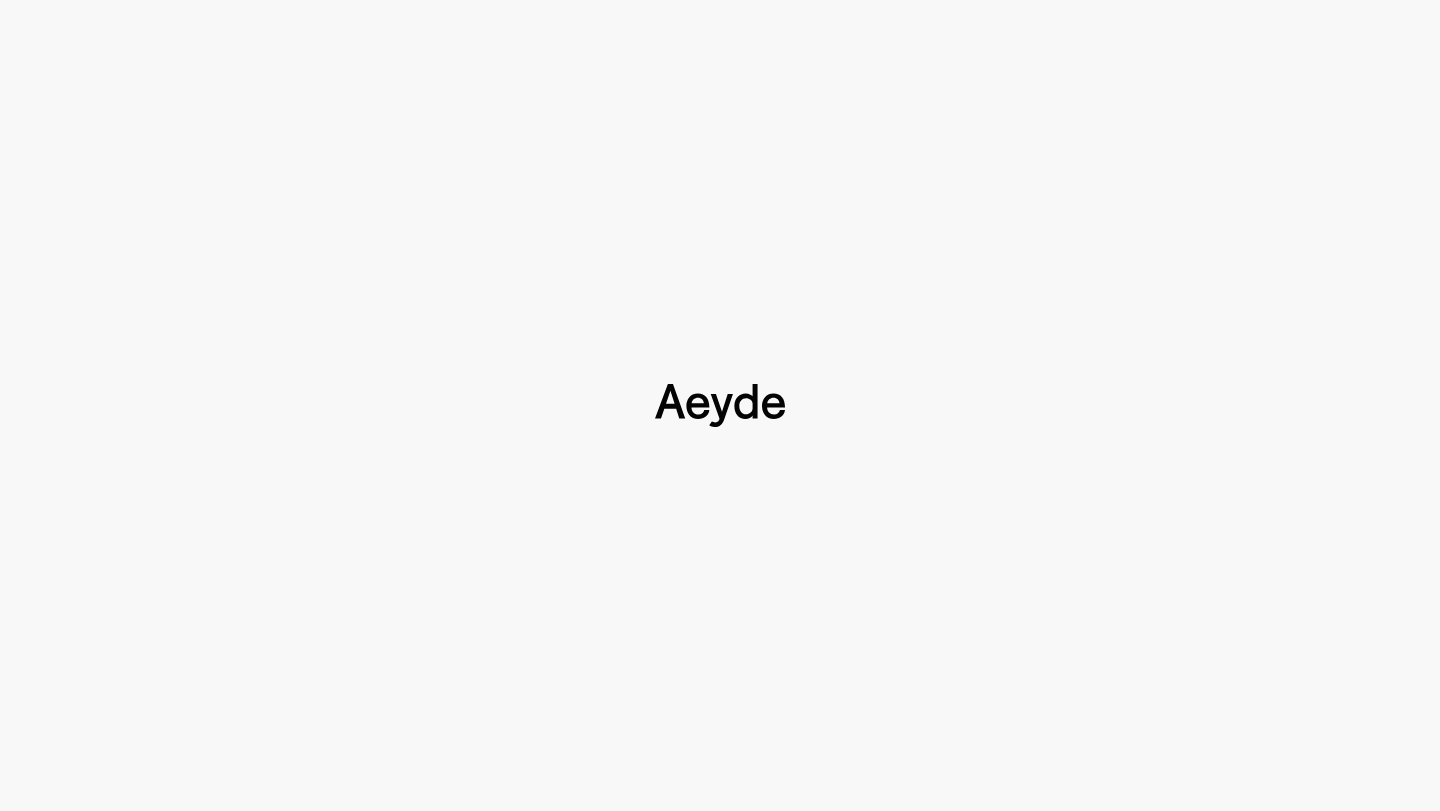 scroll, scrollTop: 0, scrollLeft: 0, axis: both 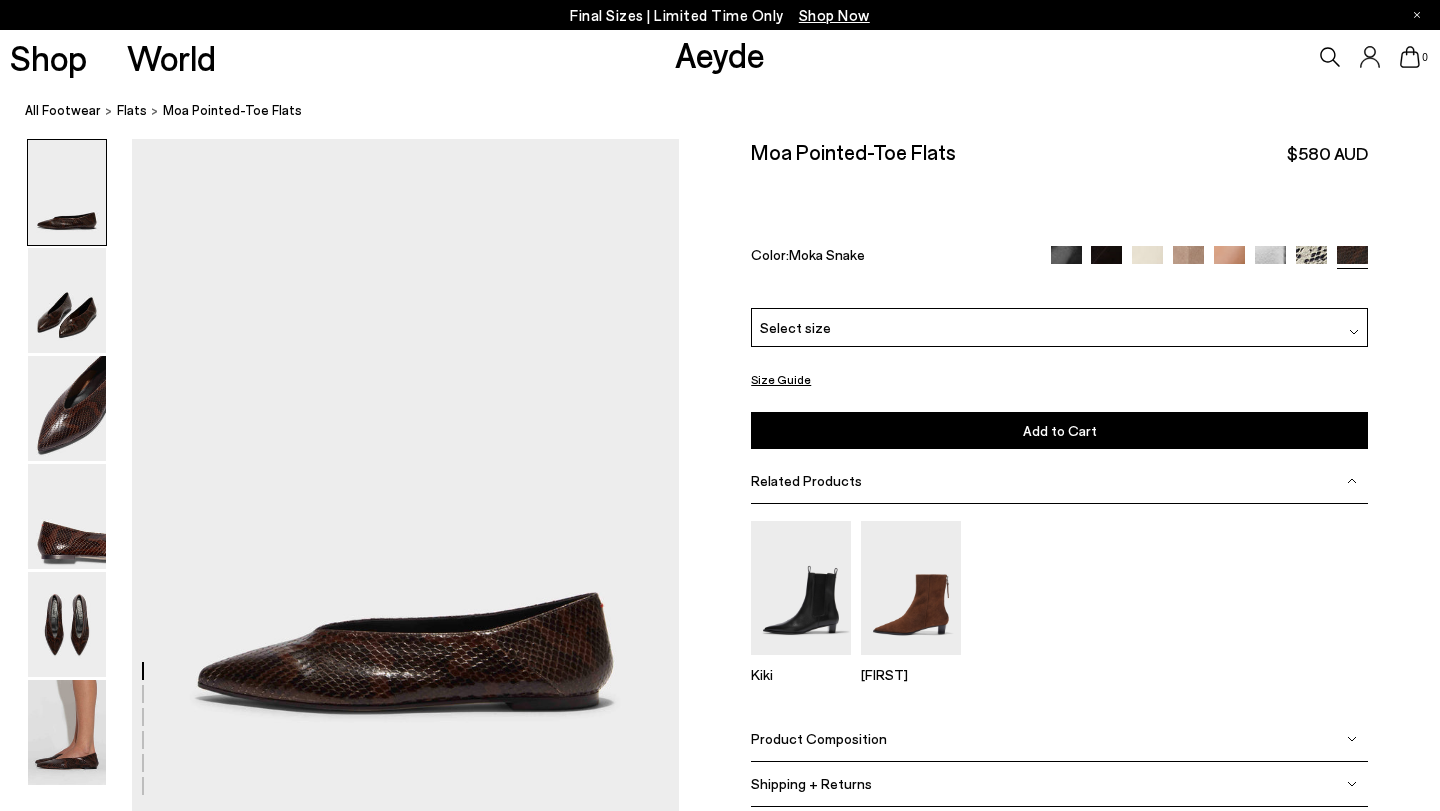 click at bounding box center [339, 2306] 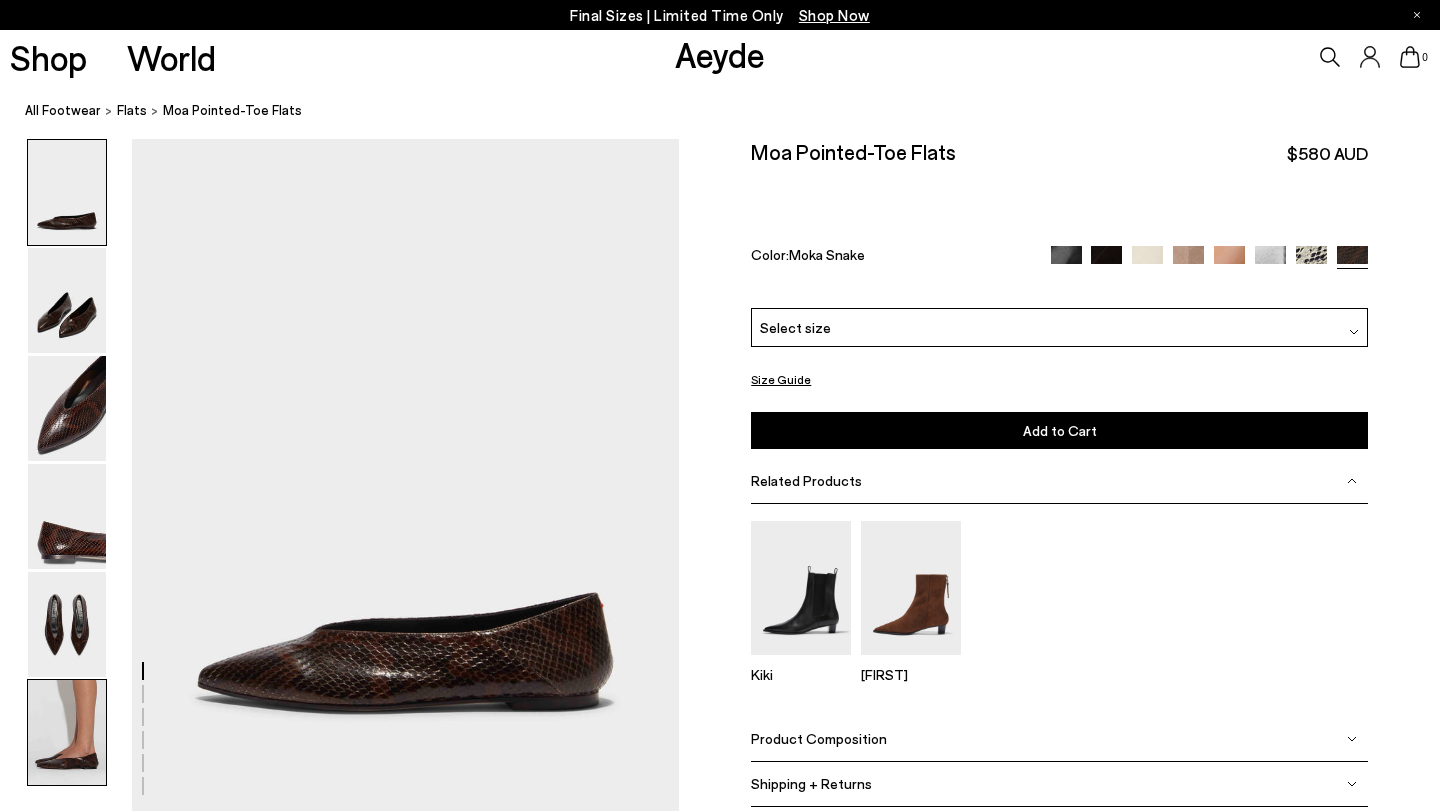 click at bounding box center (67, 732) 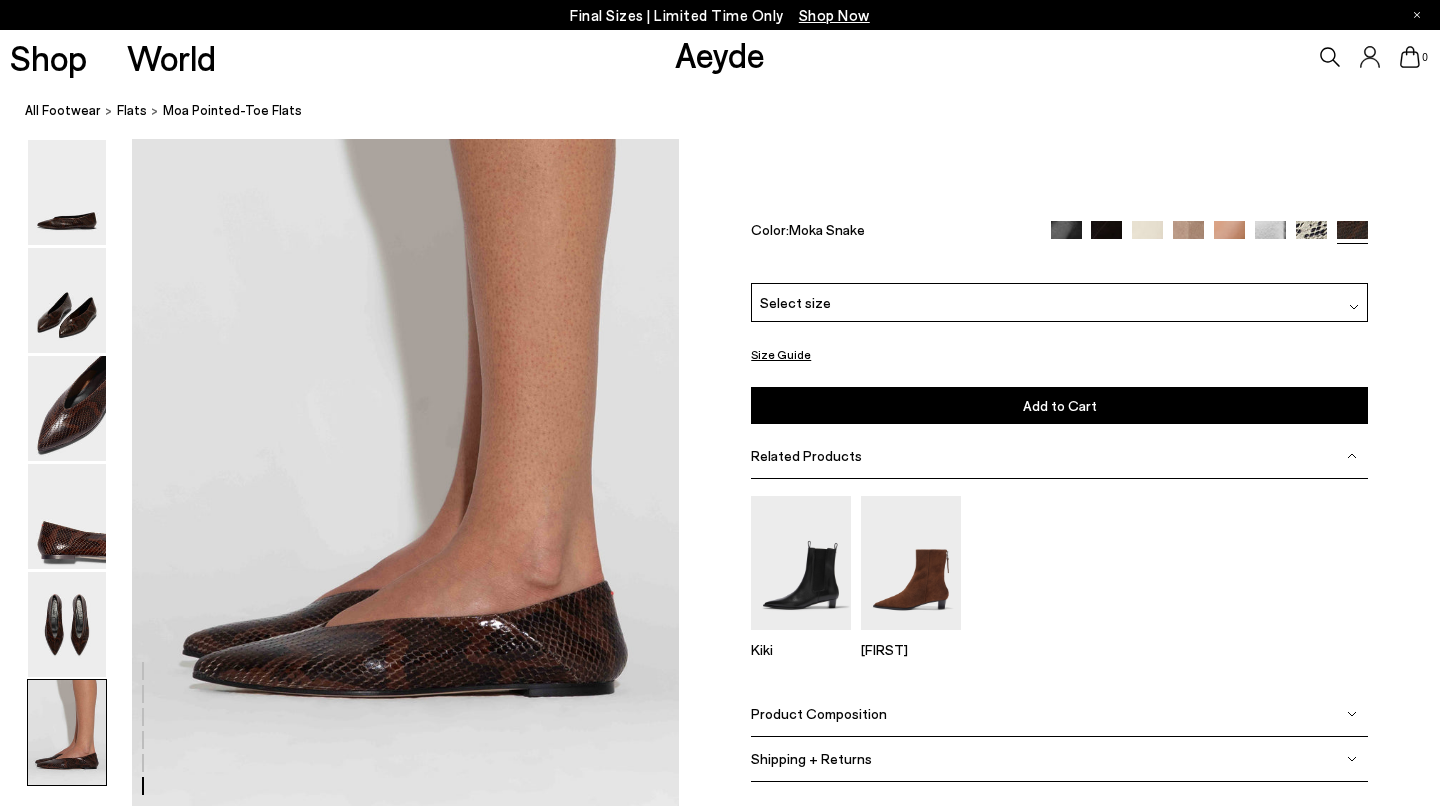 scroll, scrollTop: 3610, scrollLeft: 0, axis: vertical 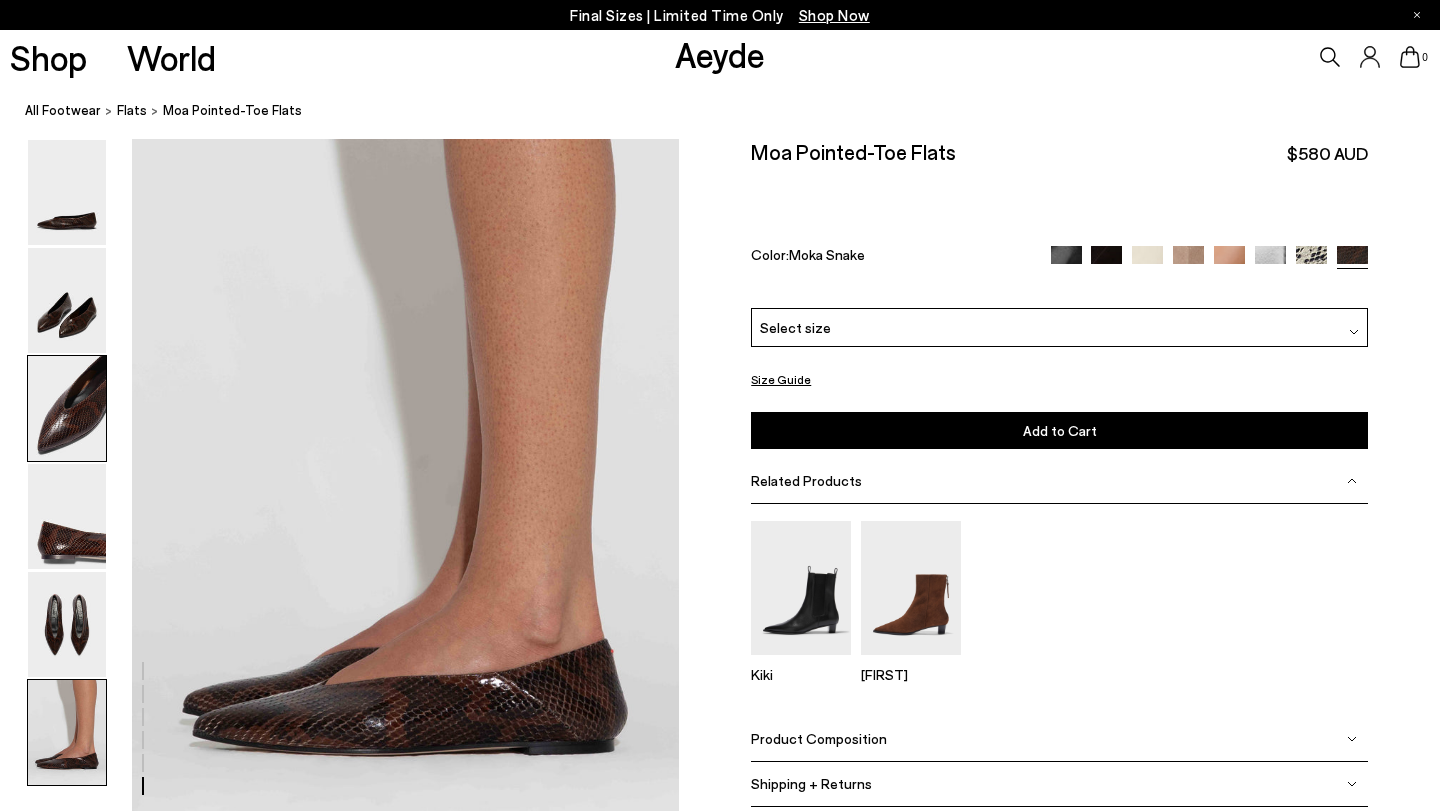 click at bounding box center [67, 408] 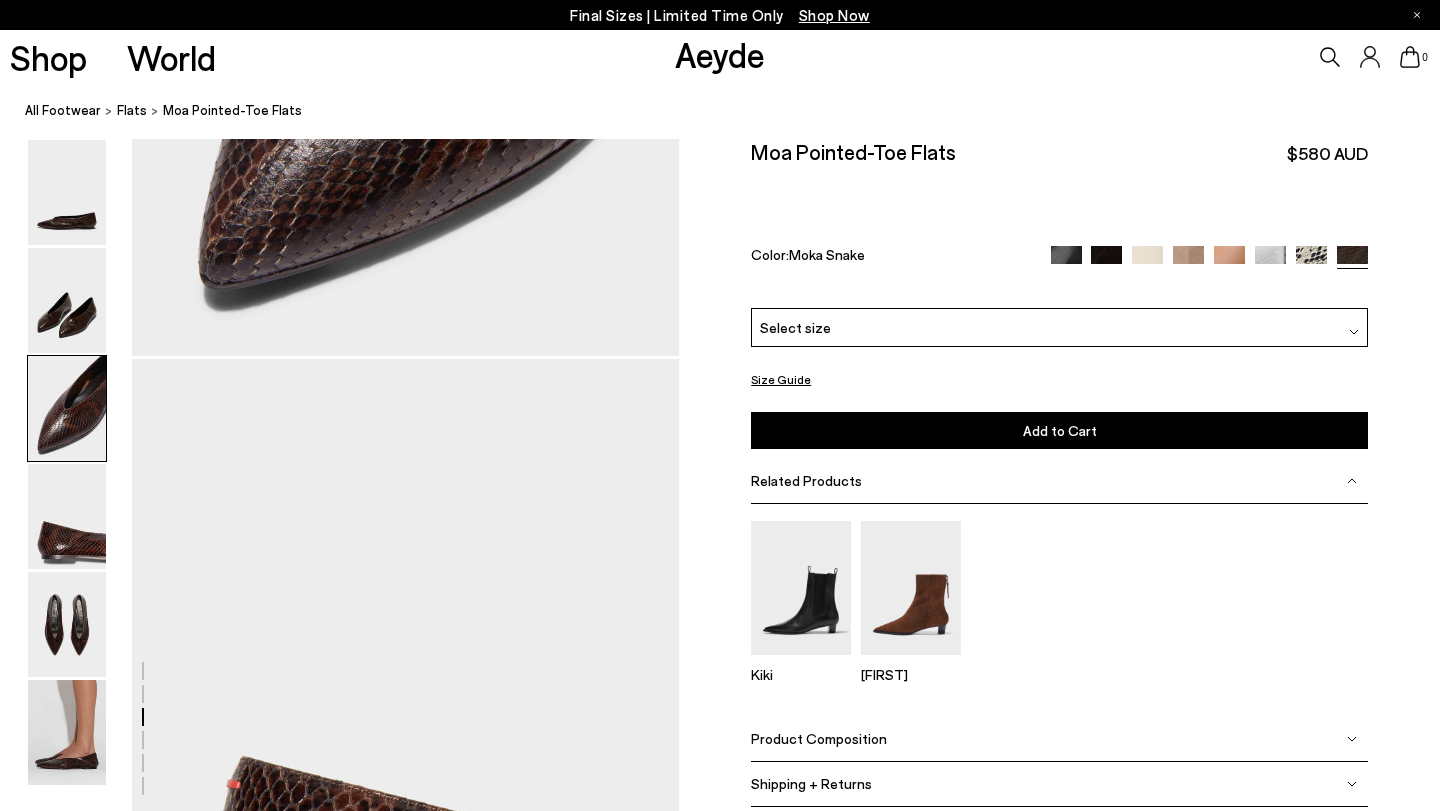 scroll, scrollTop: 1410, scrollLeft: 0, axis: vertical 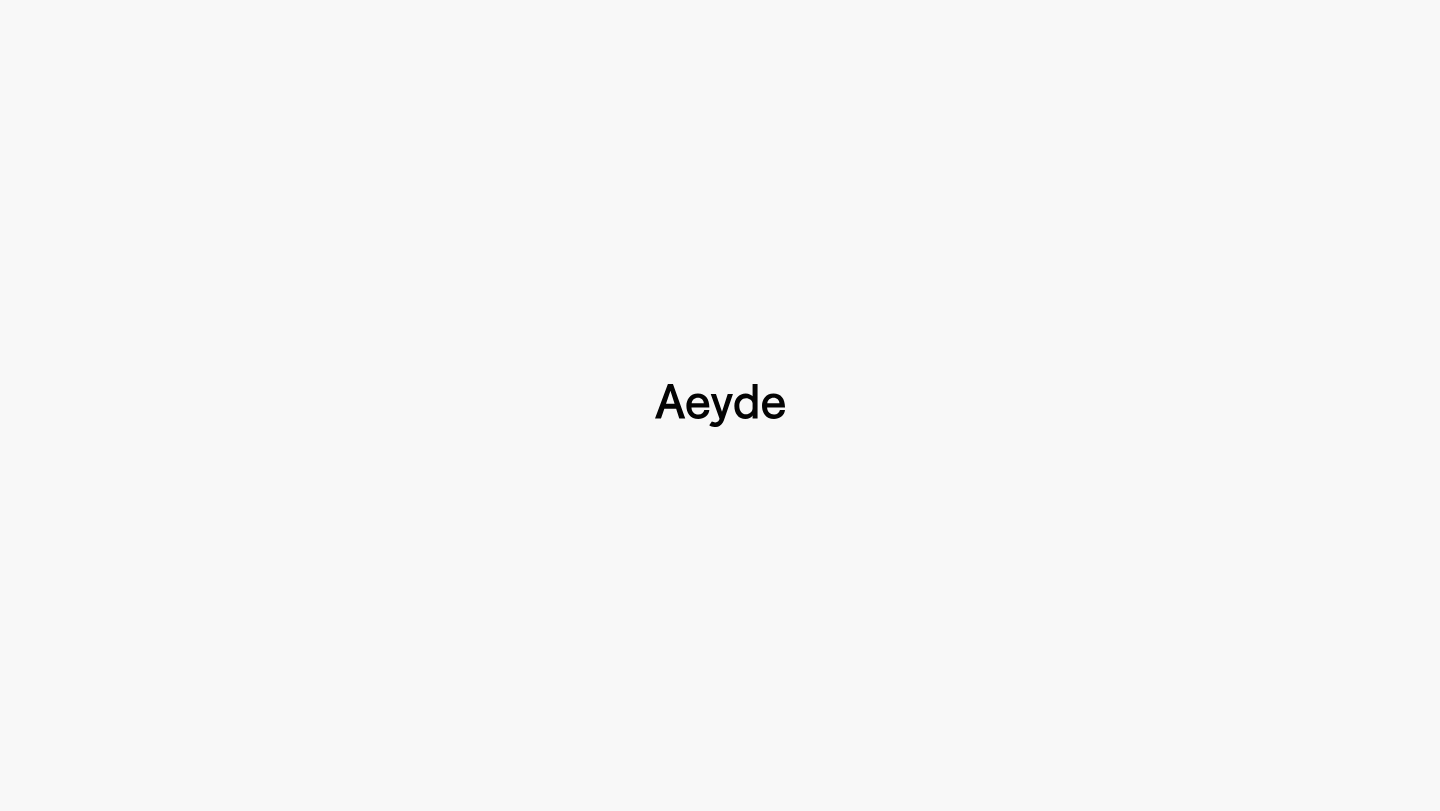 type 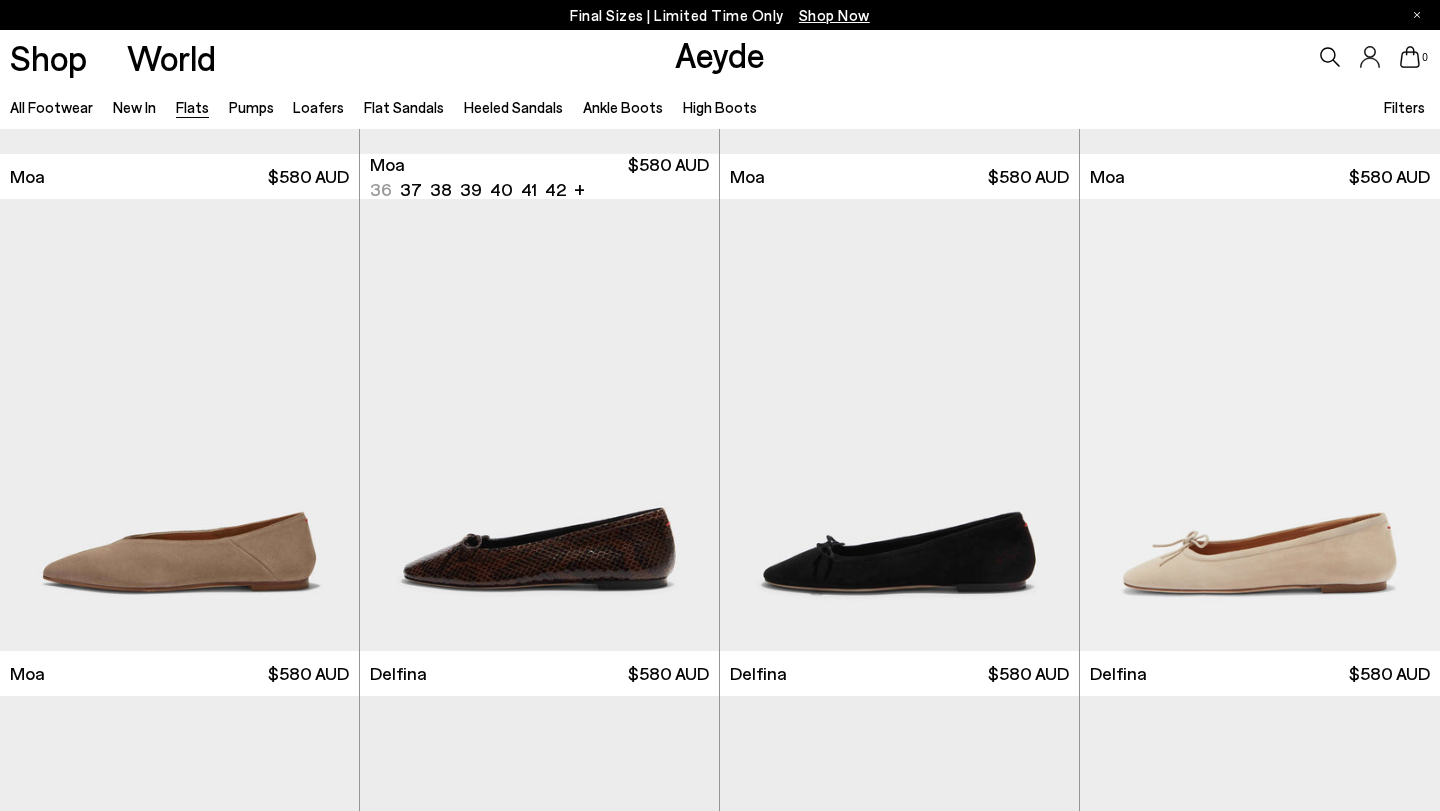 scroll, scrollTop: 2415, scrollLeft: 0, axis: vertical 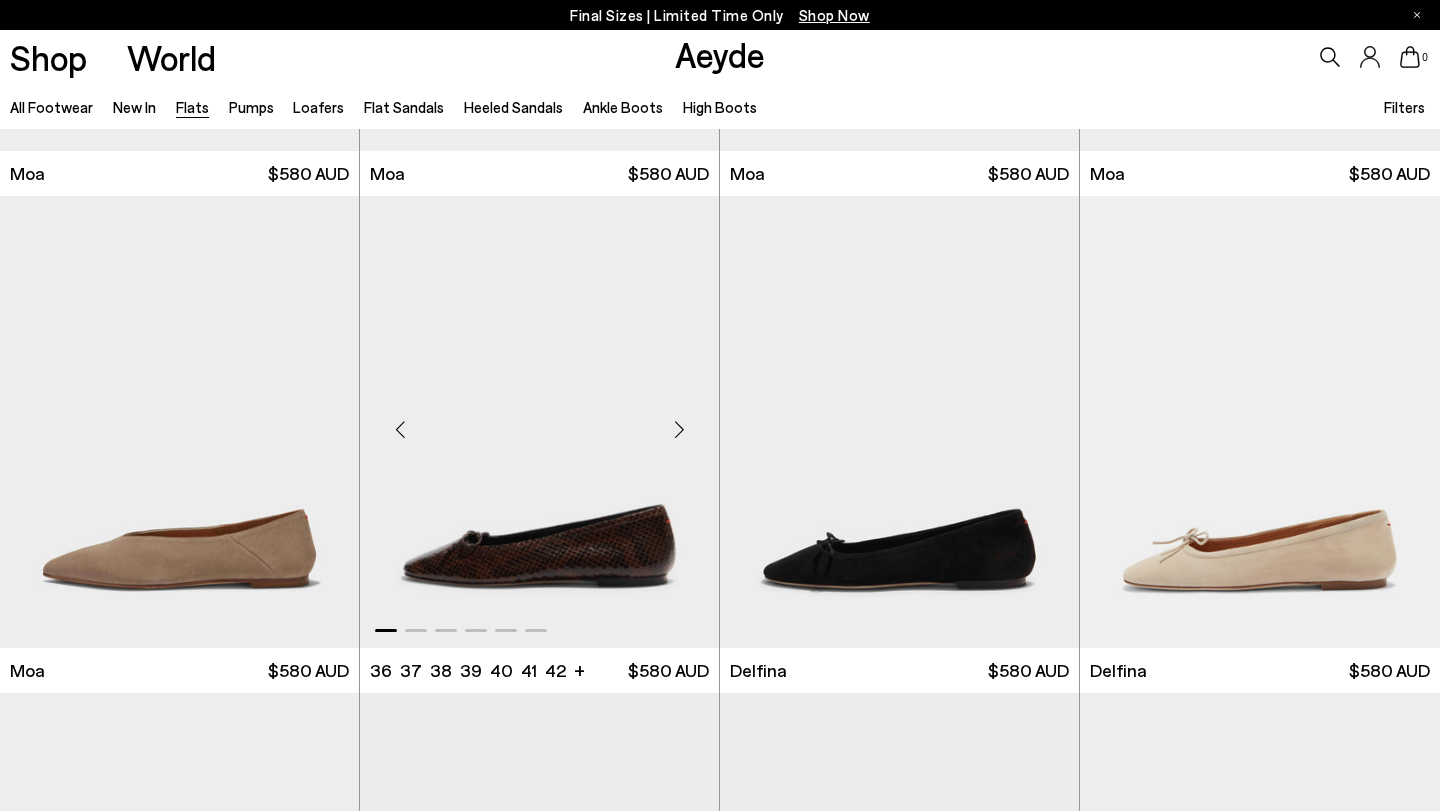 click at bounding box center [679, 430] 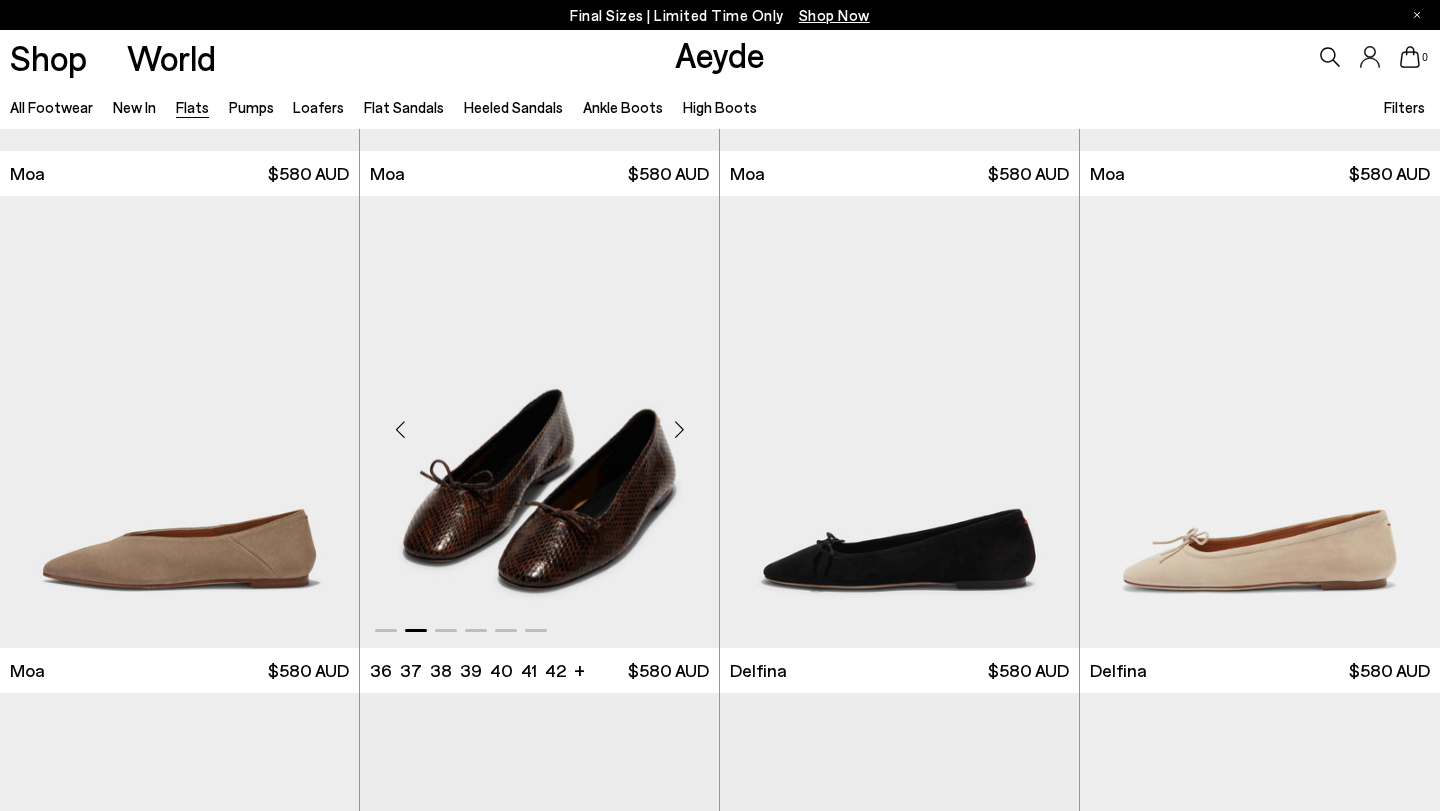 click at bounding box center (679, 430) 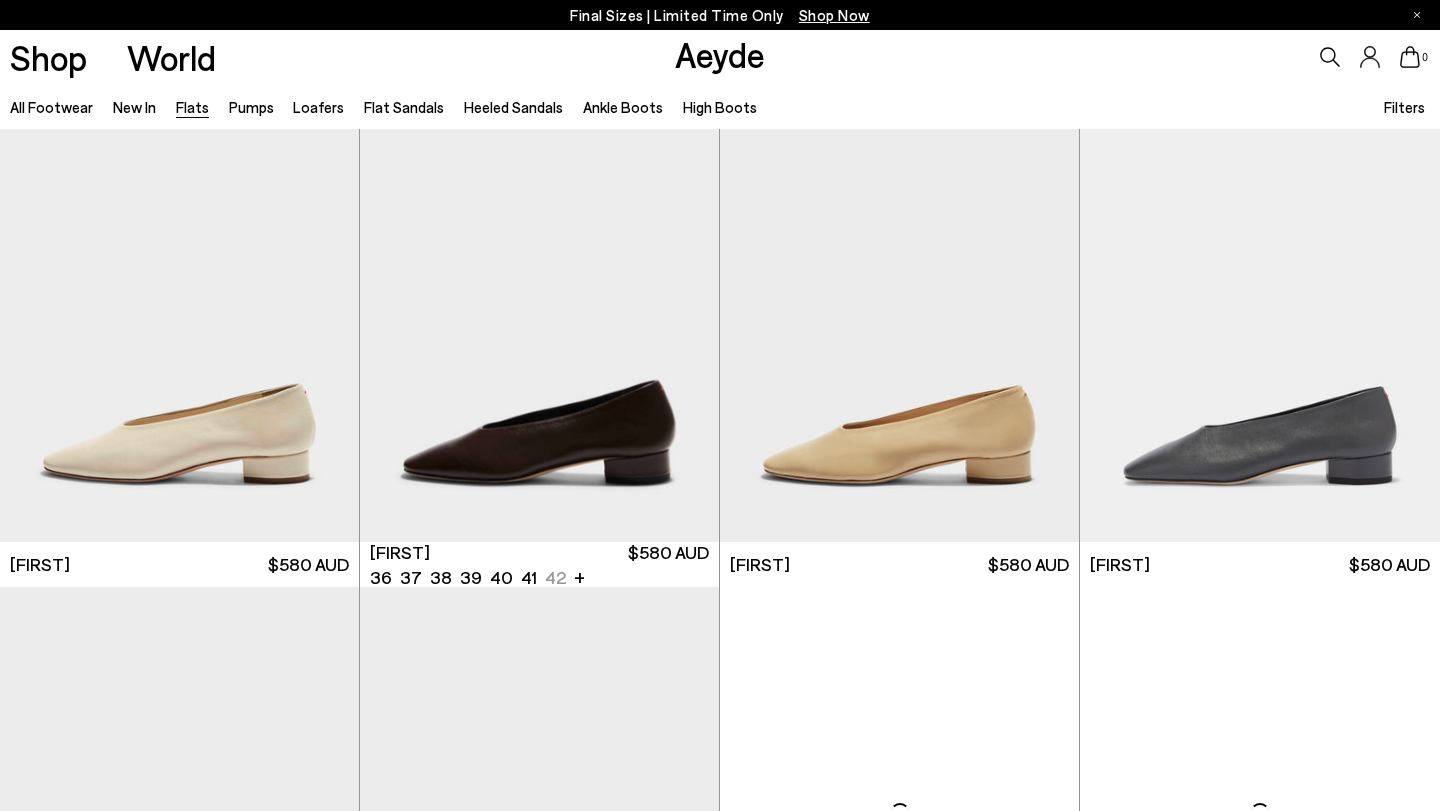 scroll, scrollTop: 3515, scrollLeft: 0, axis: vertical 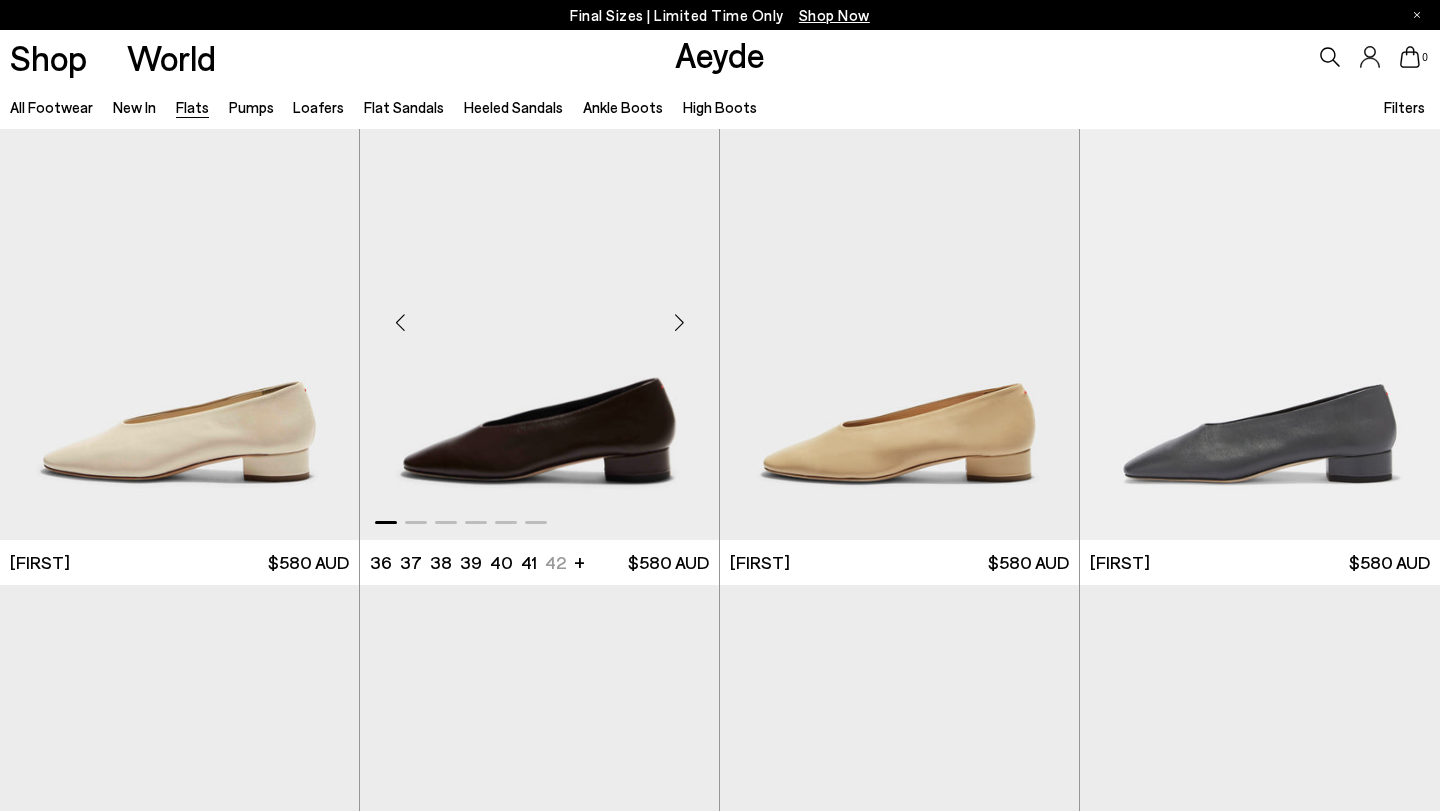 click at bounding box center (679, 323) 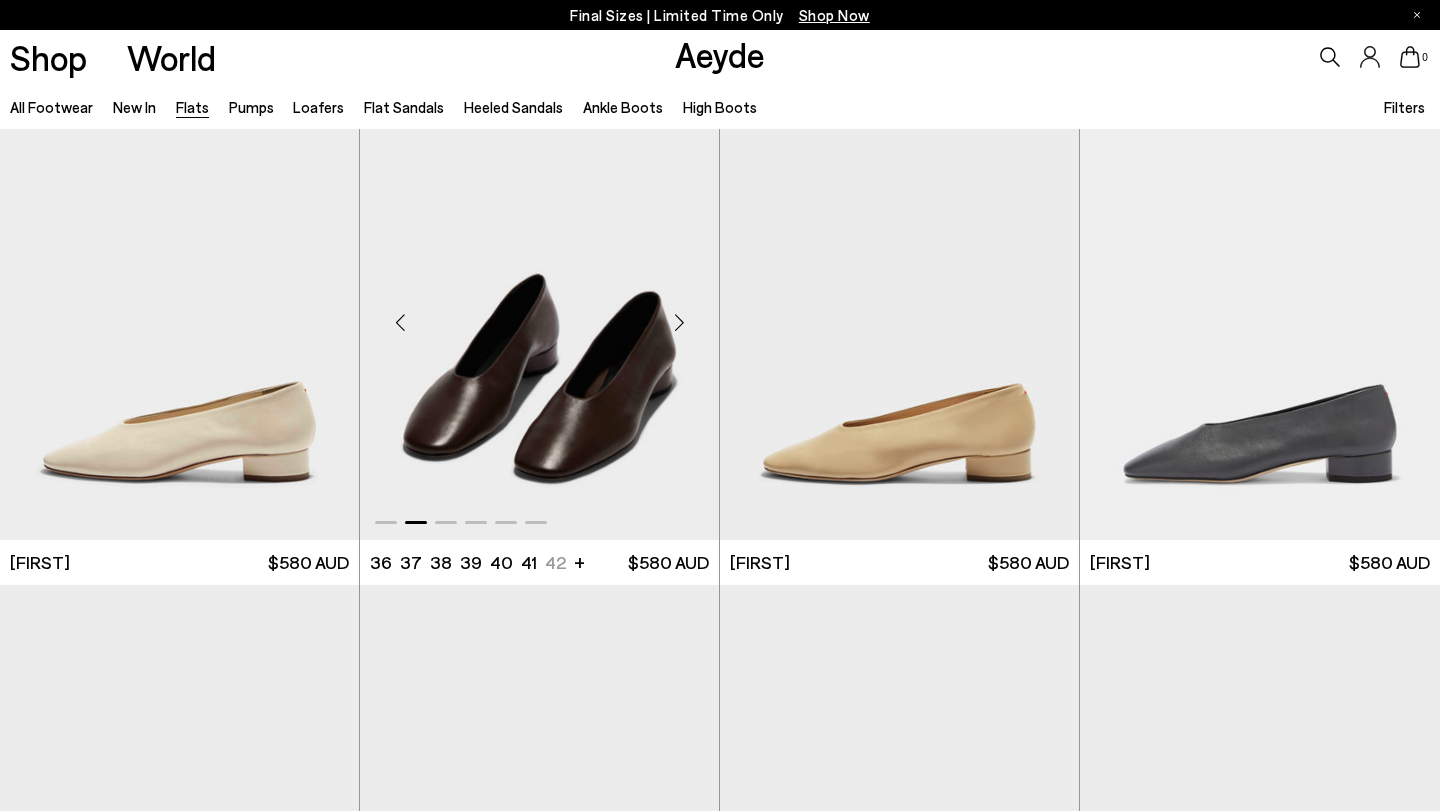 click at bounding box center [679, 323] 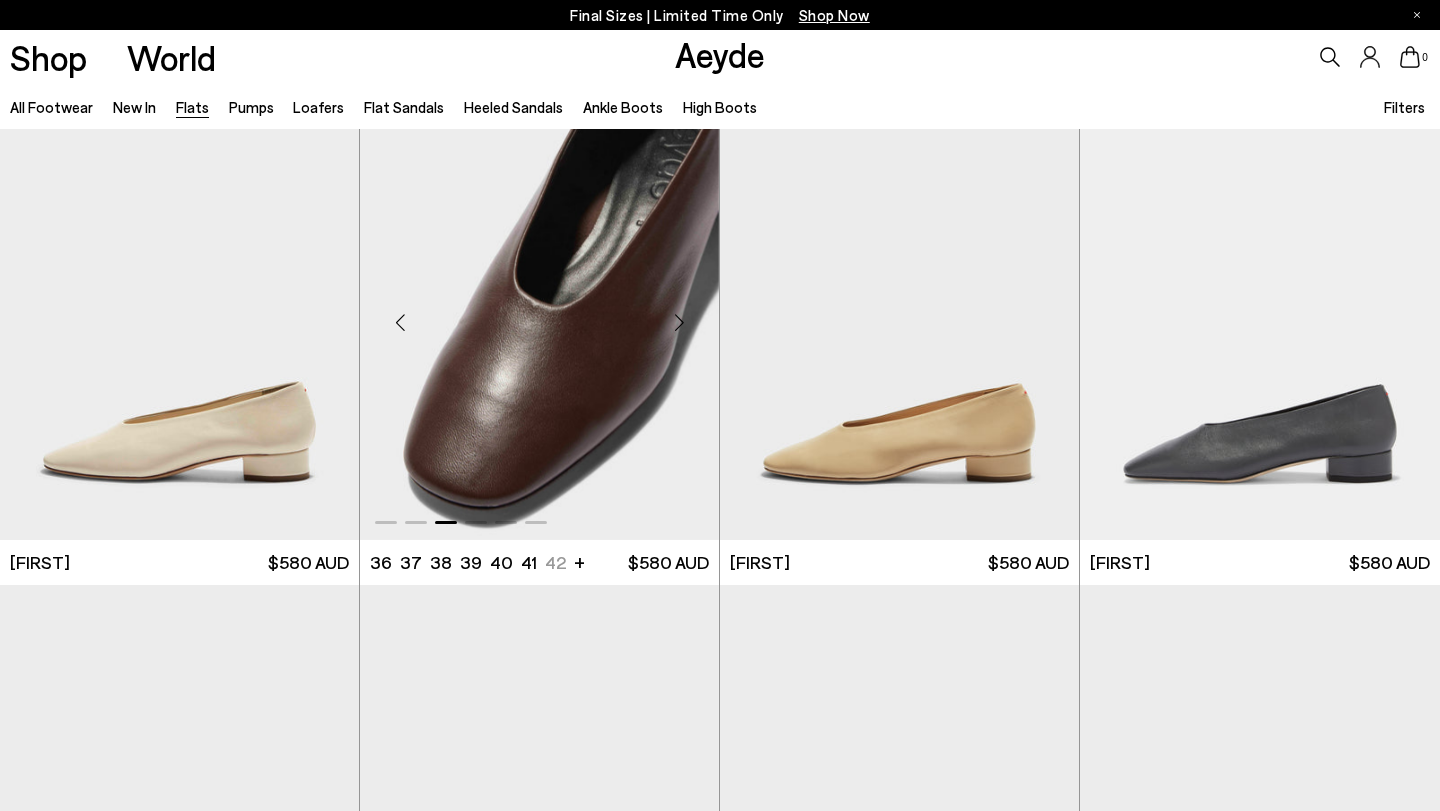 click at bounding box center (679, 323) 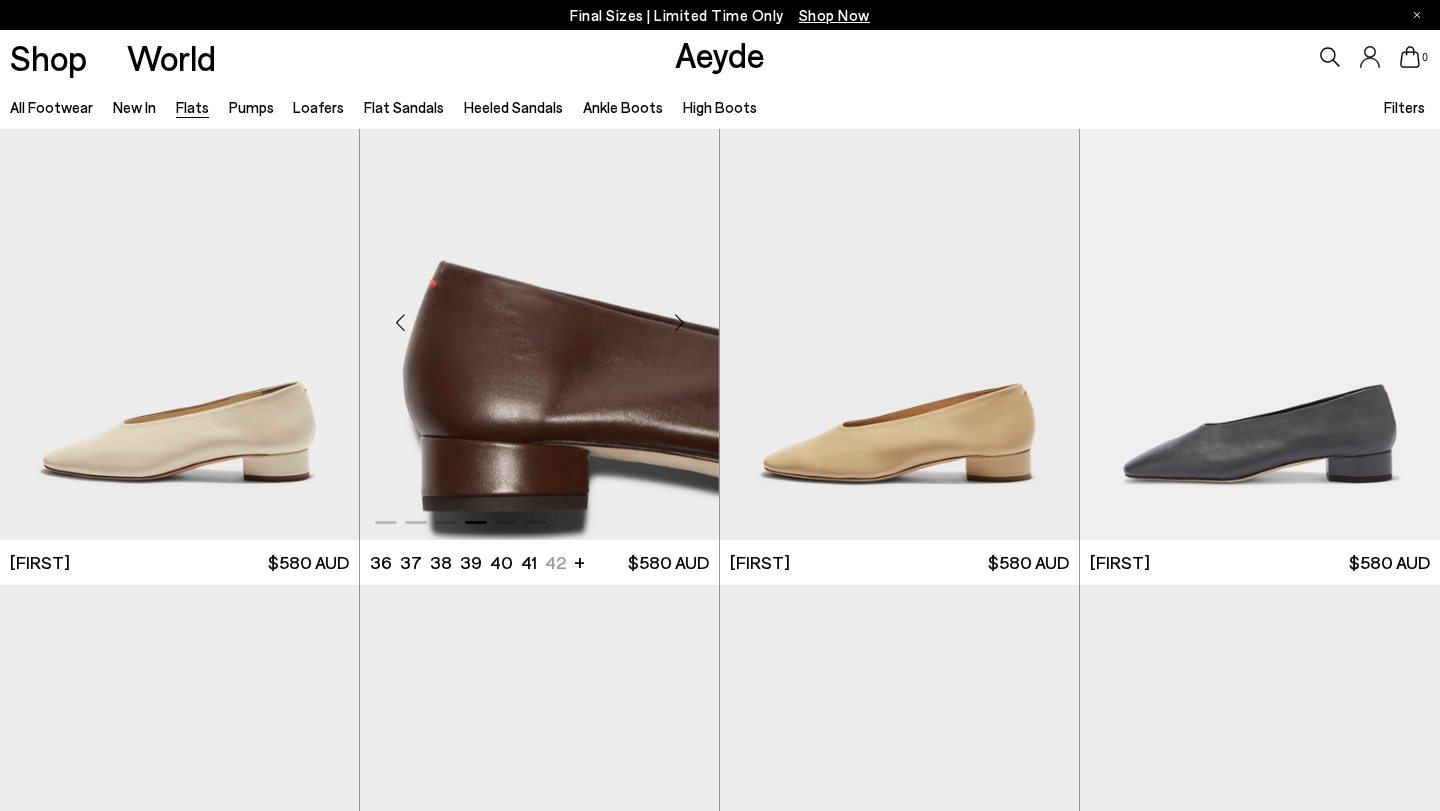 click at bounding box center [679, 323] 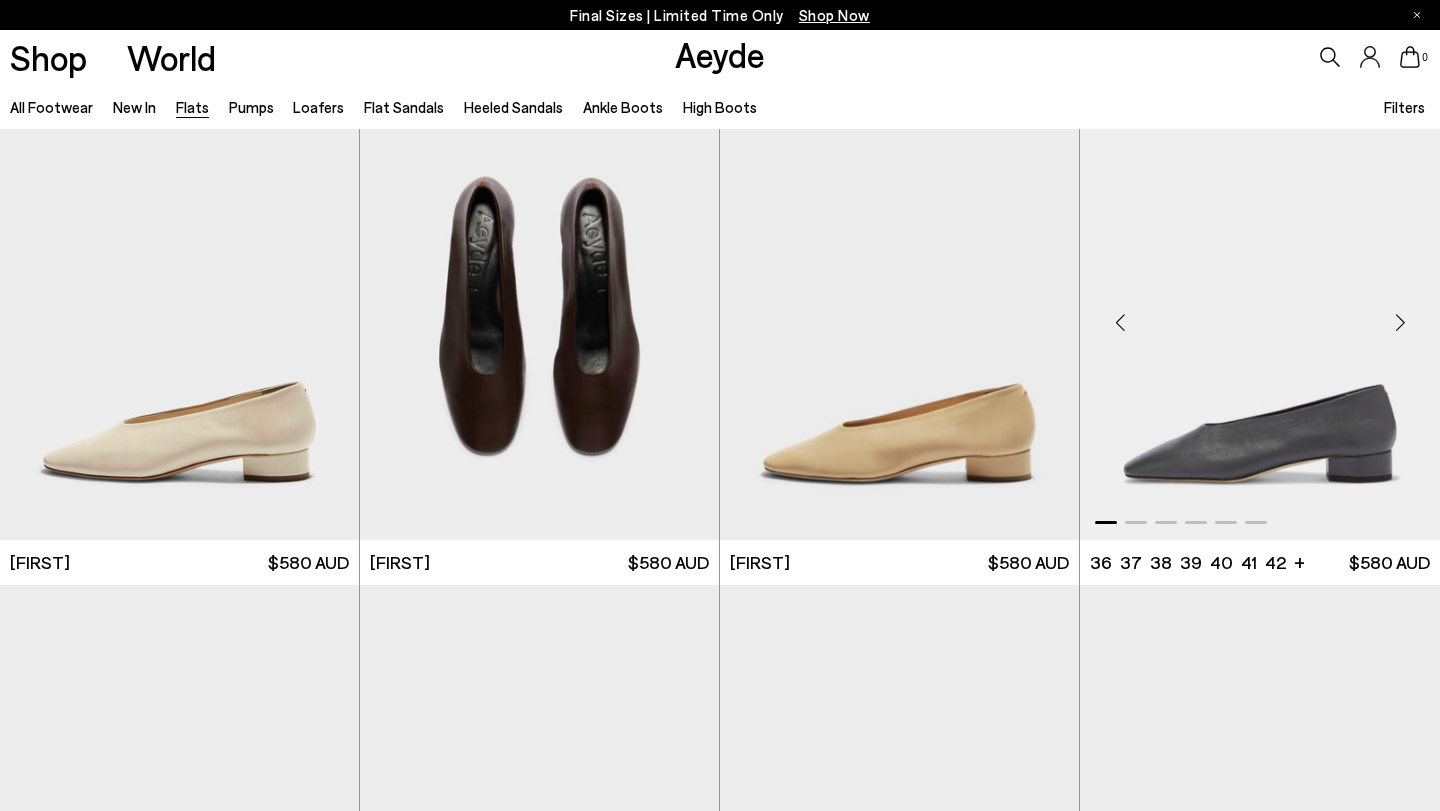 click at bounding box center (1400, 323) 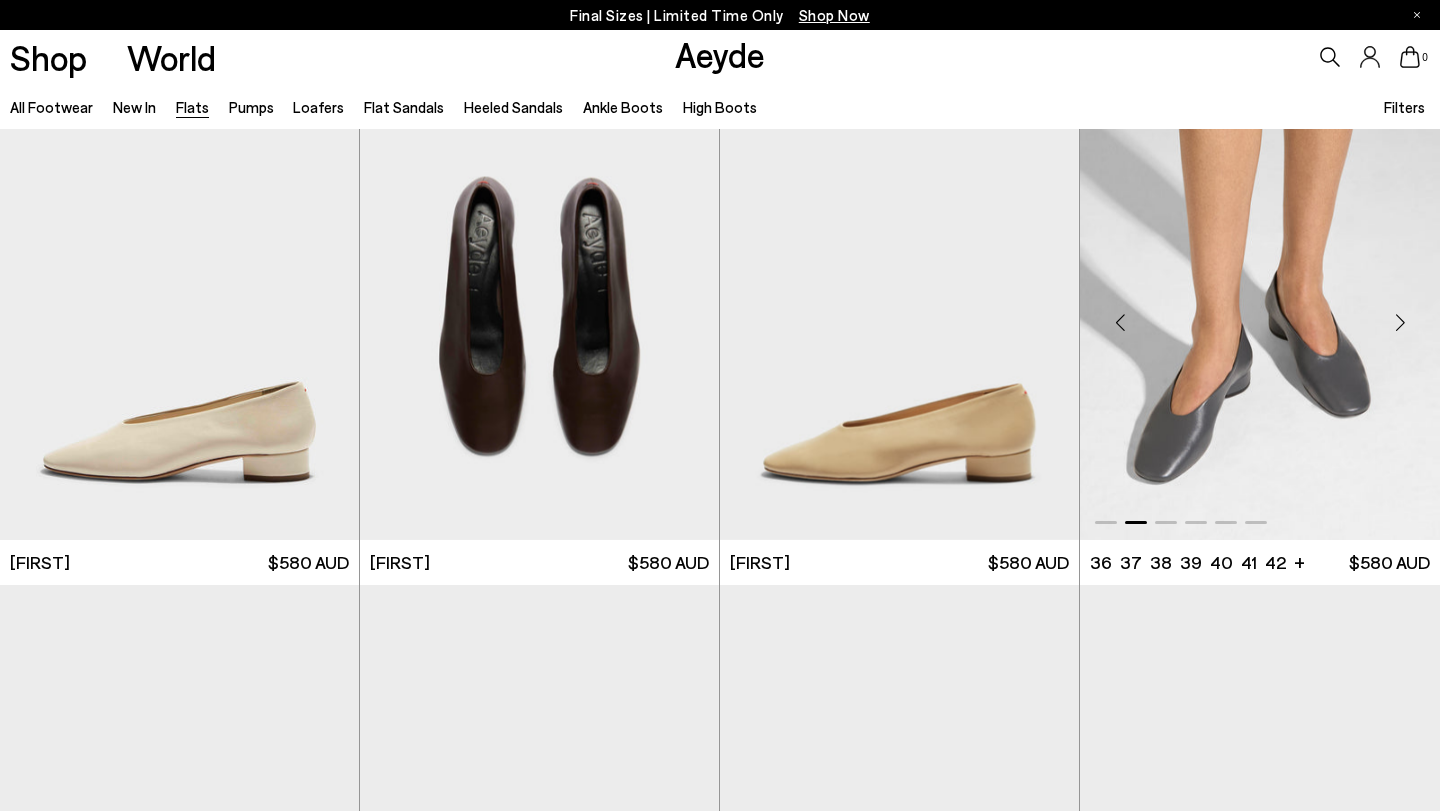 click at bounding box center (1400, 323) 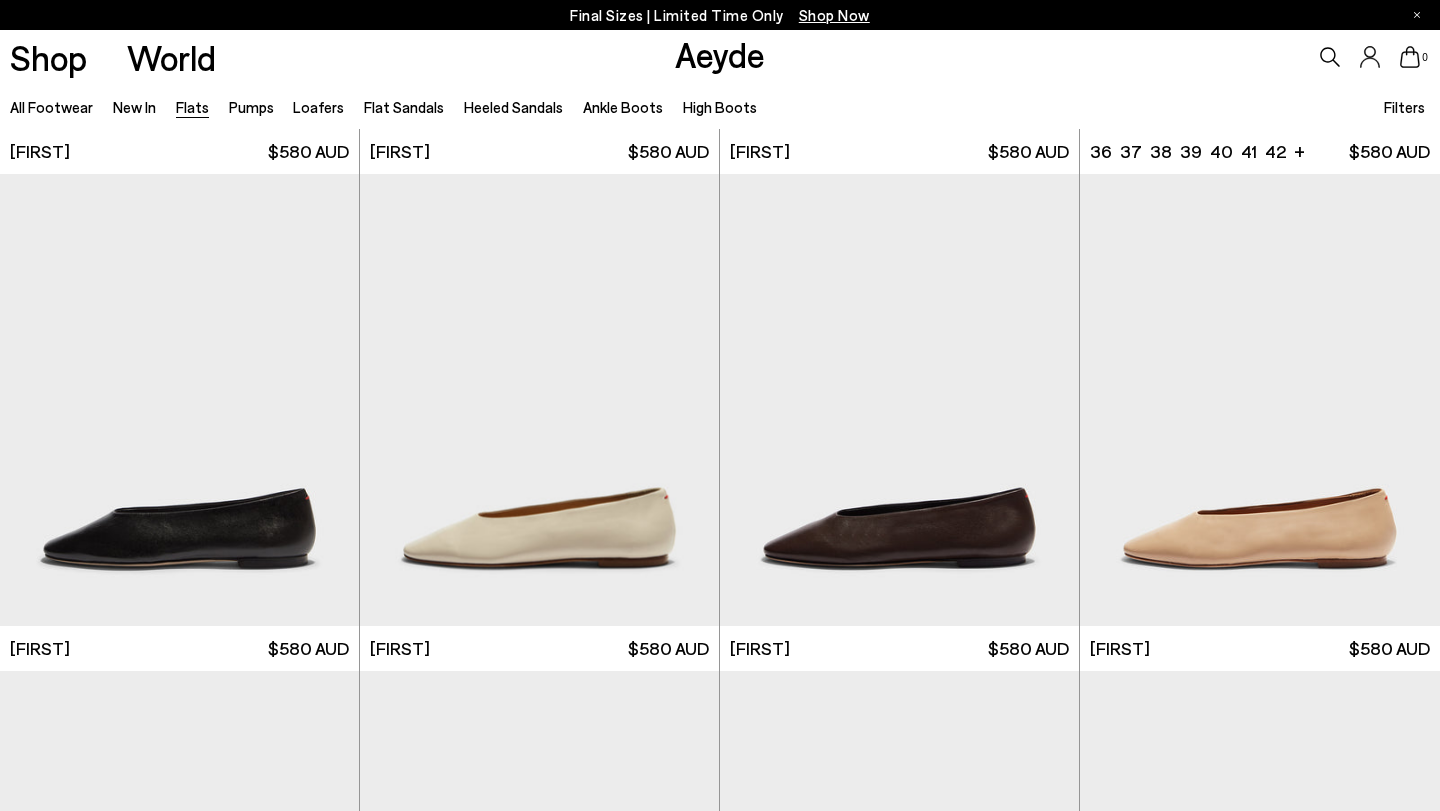 scroll, scrollTop: 3930, scrollLeft: 0, axis: vertical 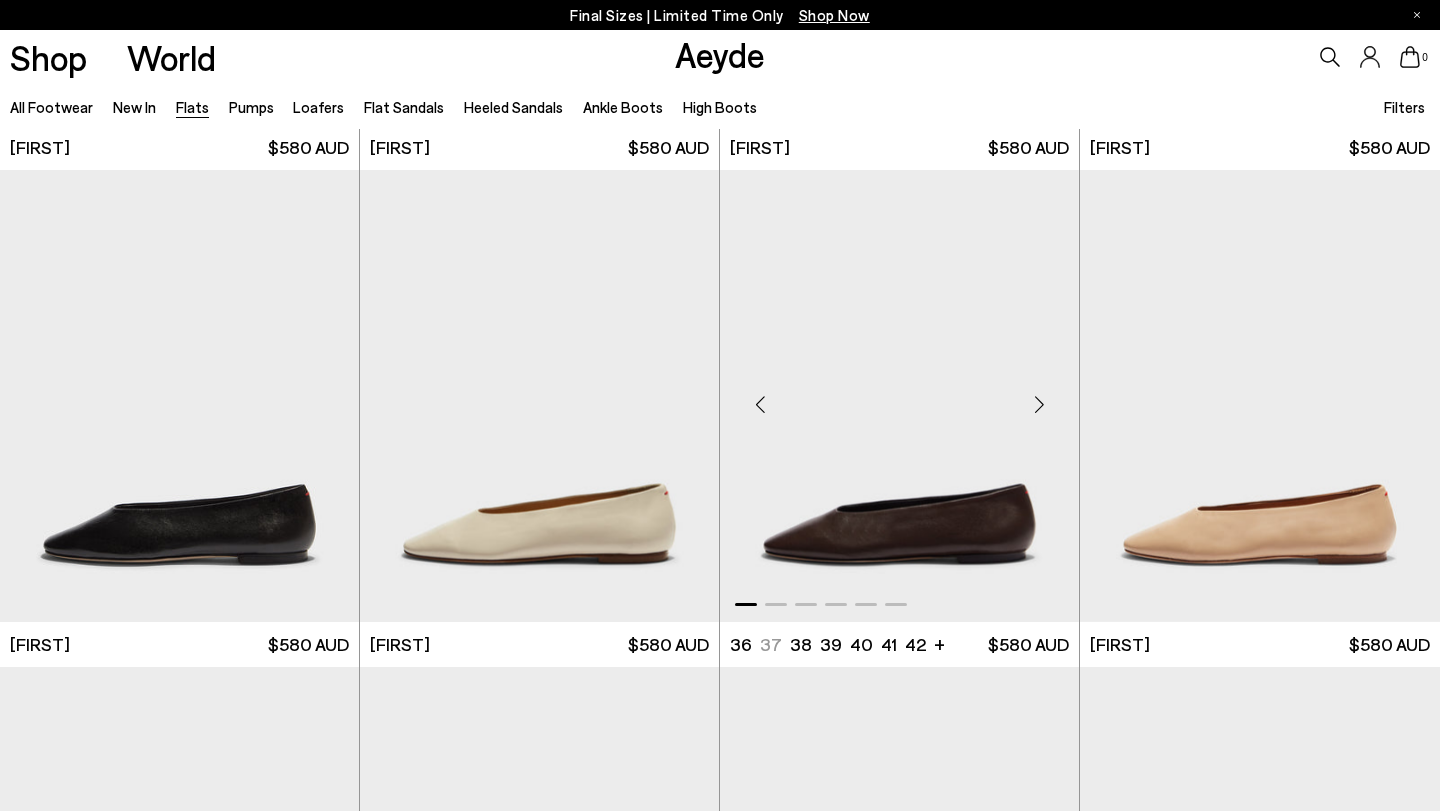 click at bounding box center (1039, 404) 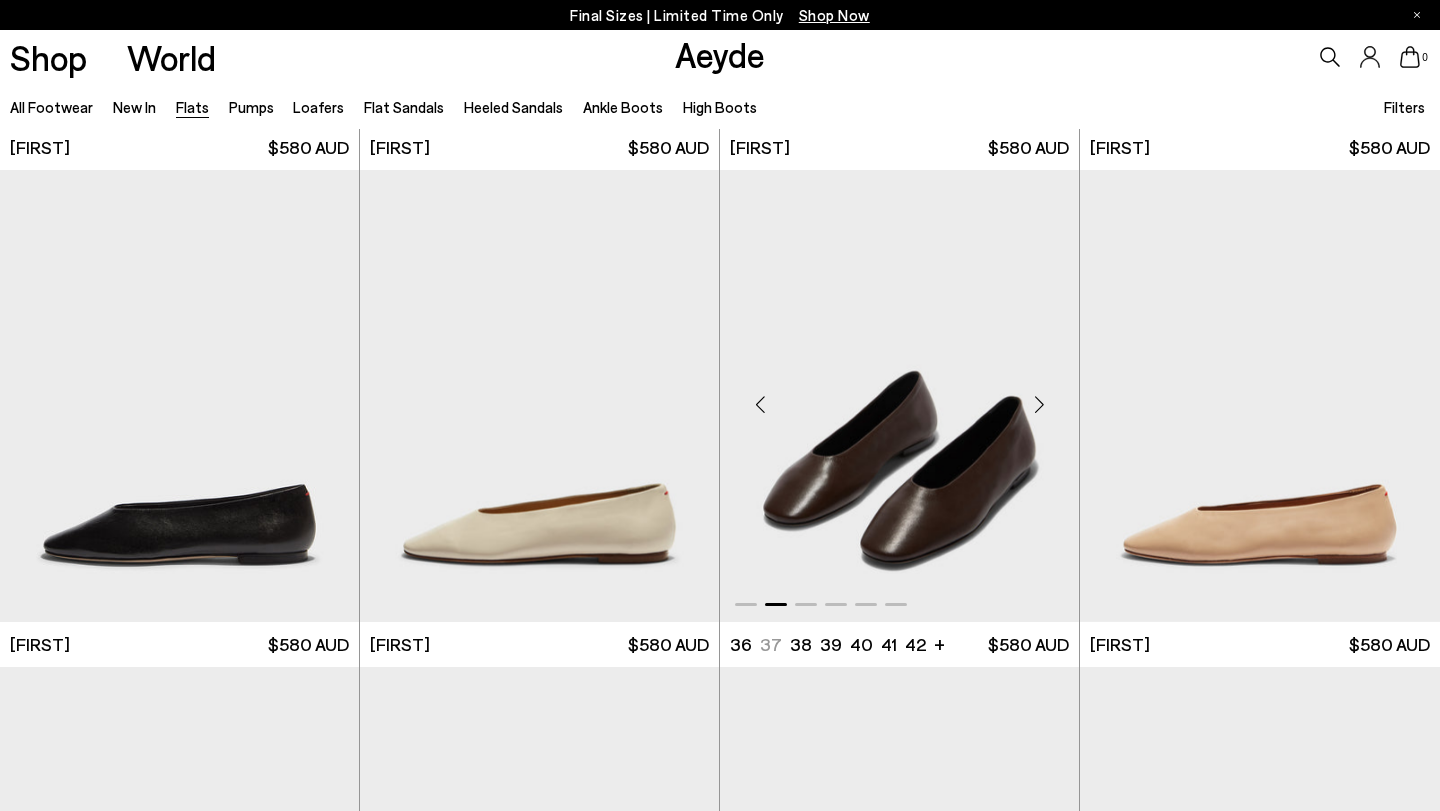 click at bounding box center (1039, 404) 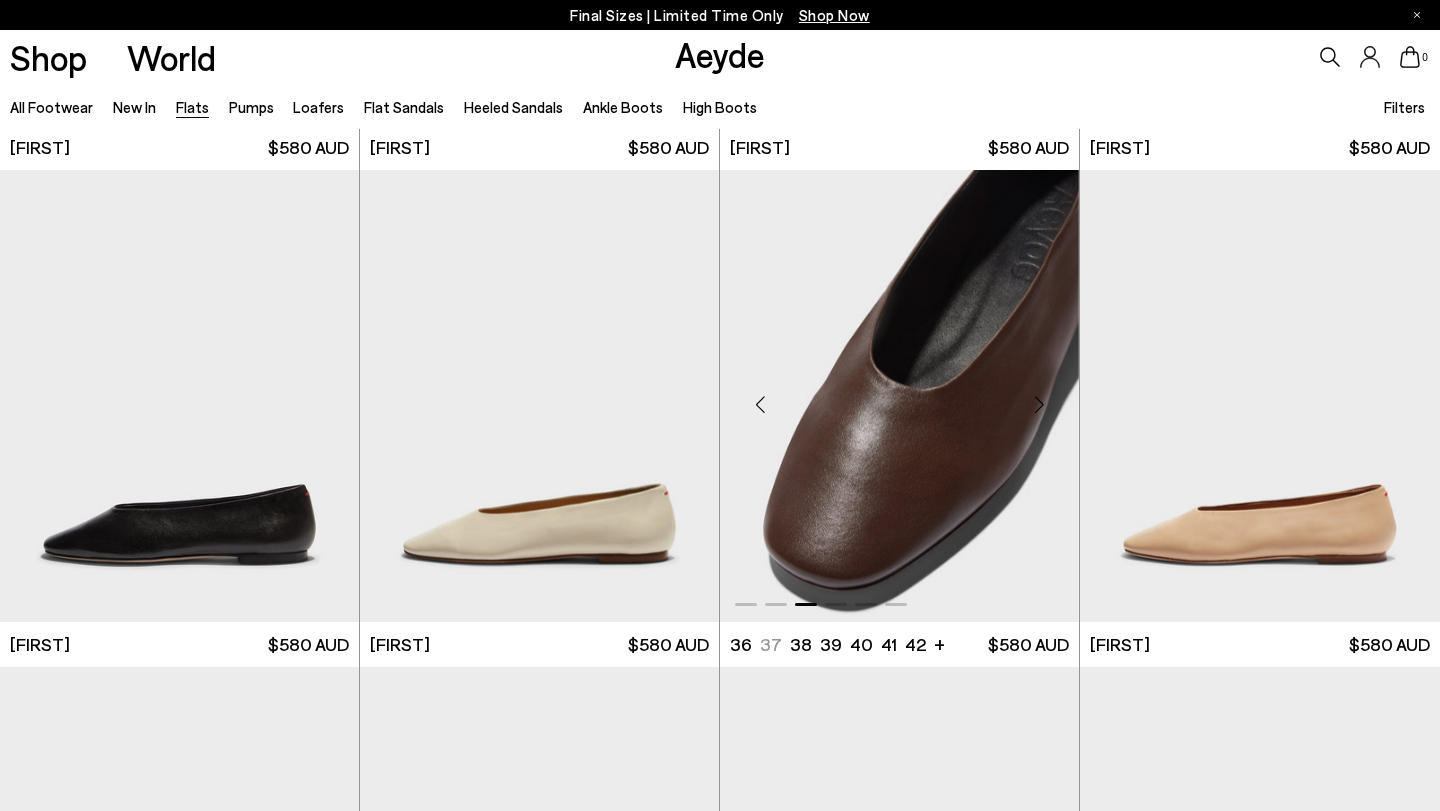 click at bounding box center [1039, 404] 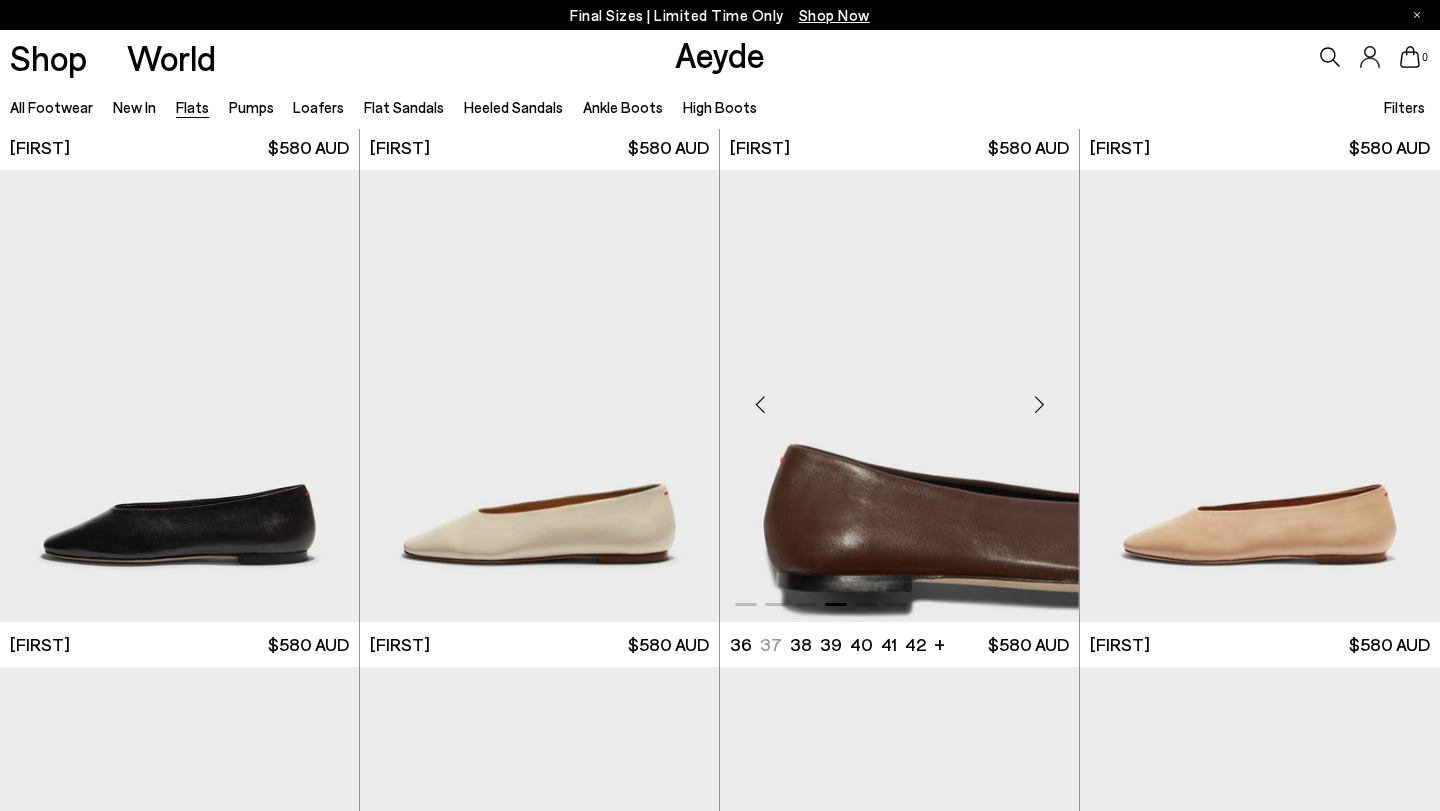 click at bounding box center [1039, 404] 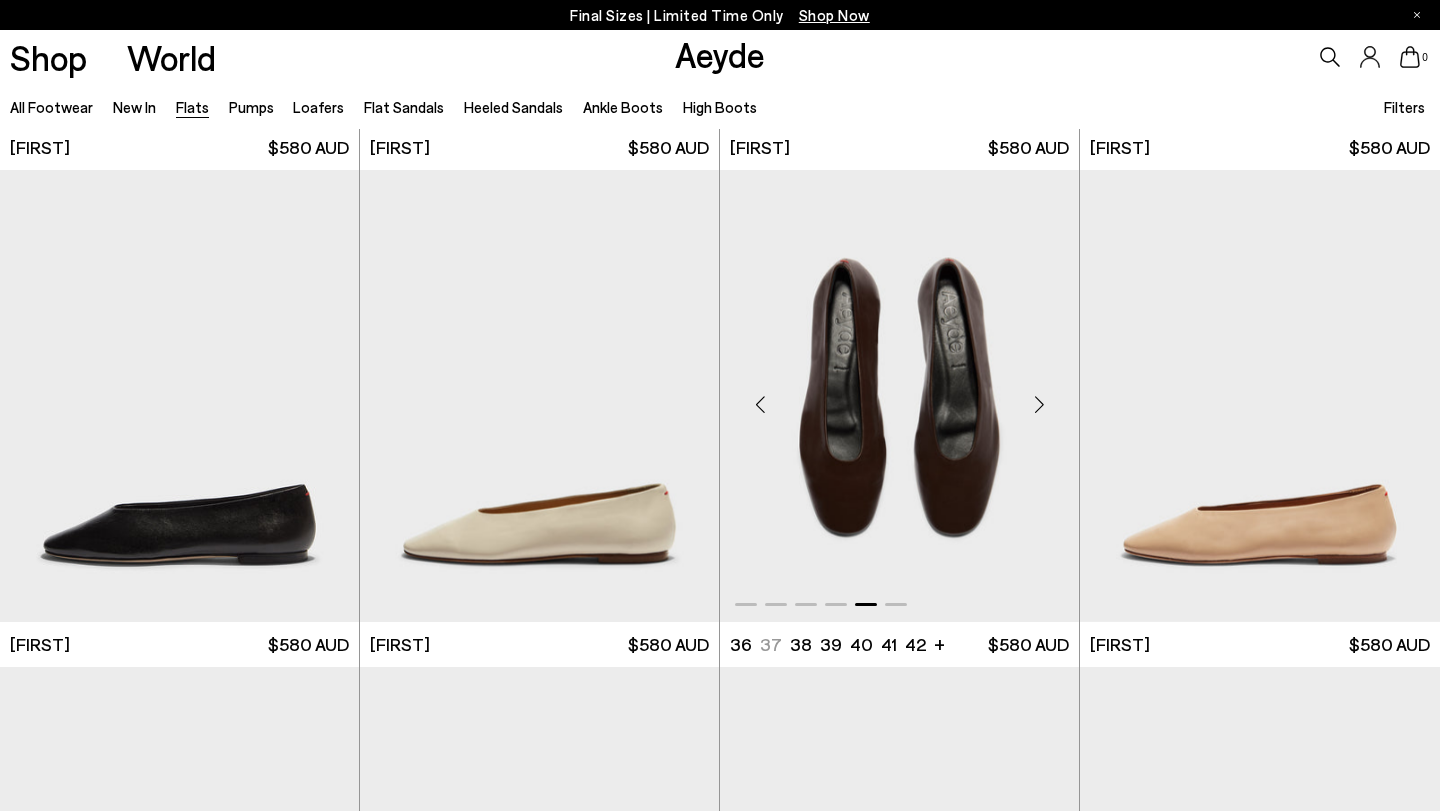 click at bounding box center [1039, 404] 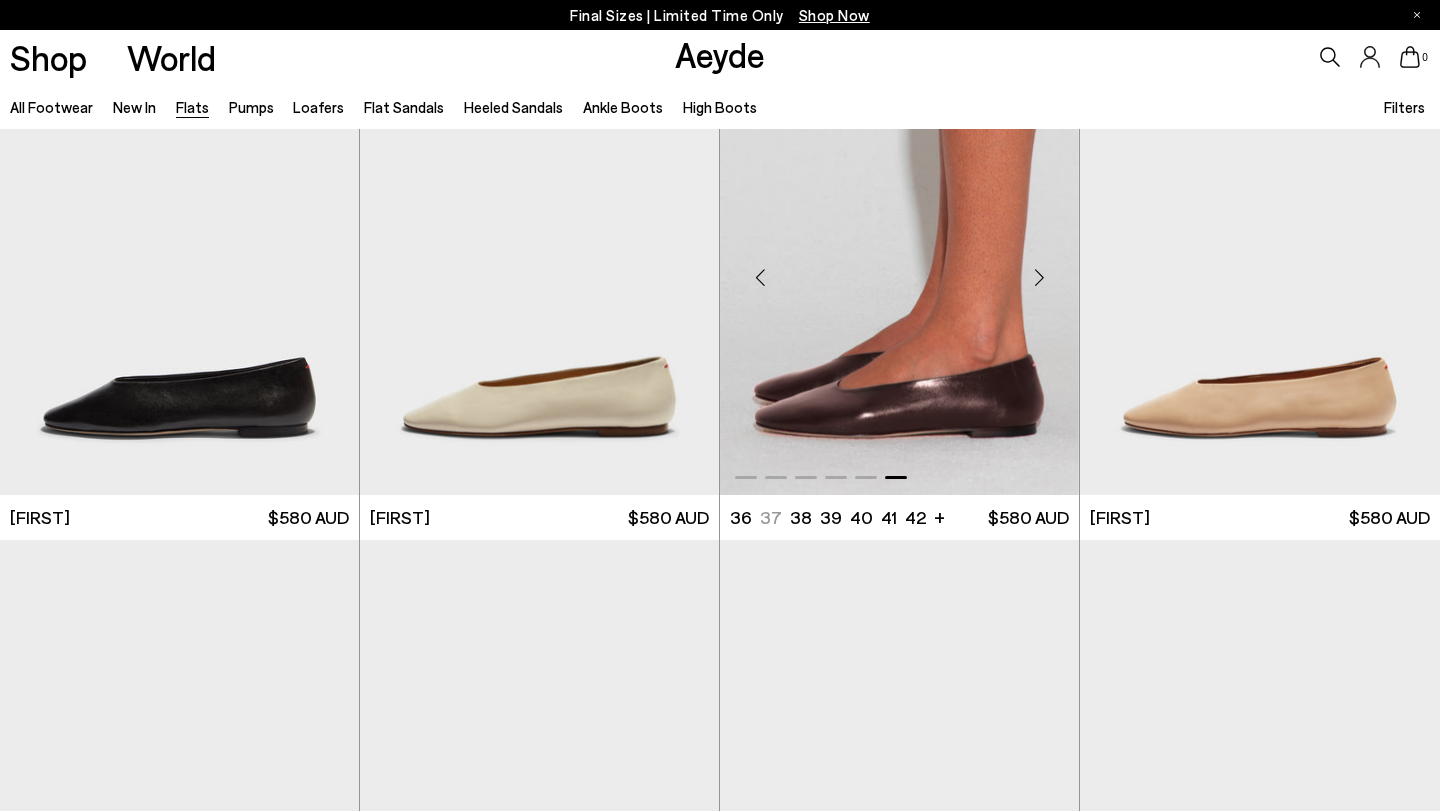 scroll, scrollTop: 4079, scrollLeft: 0, axis: vertical 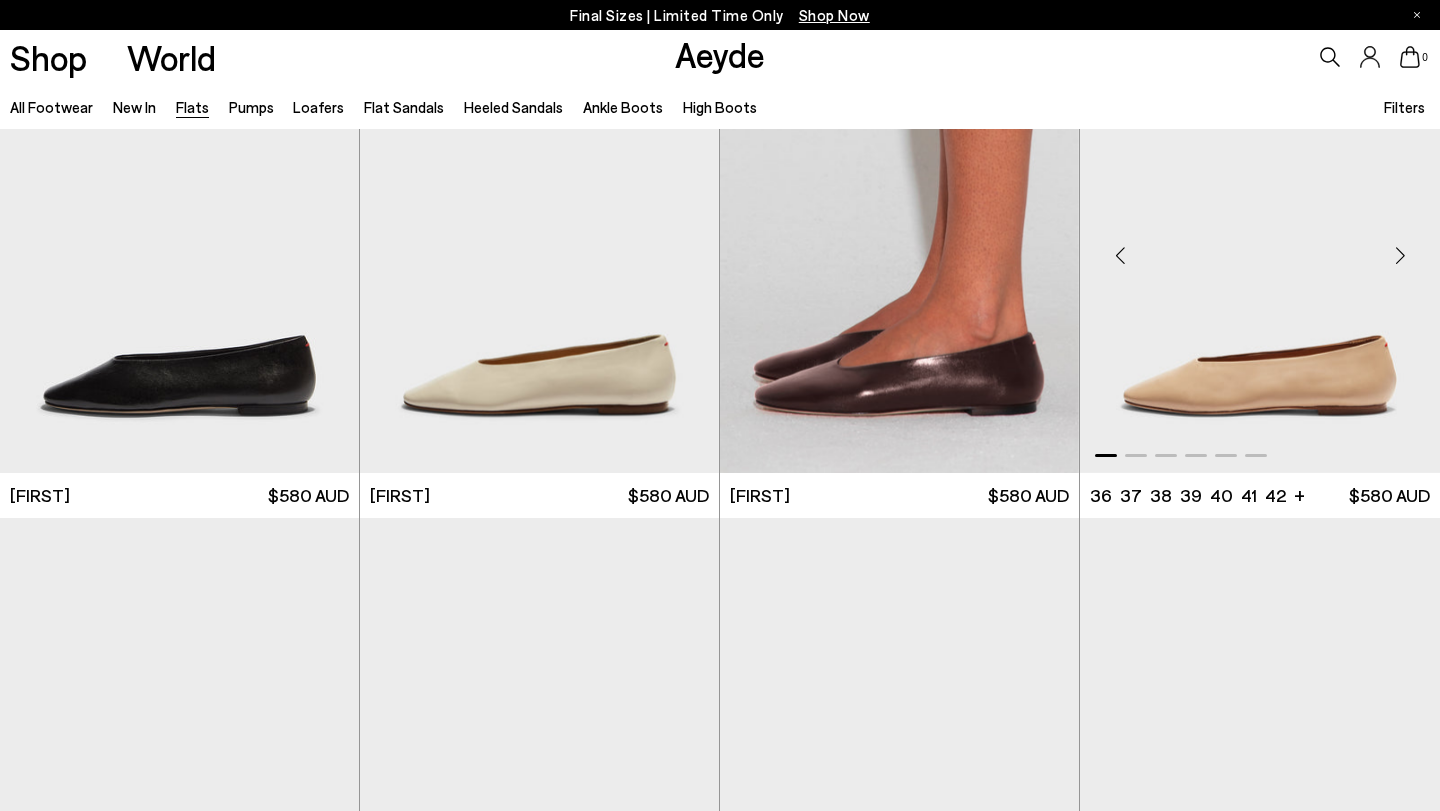 click at bounding box center (1400, 255) 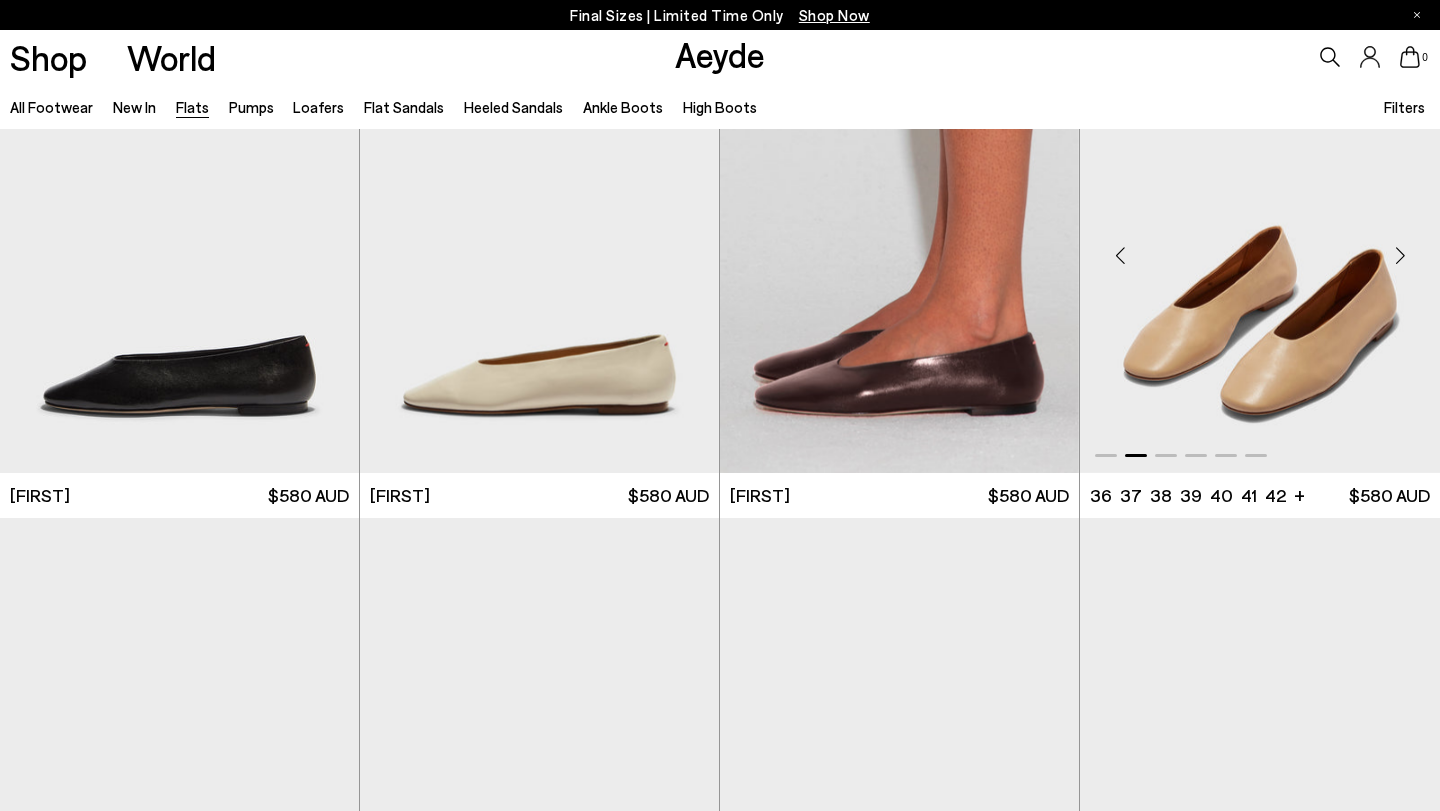 click at bounding box center [1400, 255] 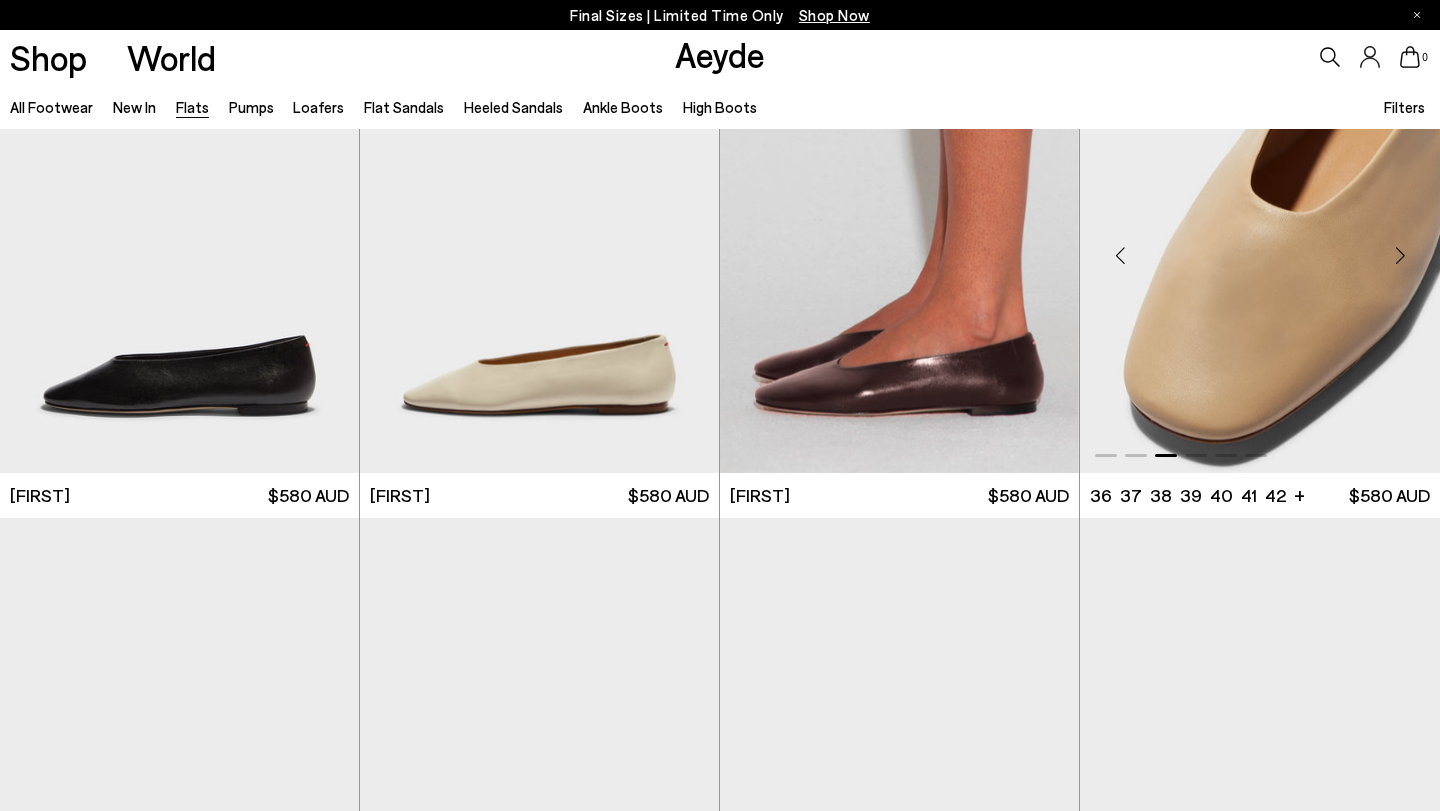 click at bounding box center (1400, 255) 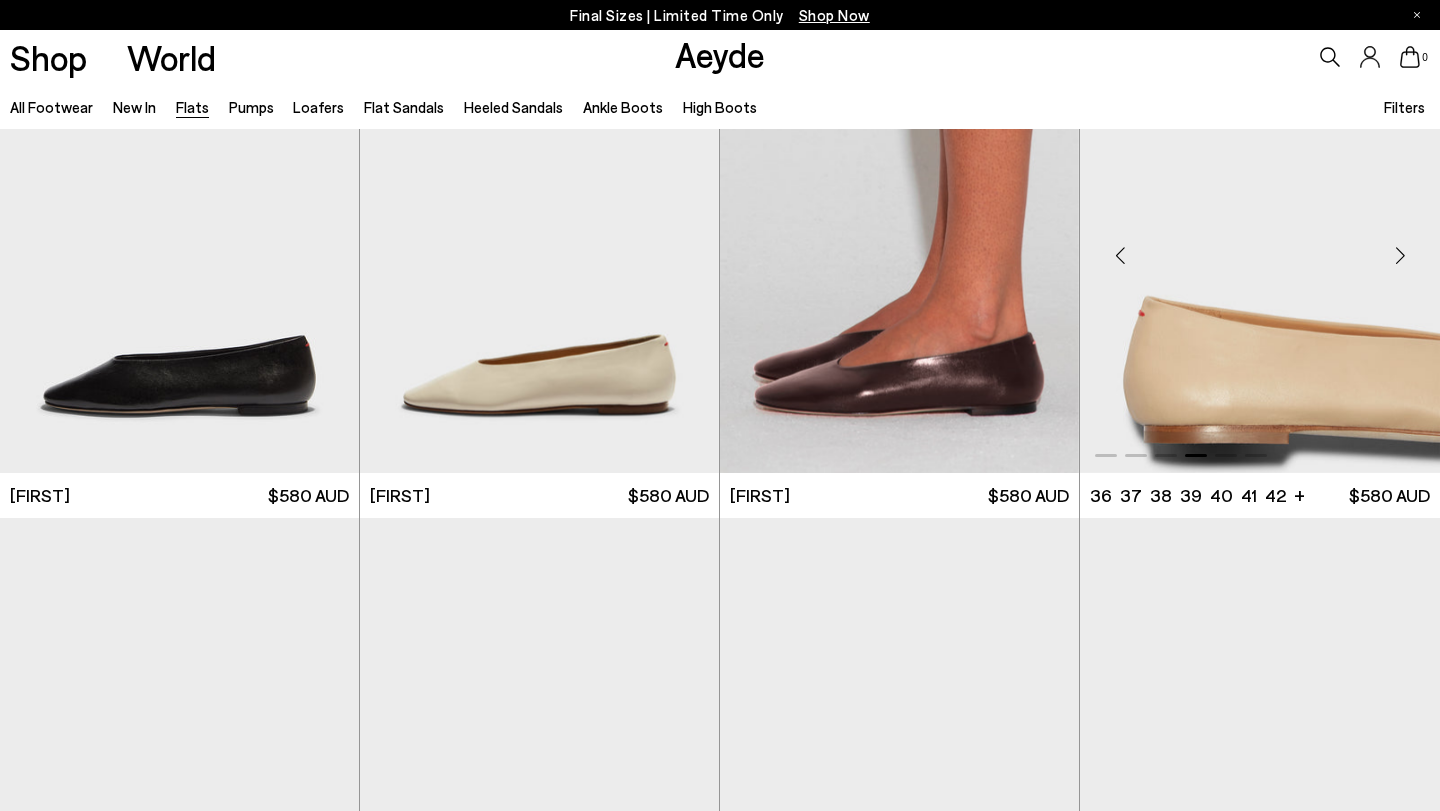 click at bounding box center [1400, 255] 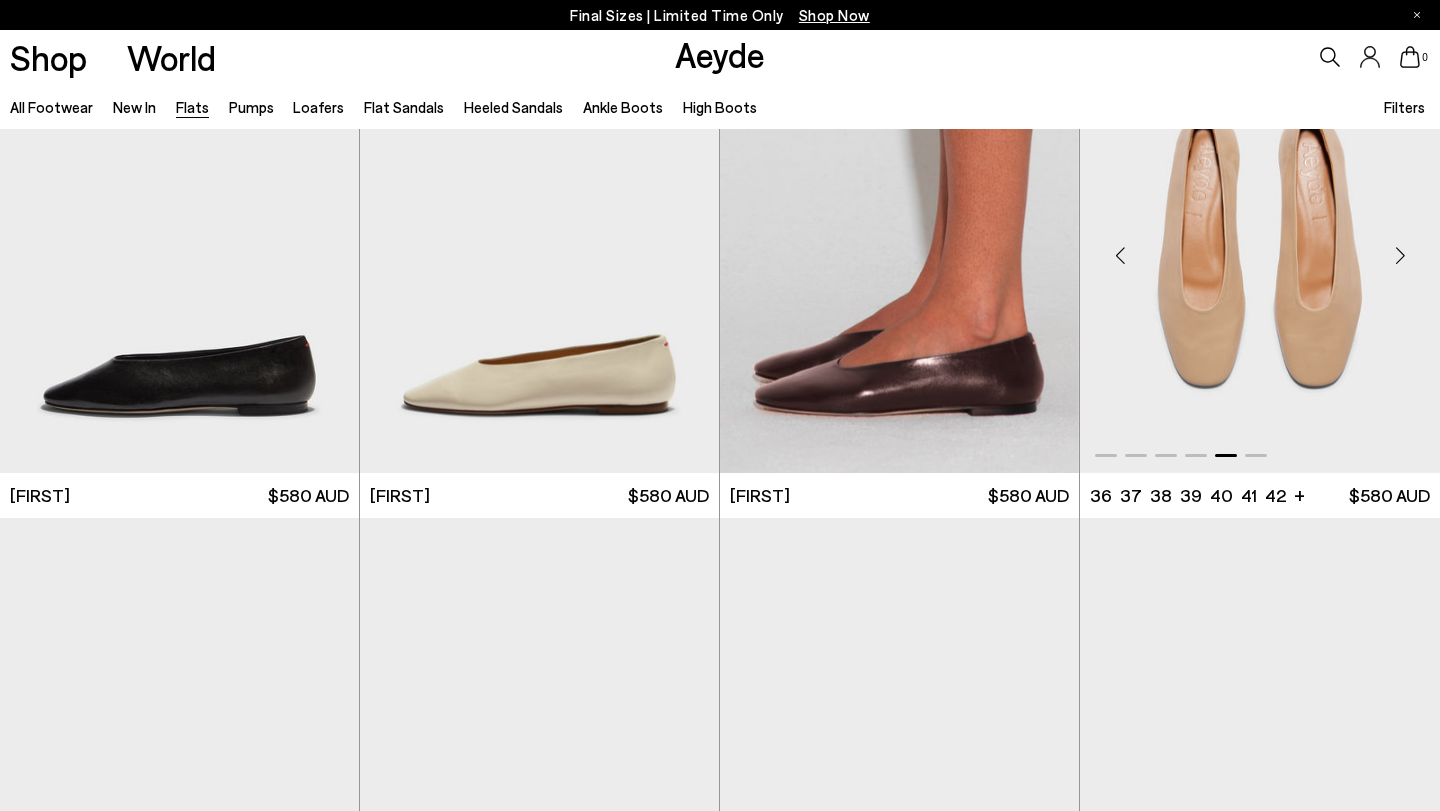 click at bounding box center (1400, 255) 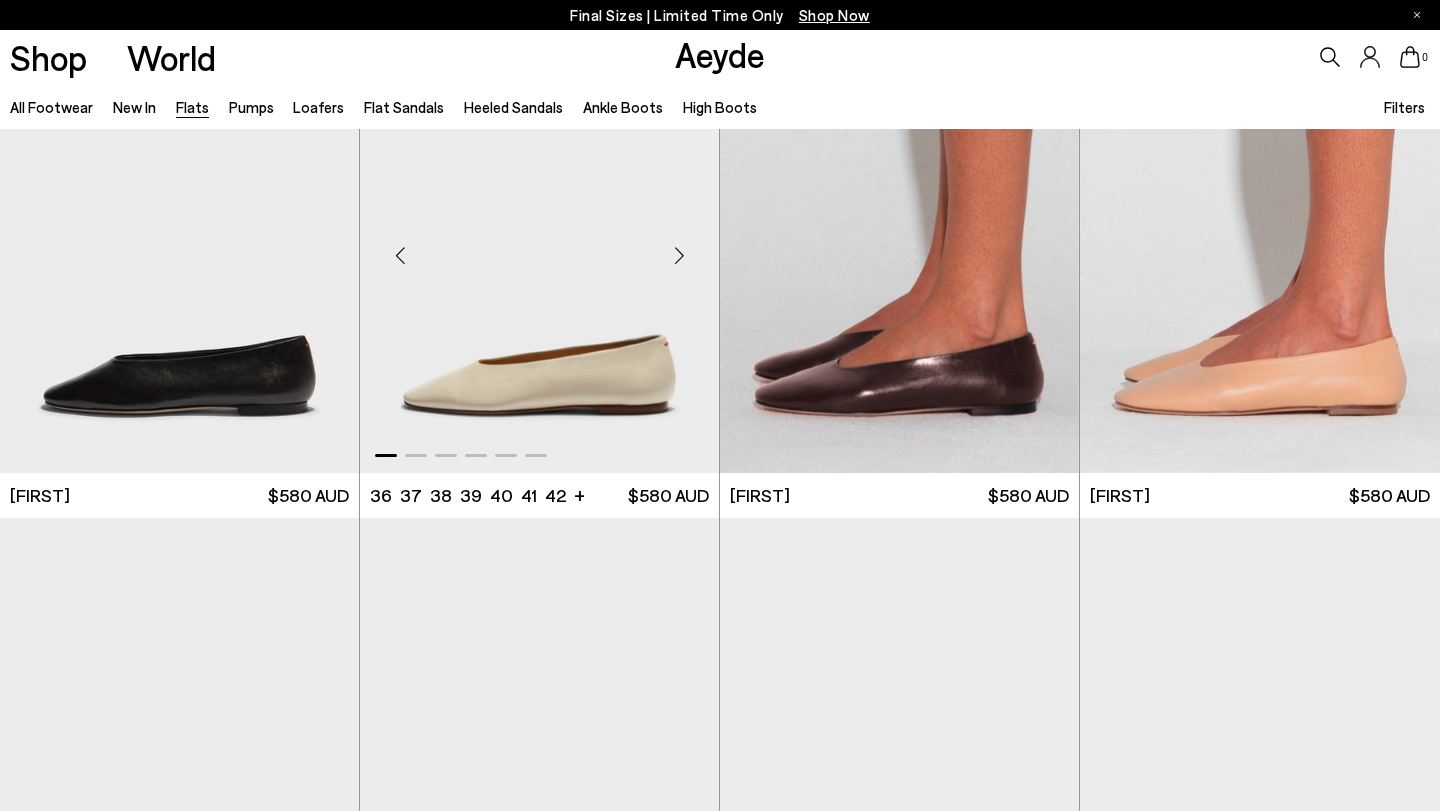 click at bounding box center [679, 255] 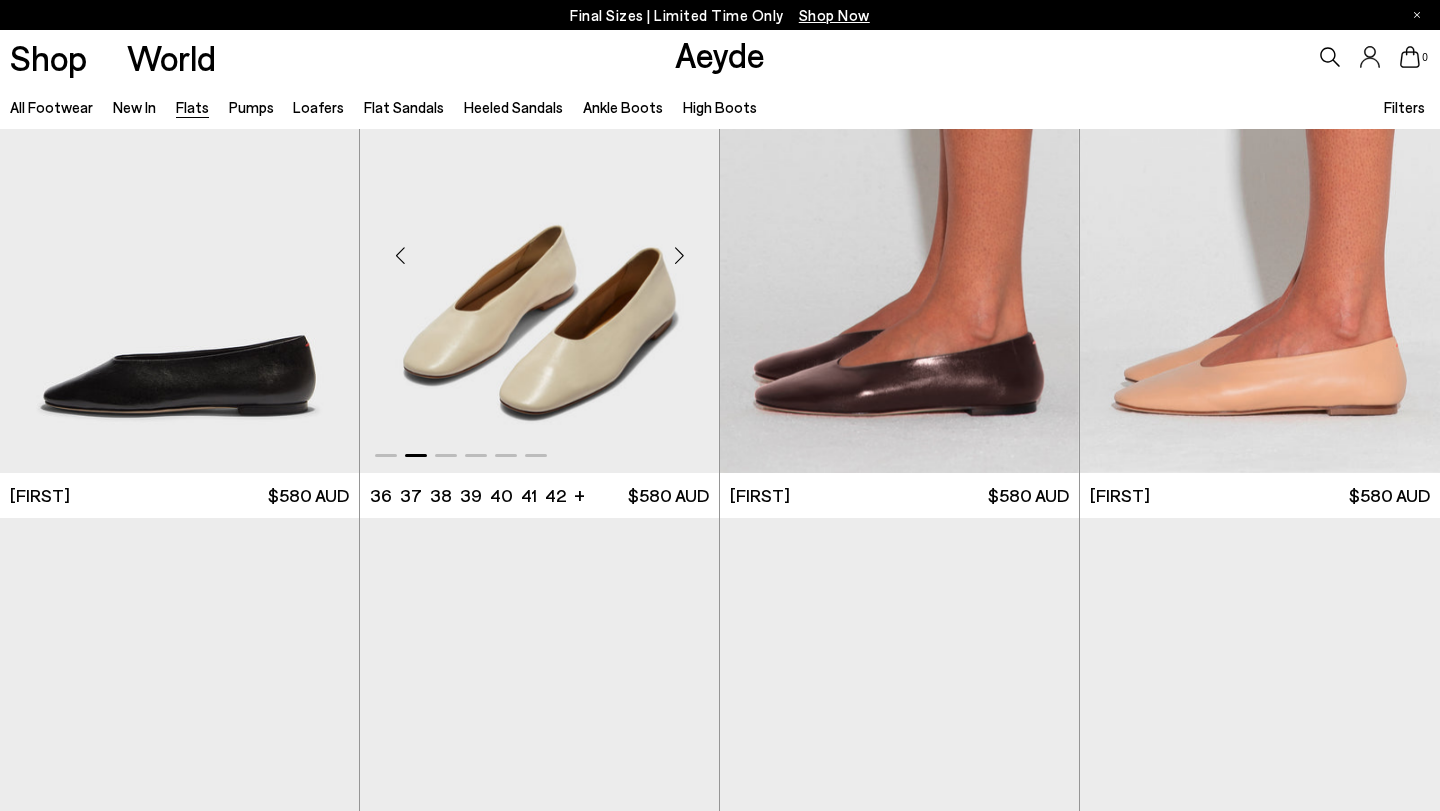 click at bounding box center [679, 255] 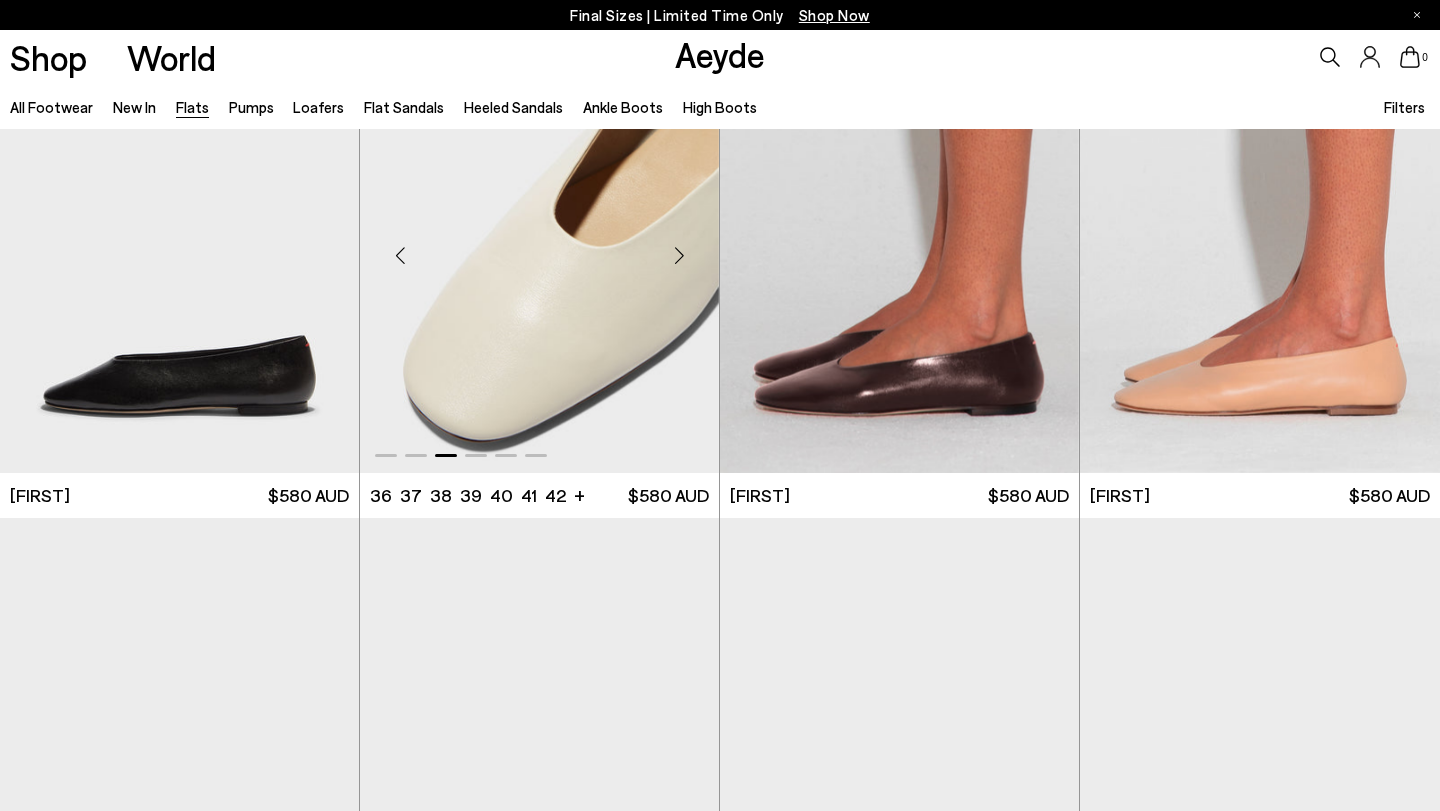 click at bounding box center [679, 255] 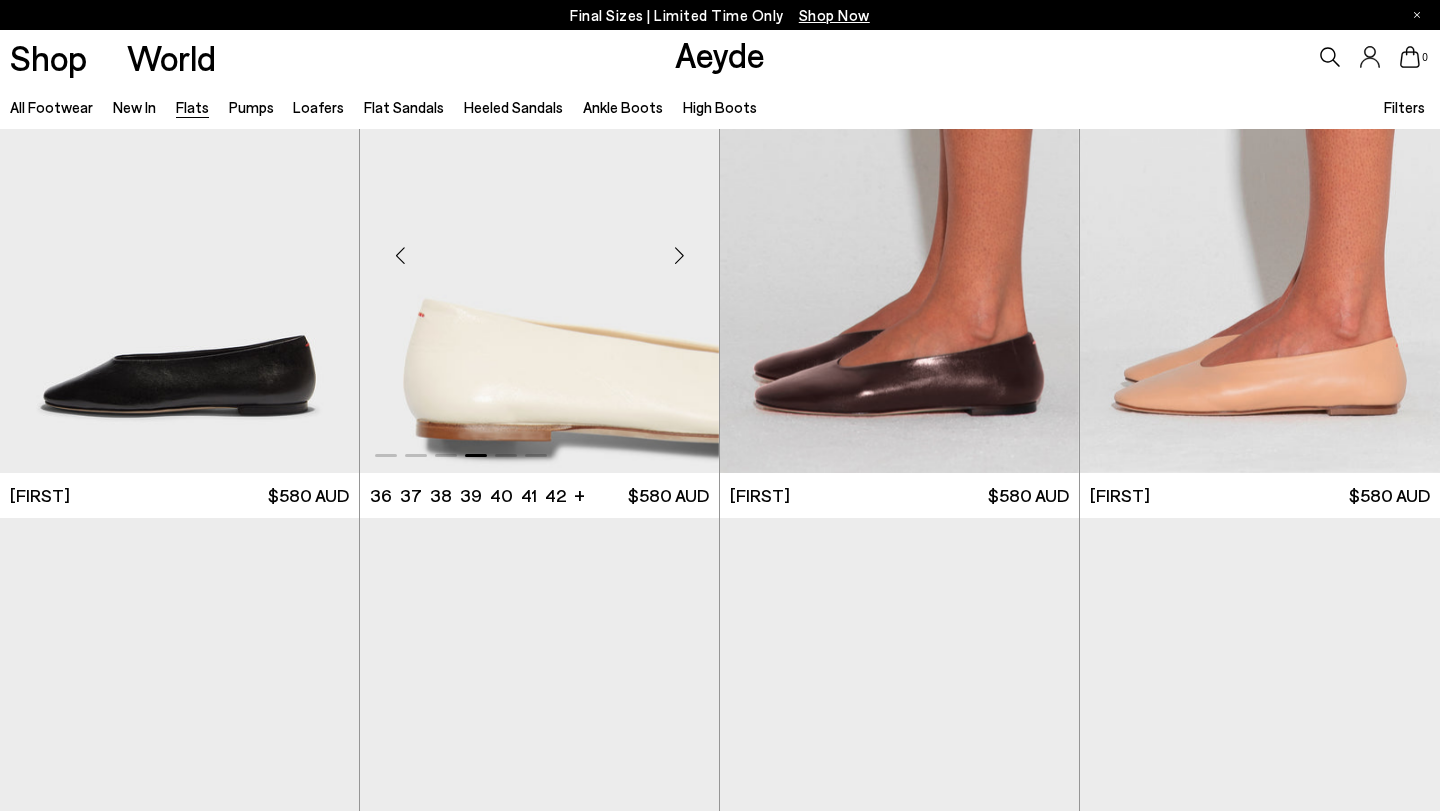click at bounding box center [679, 255] 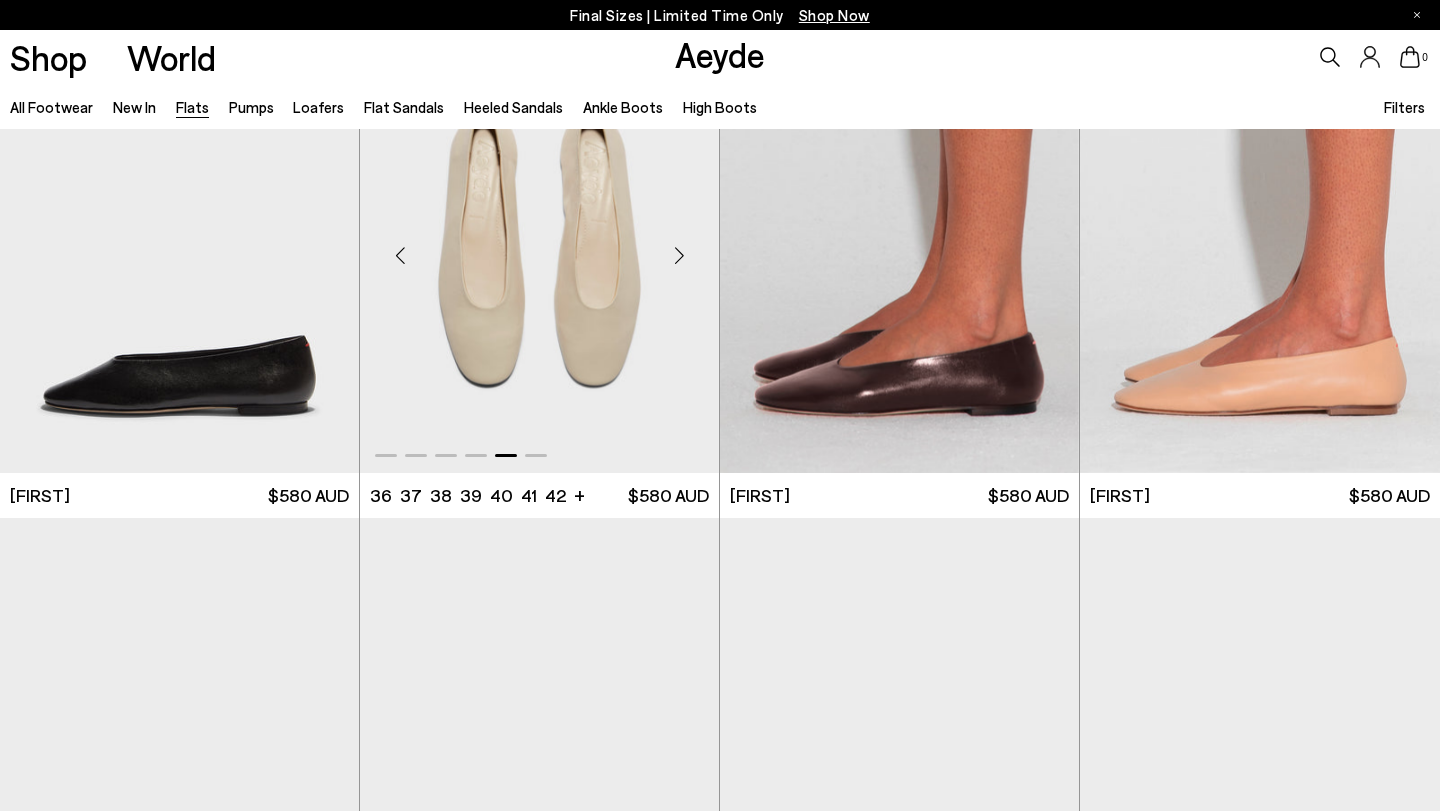 click at bounding box center [679, 255] 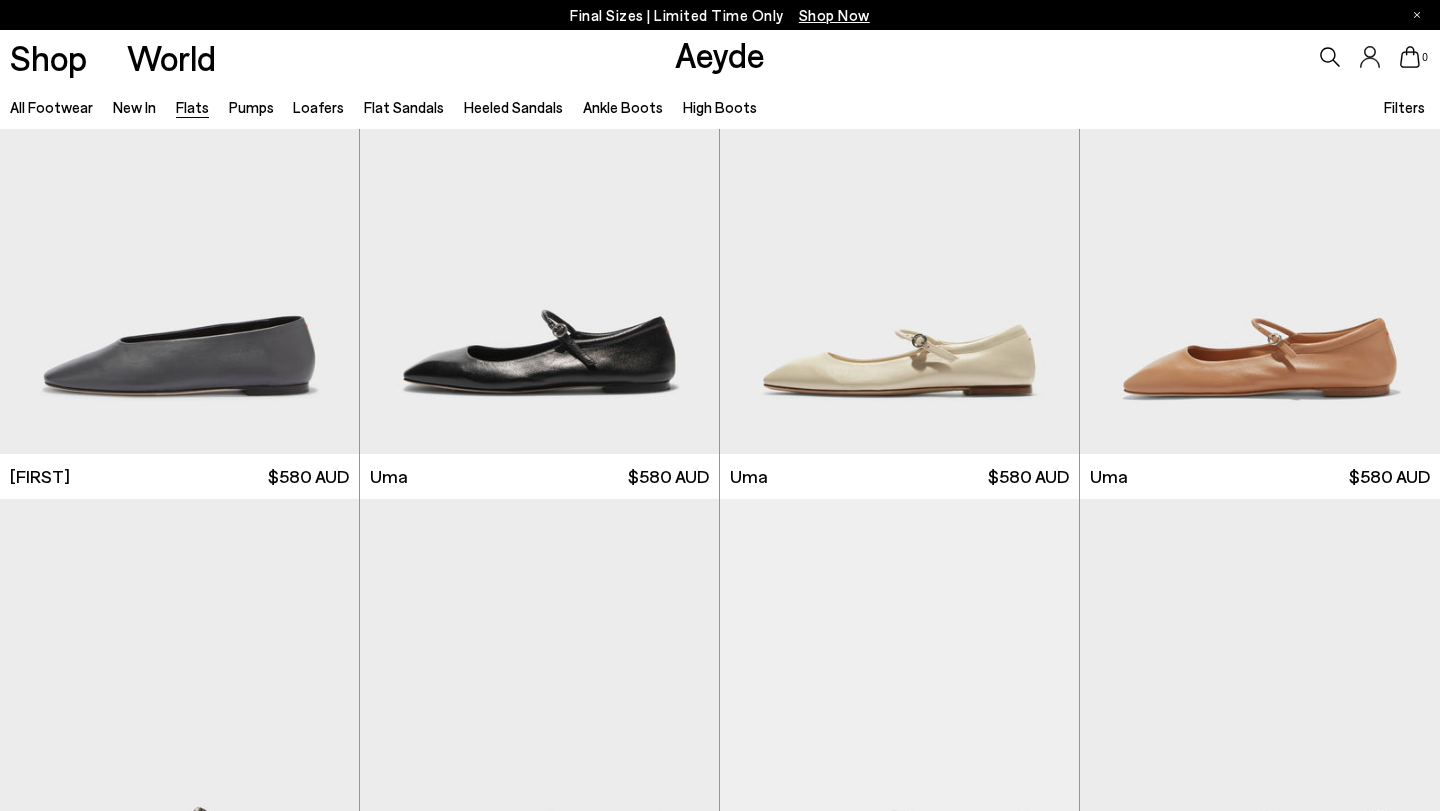 scroll, scrollTop: 4601, scrollLeft: 0, axis: vertical 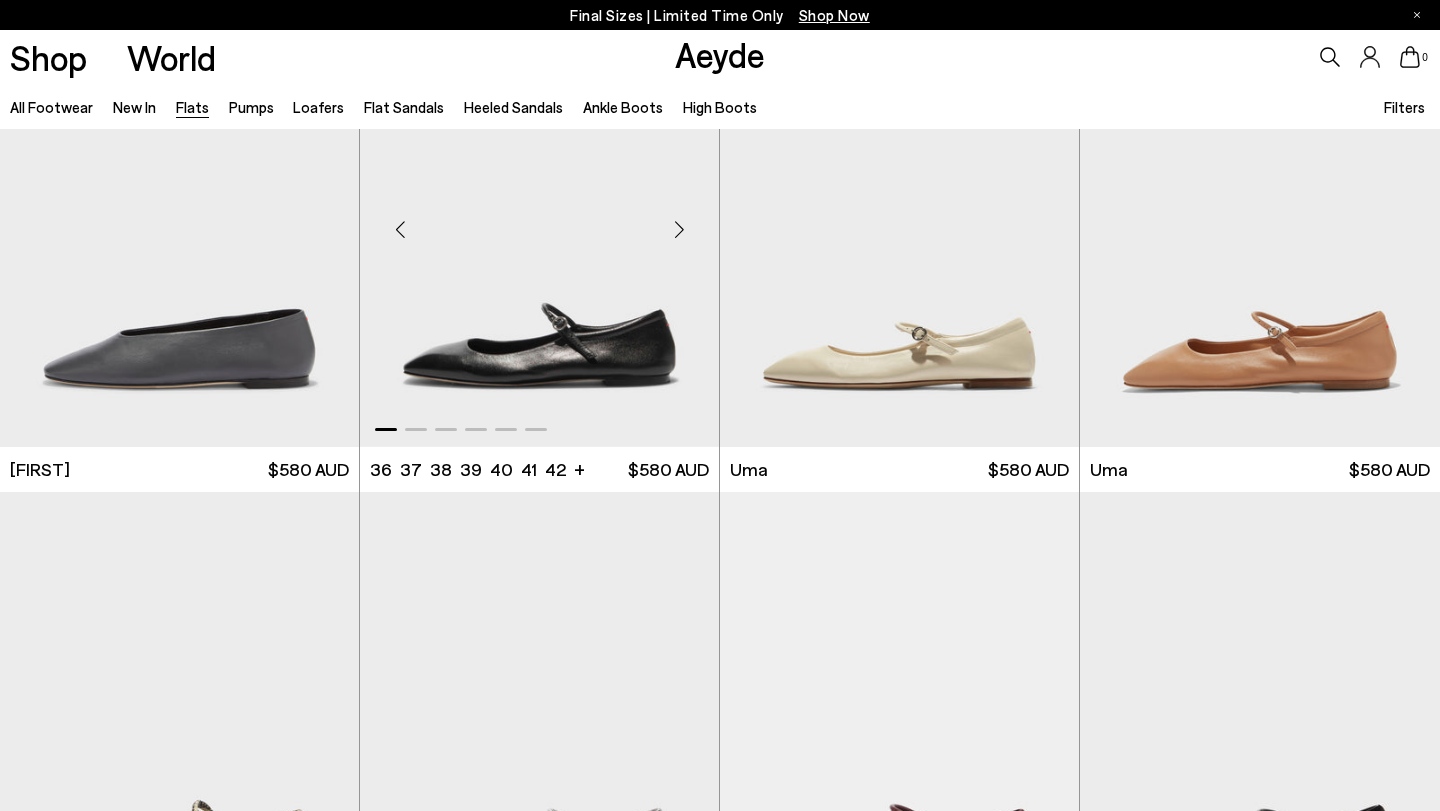click at bounding box center [679, 230] 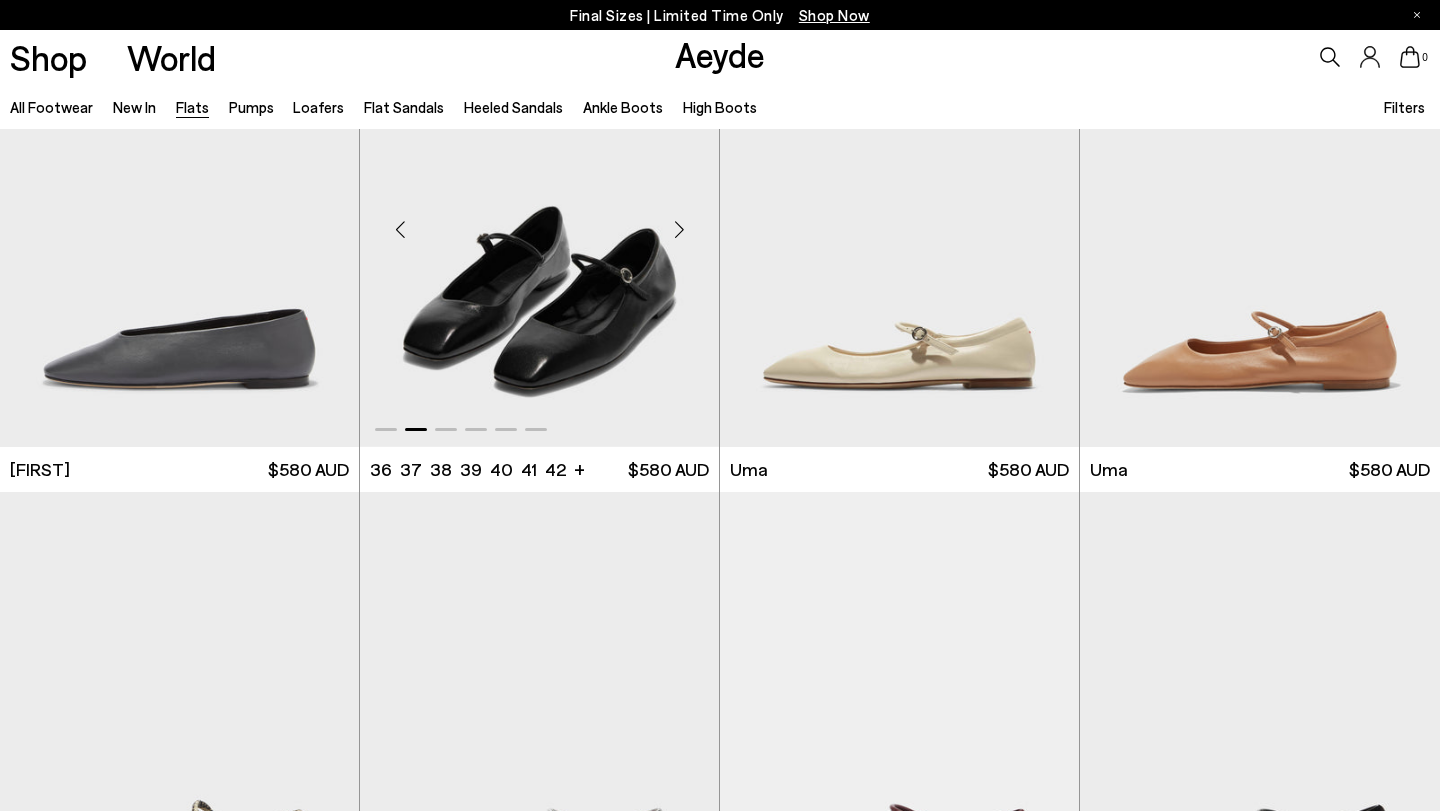 click at bounding box center [679, 230] 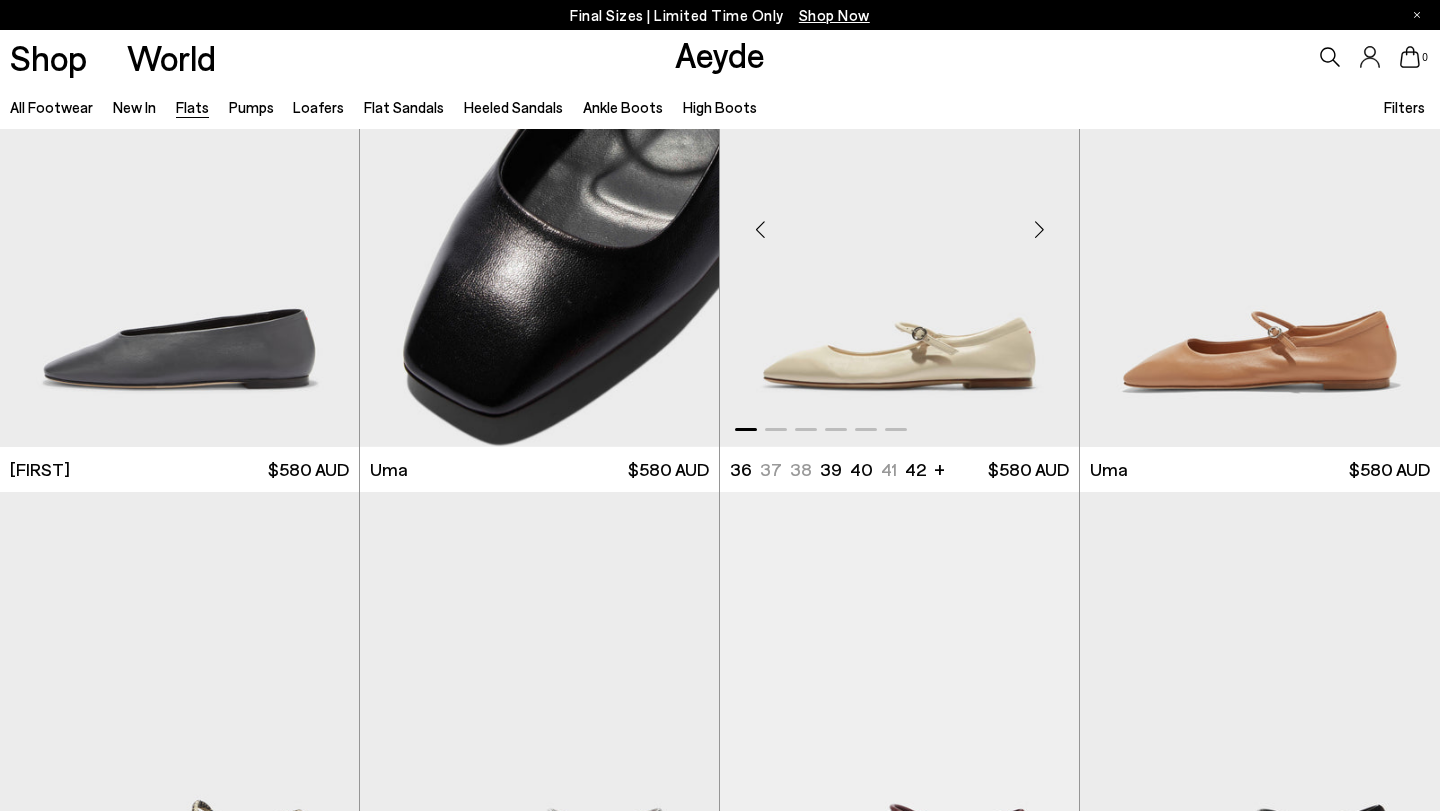 click at bounding box center [1039, 230] 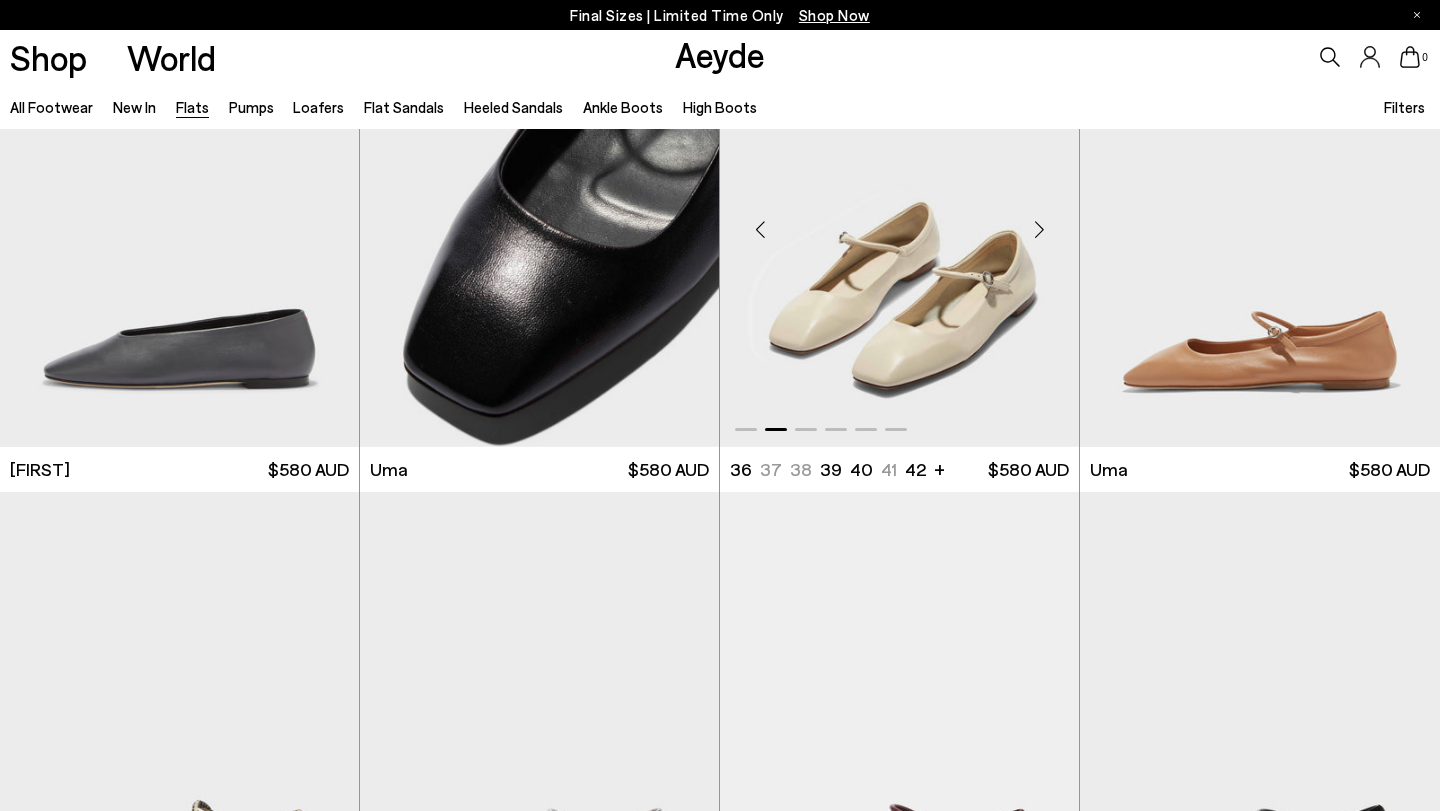 click at bounding box center (1039, 230) 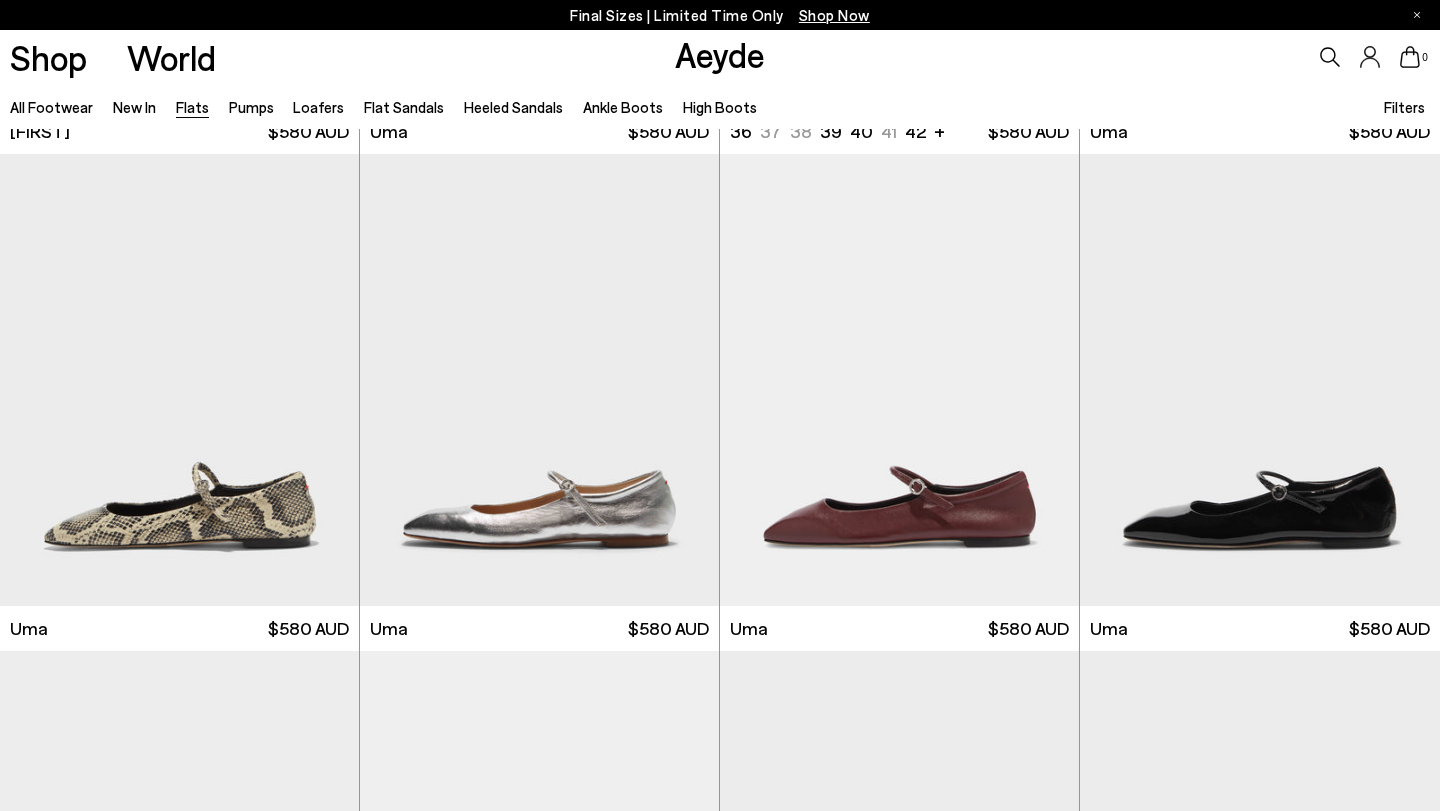 scroll, scrollTop: 4985, scrollLeft: 0, axis: vertical 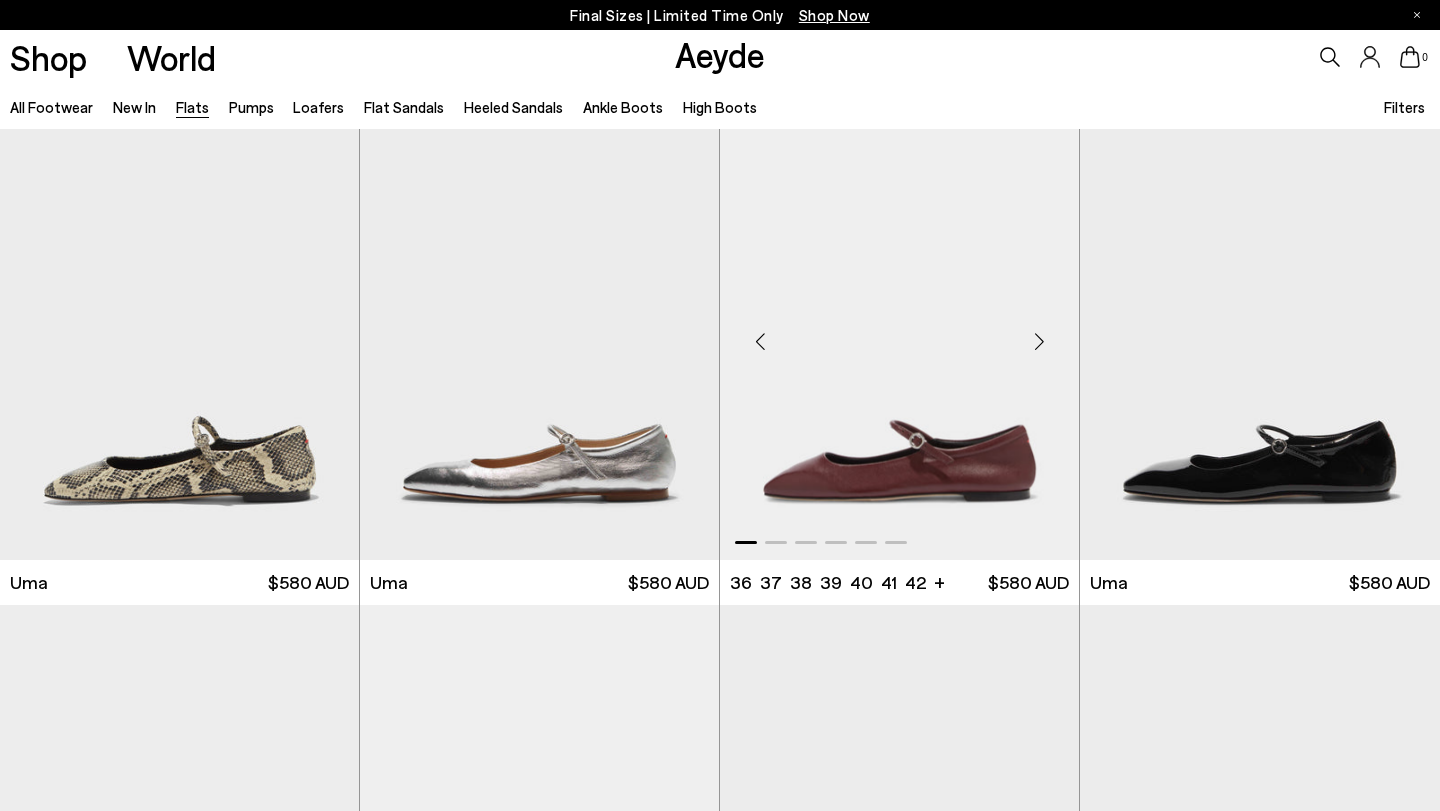 click at bounding box center [1039, 342] 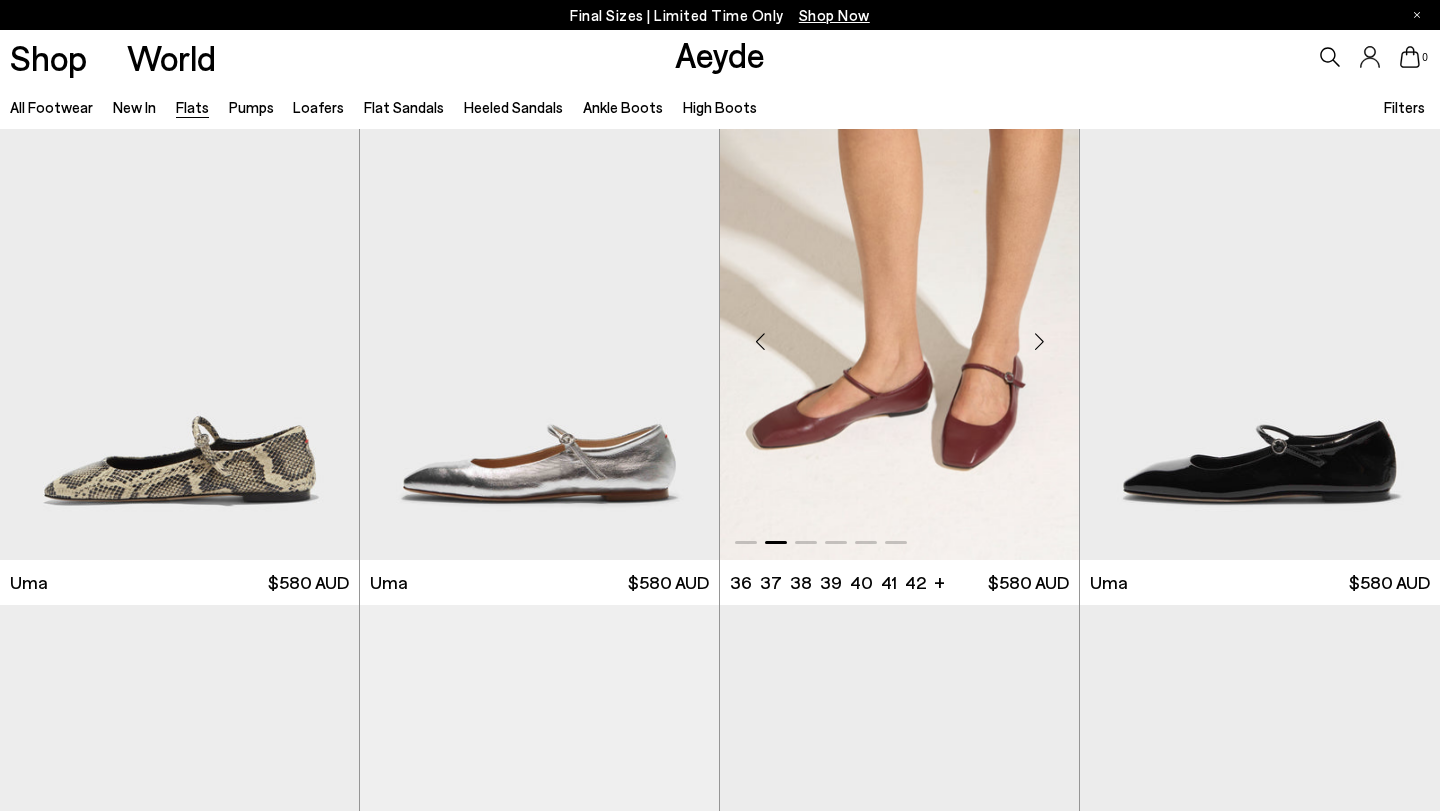click at bounding box center (1039, 342) 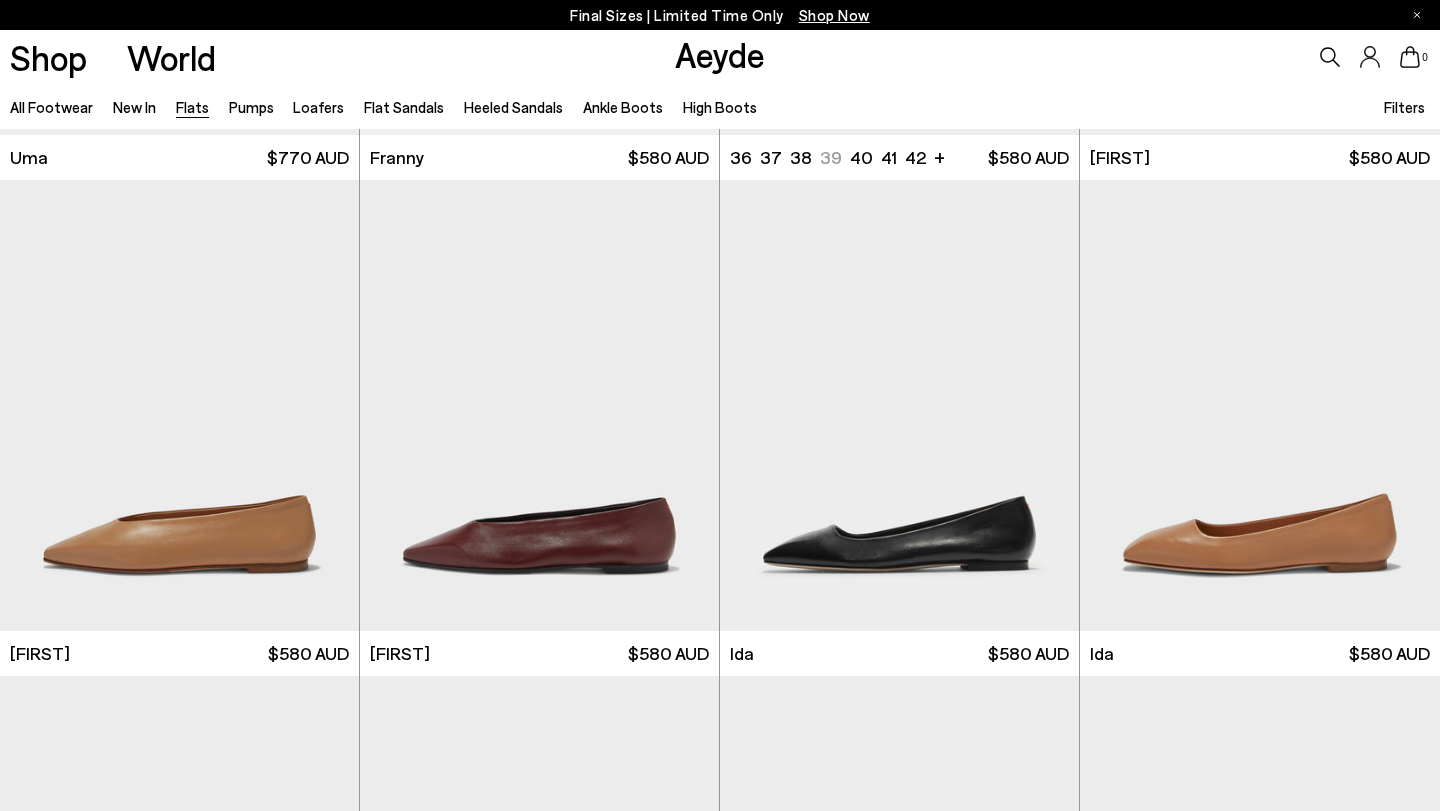 scroll, scrollTop: 6089, scrollLeft: 0, axis: vertical 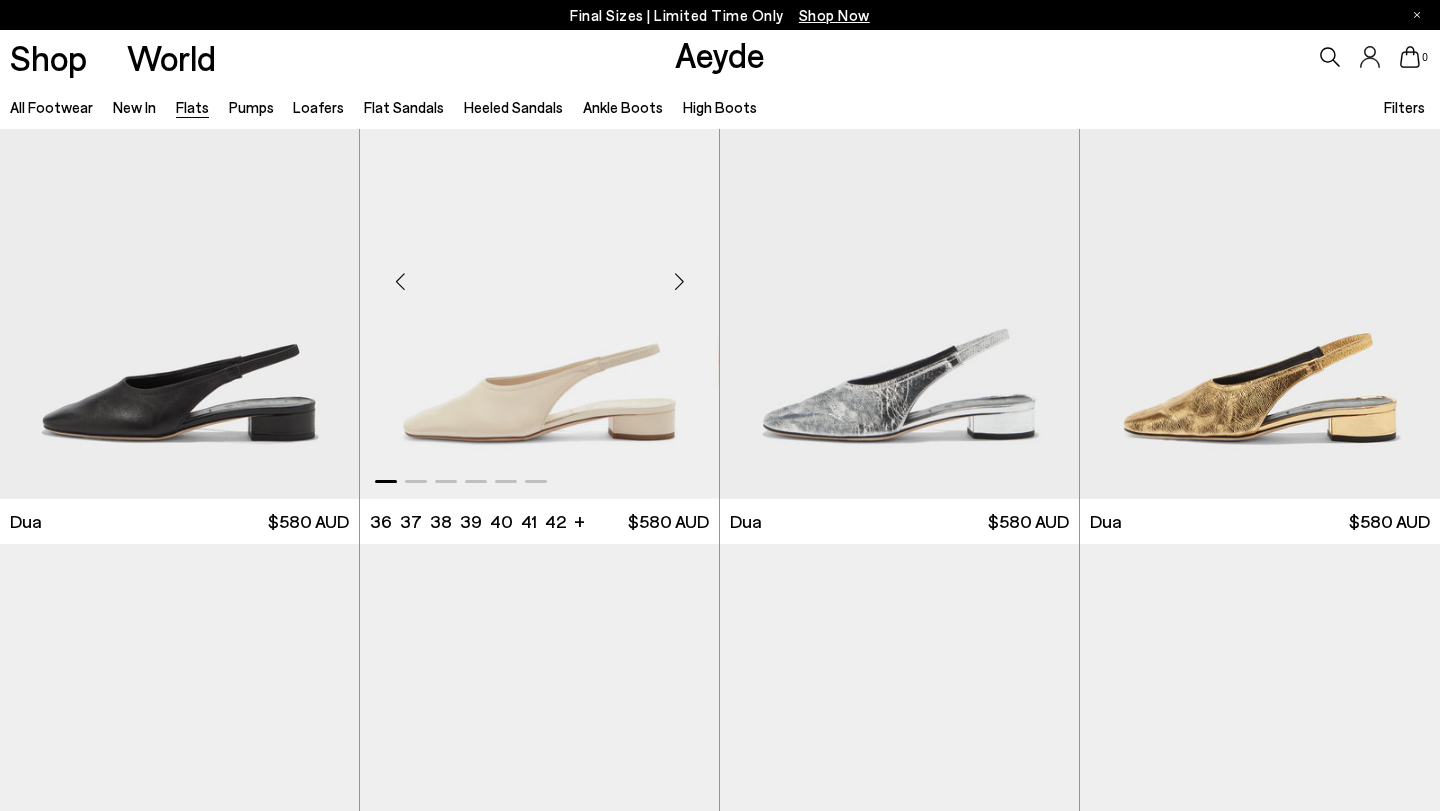 click at bounding box center [679, 281] 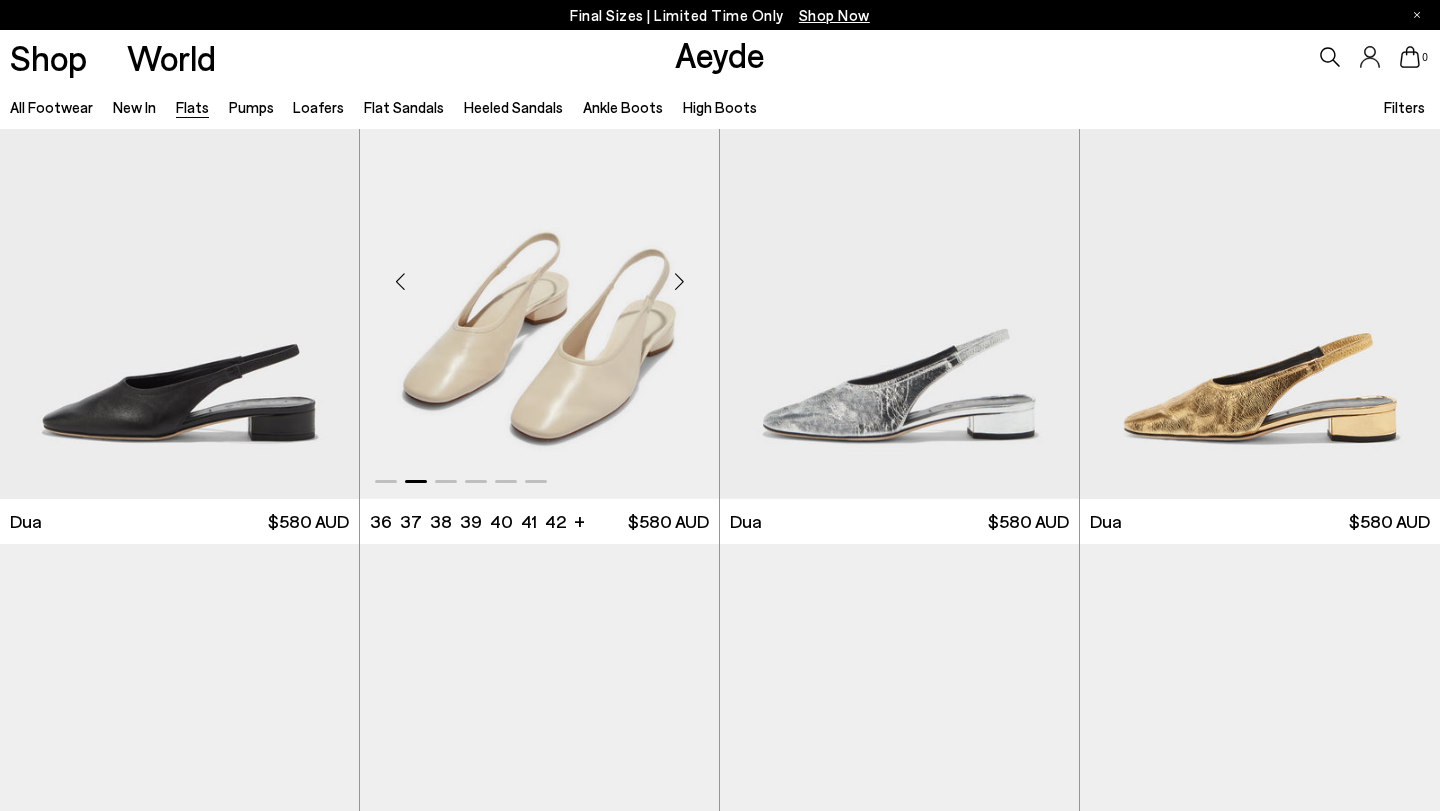 click at bounding box center [679, 281] 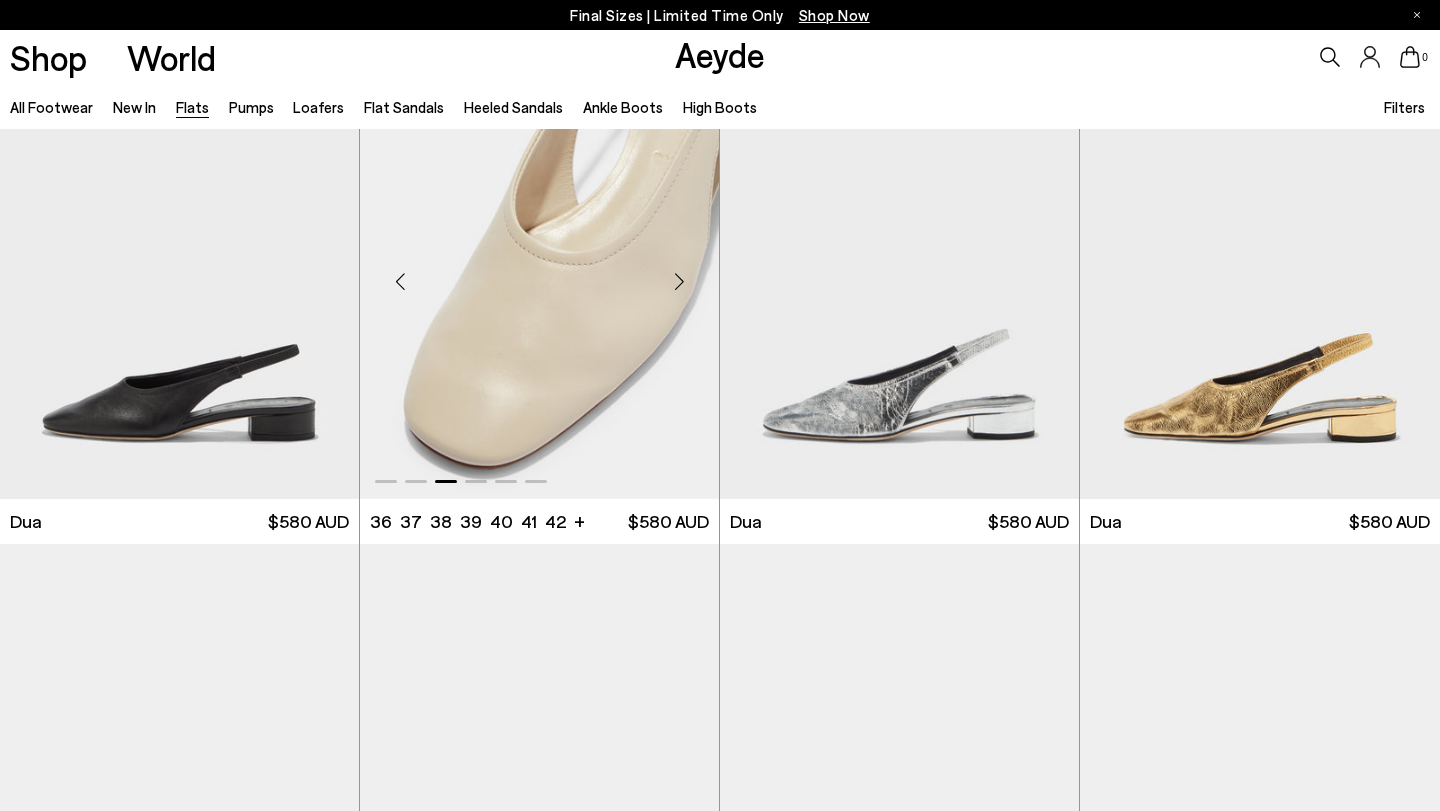 click at bounding box center [679, 281] 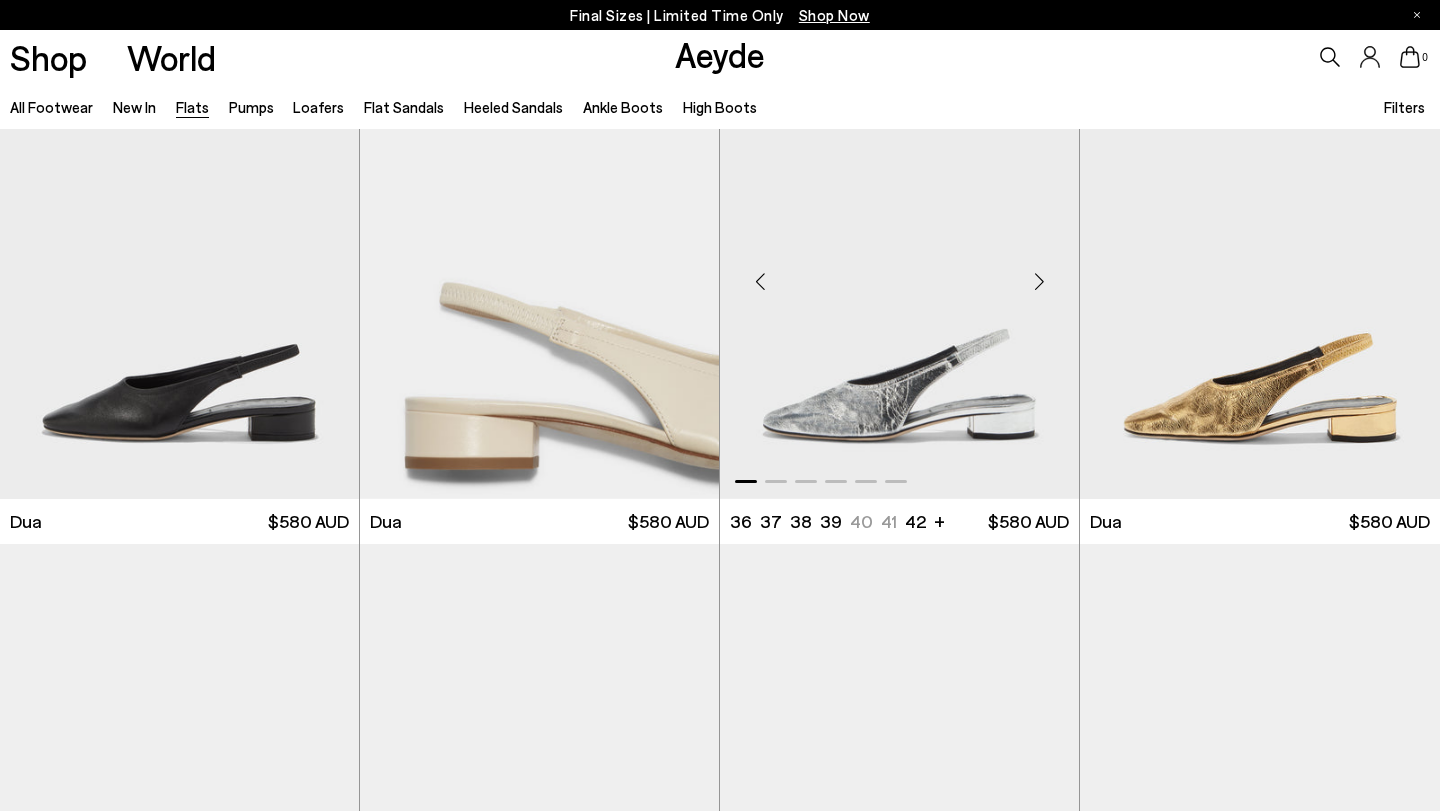click at bounding box center (1039, 281) 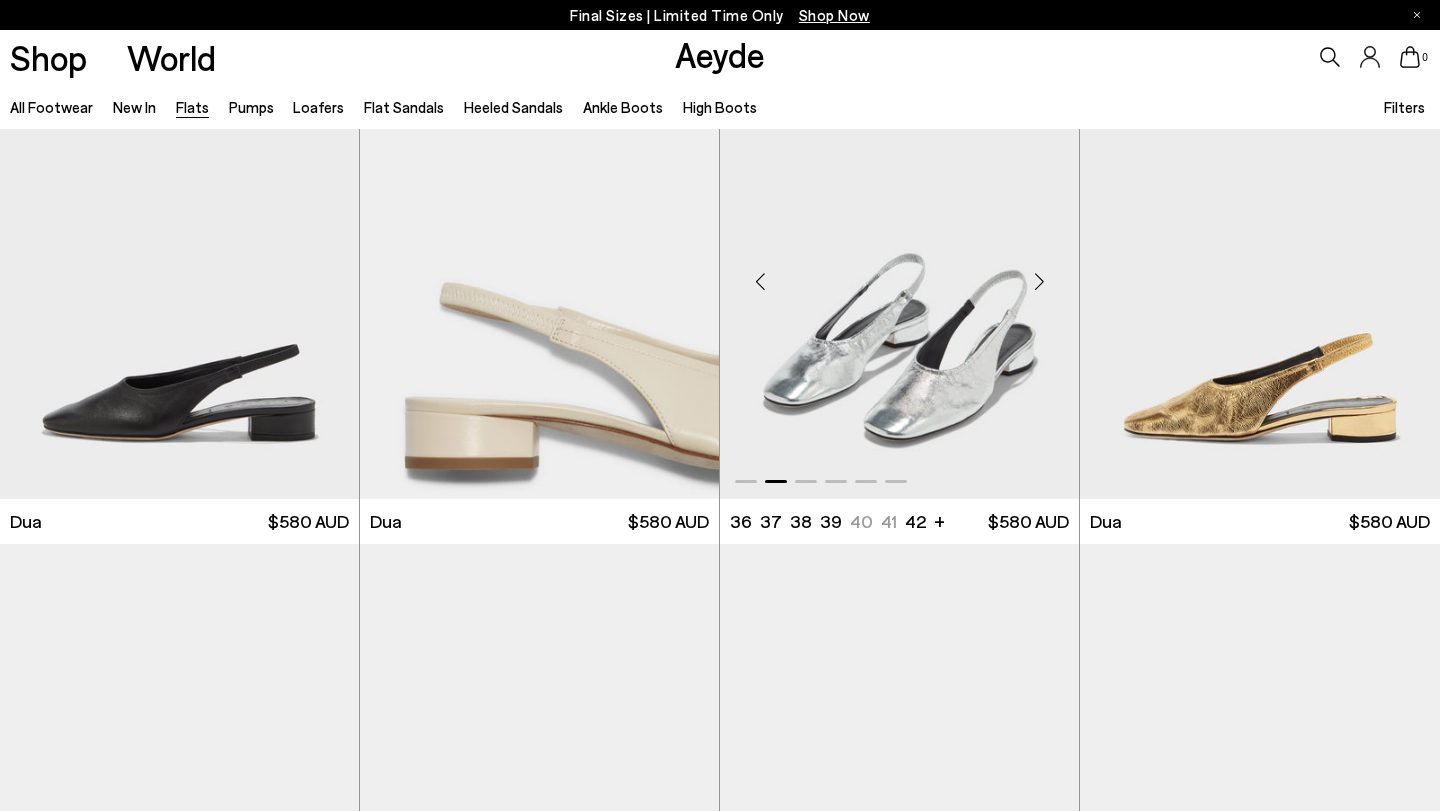 click at bounding box center [1039, 281] 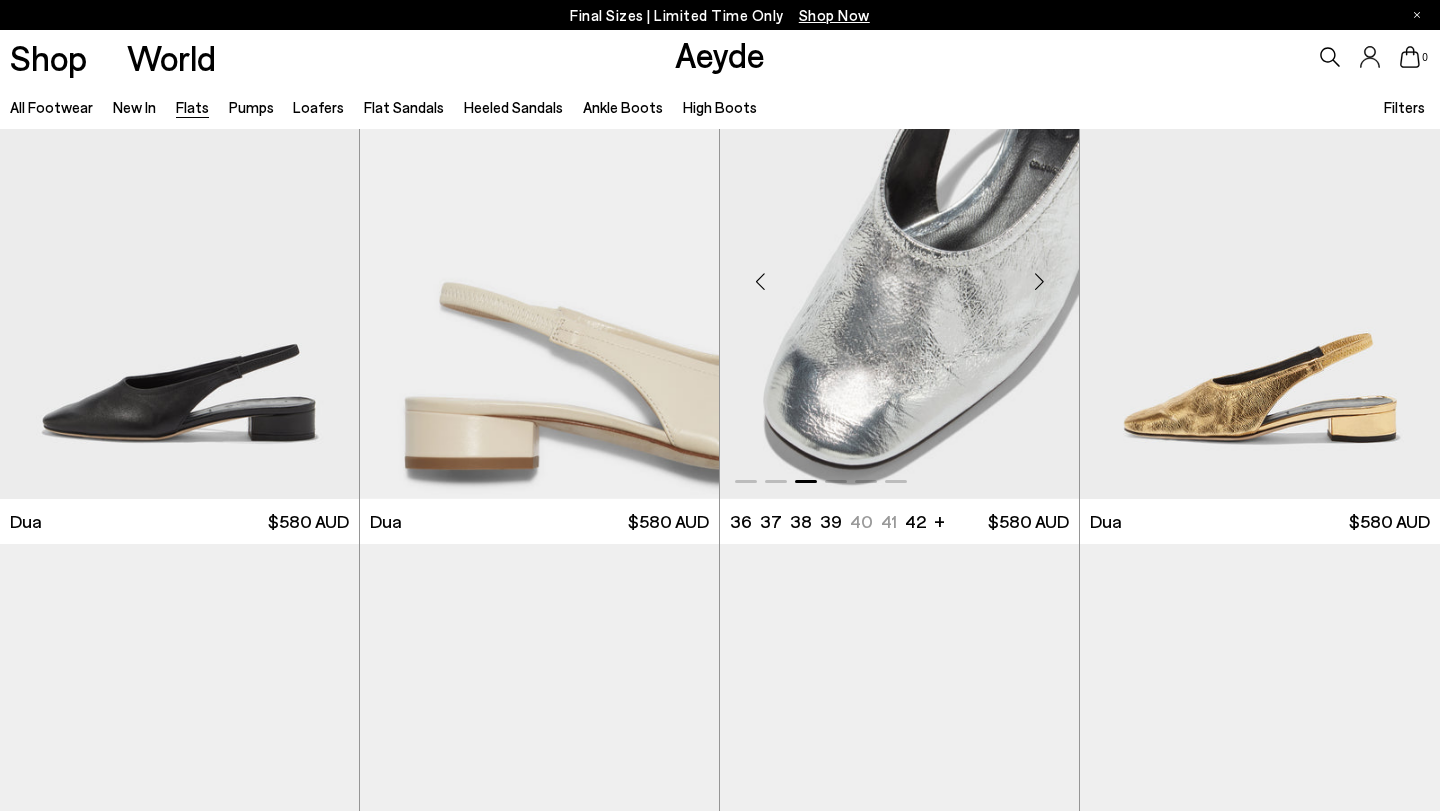 click at bounding box center (1039, 281) 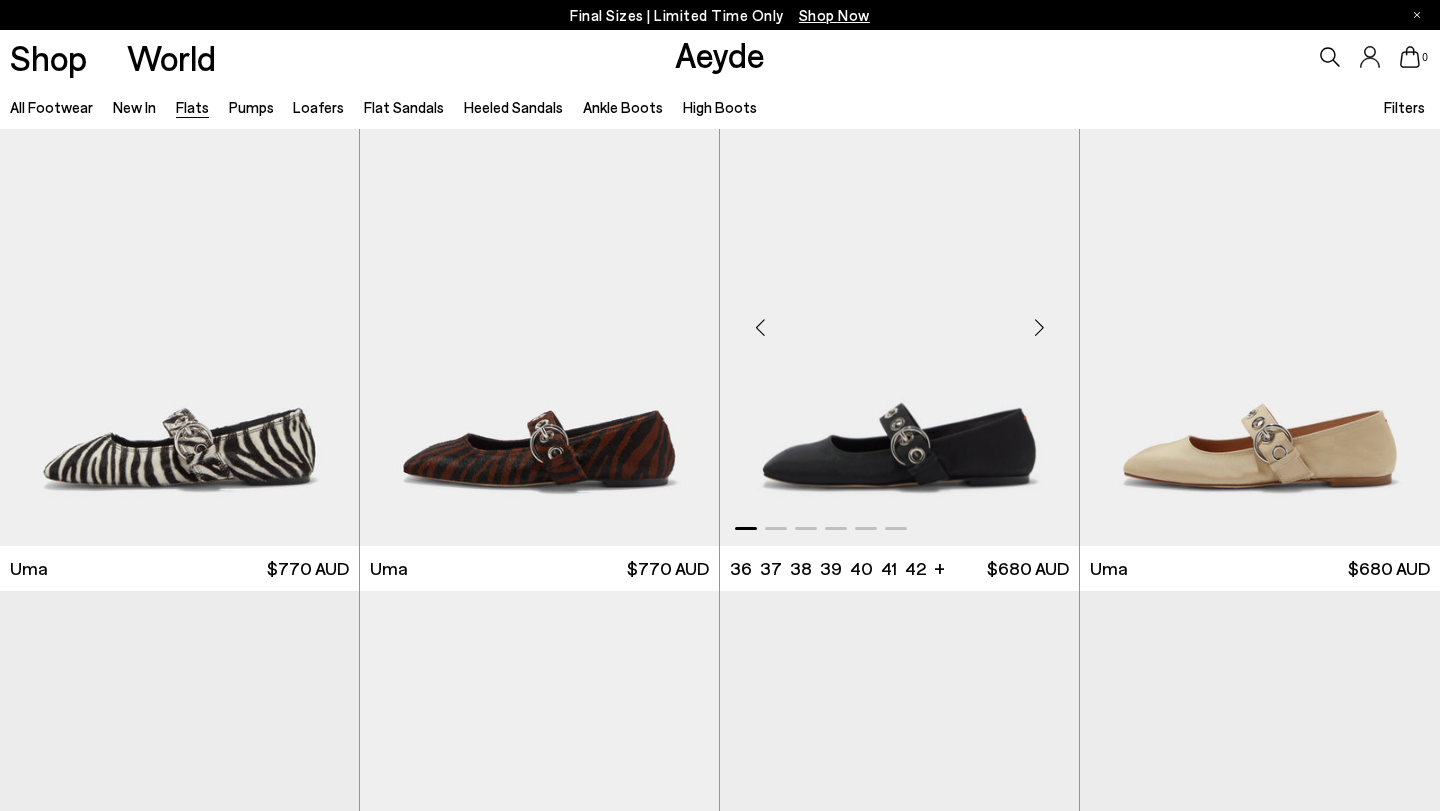 scroll, scrollTop: 7483, scrollLeft: 0, axis: vertical 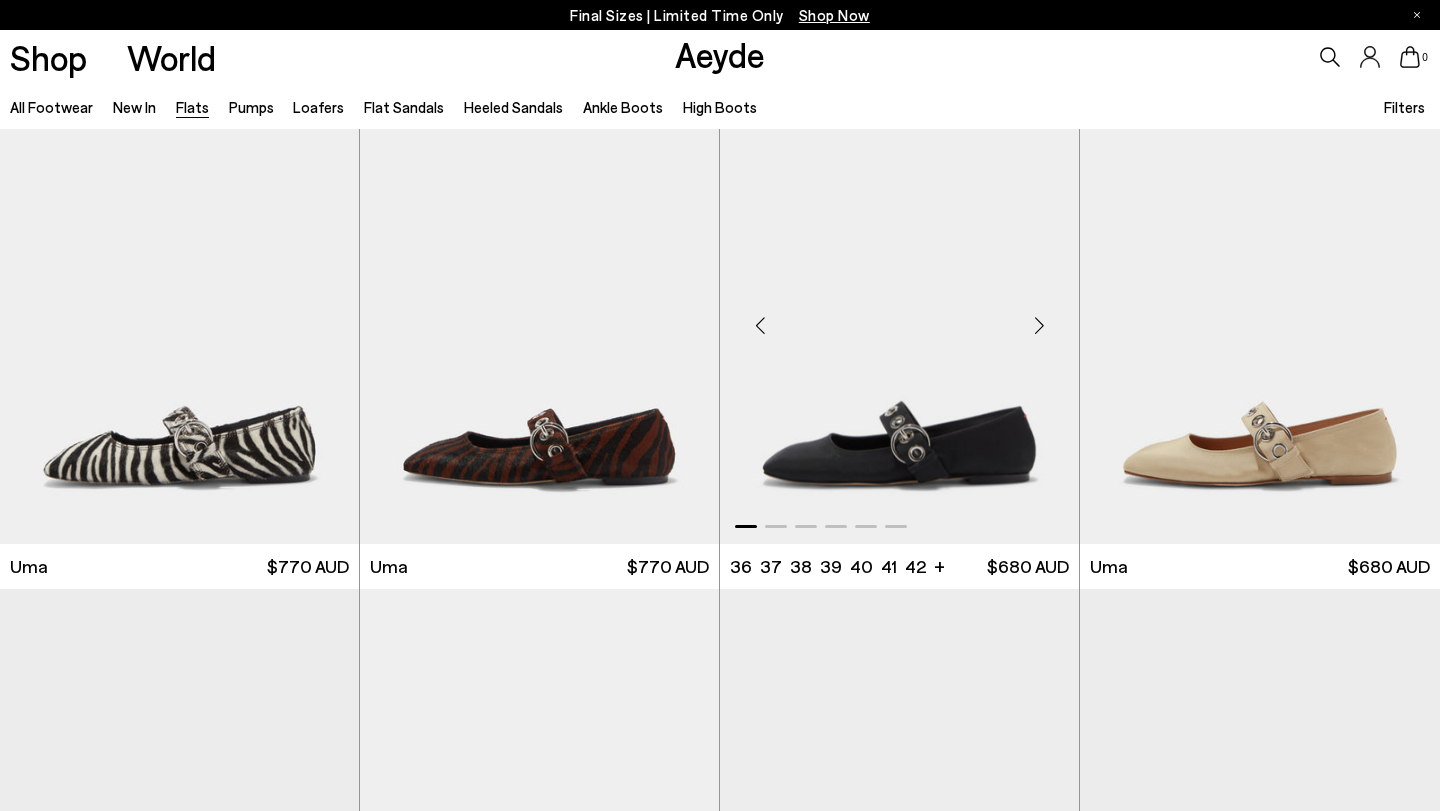 click at bounding box center [1039, 326] 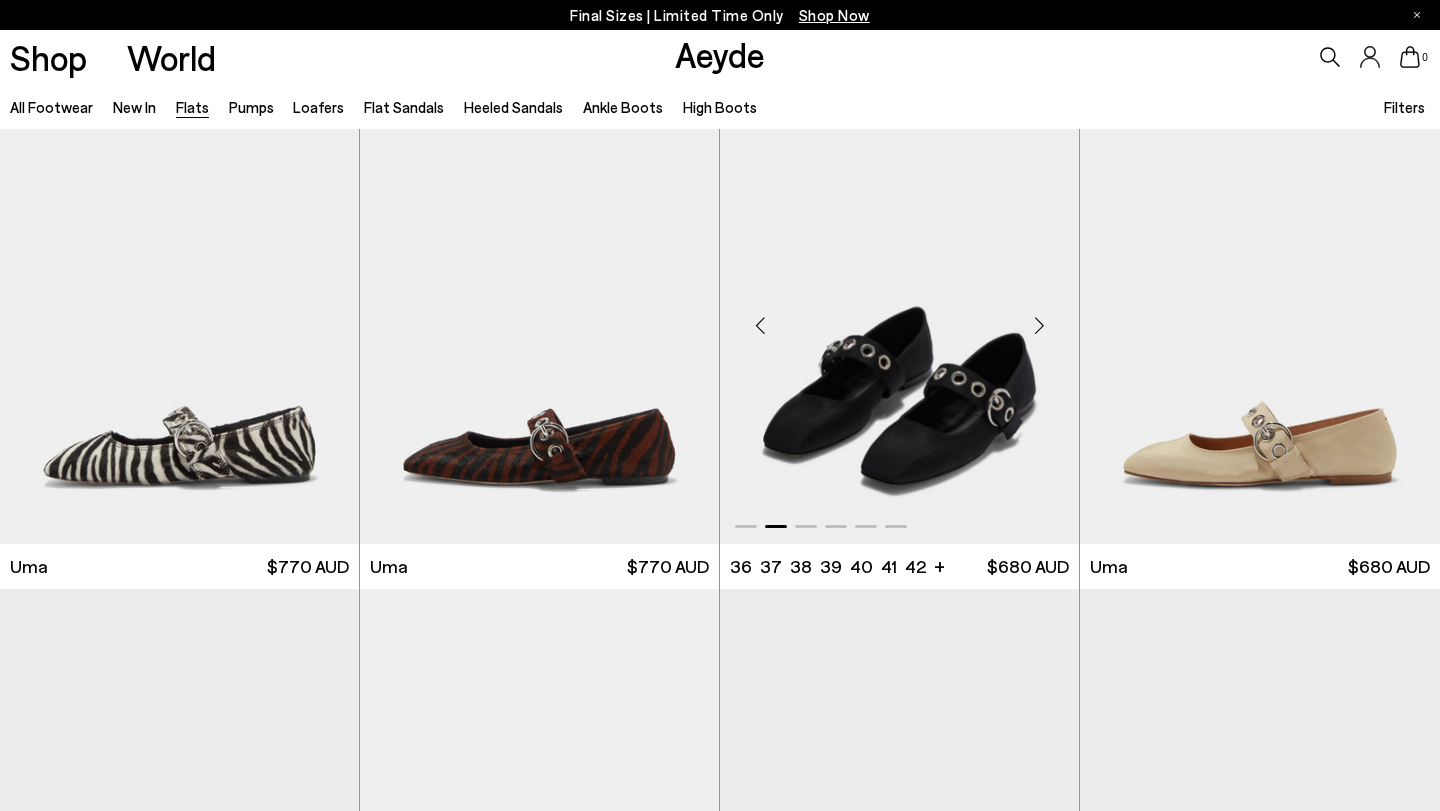 click at bounding box center [1039, 326] 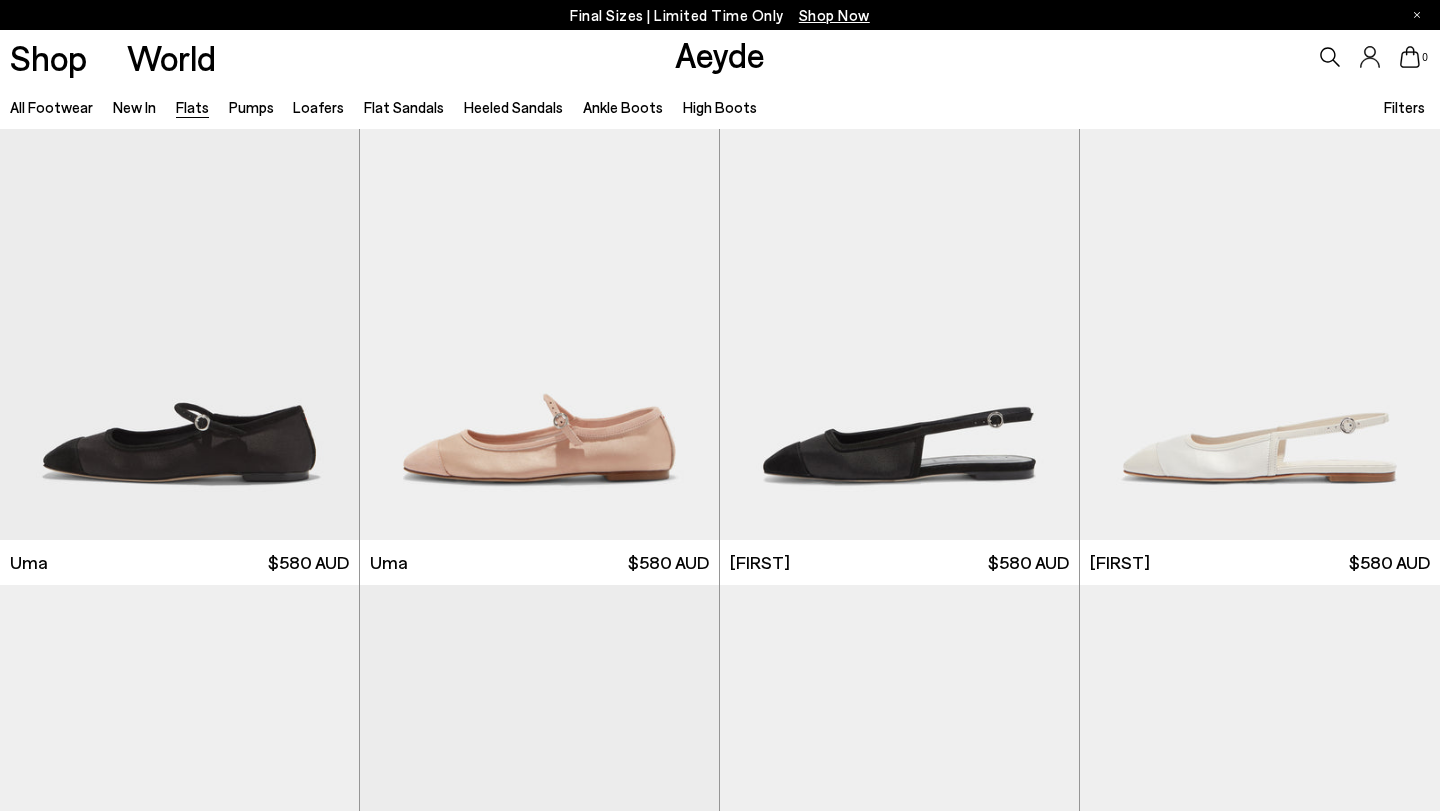 scroll, scrollTop: 8483, scrollLeft: 0, axis: vertical 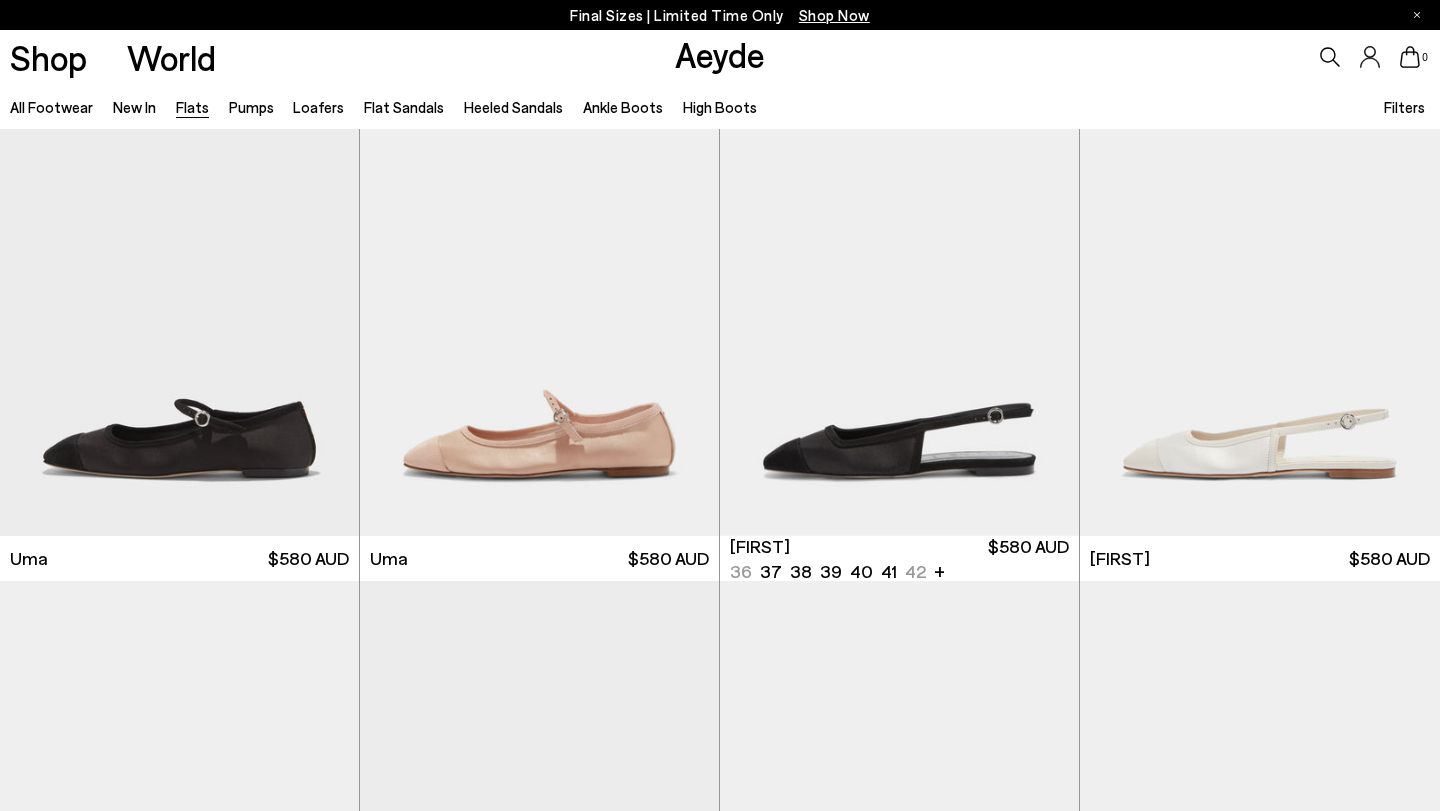 click at bounding box center [1039, 319] 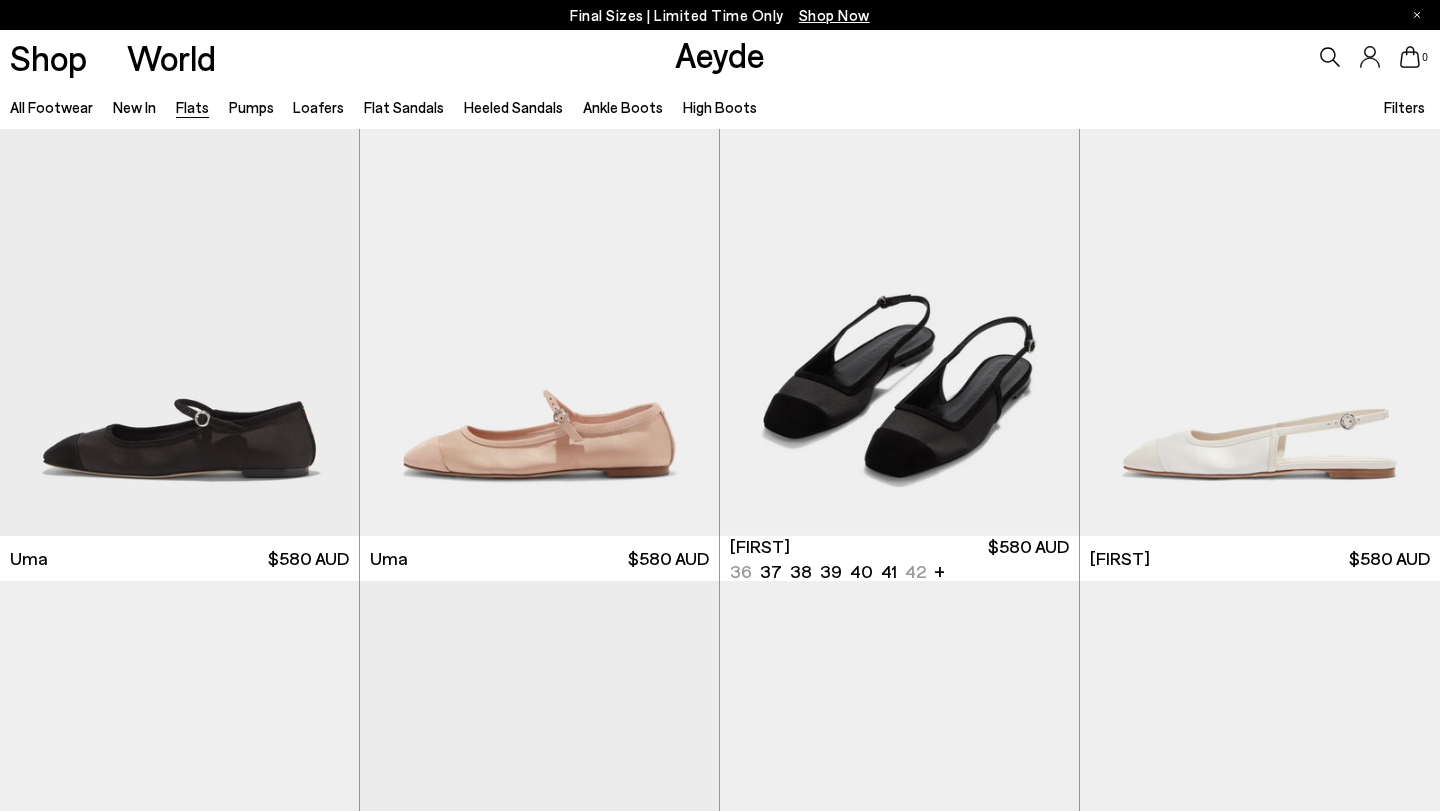 click at bounding box center (1039, 319) 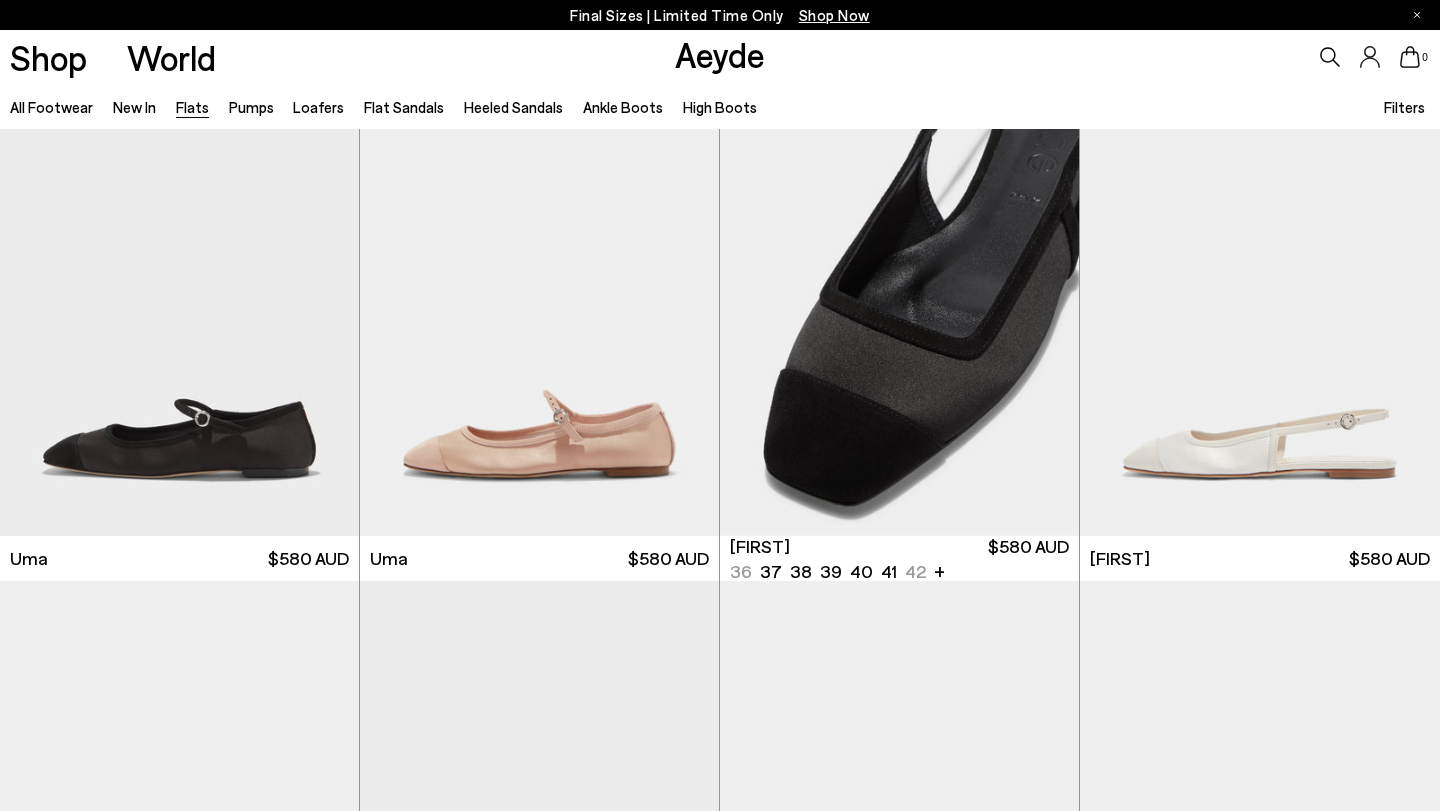 click at bounding box center (1039, 319) 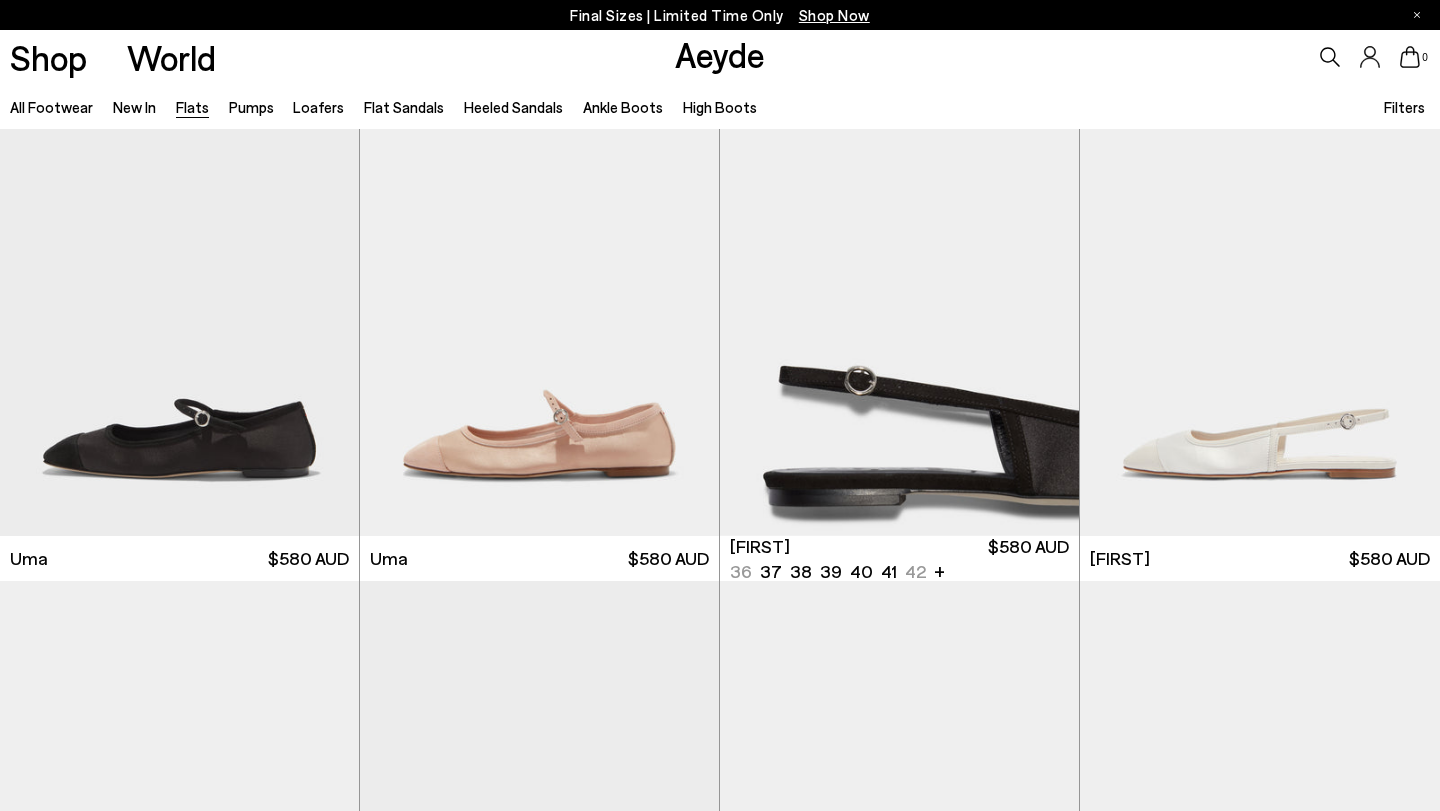 click at bounding box center [1039, 319] 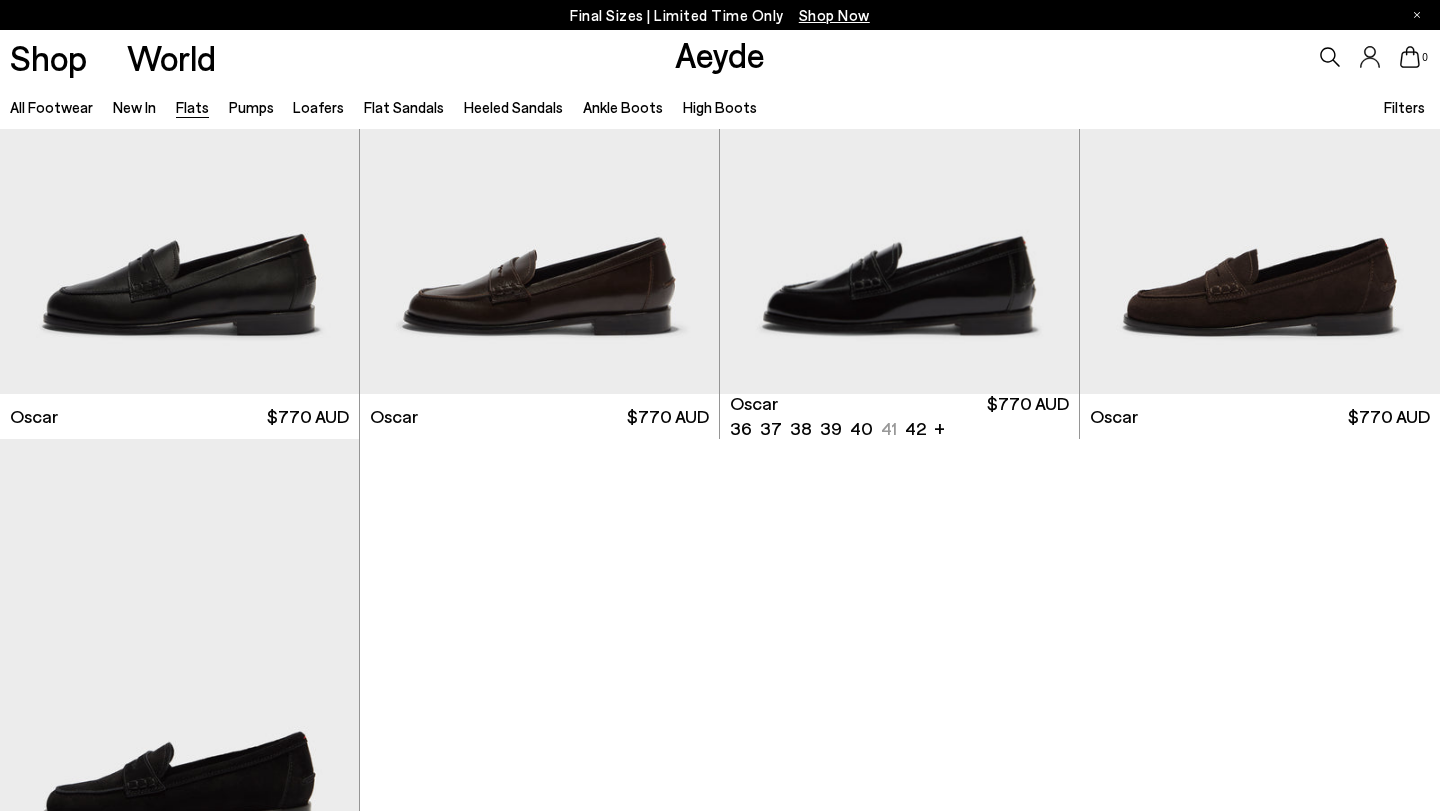 scroll, scrollTop: 10123, scrollLeft: 0, axis: vertical 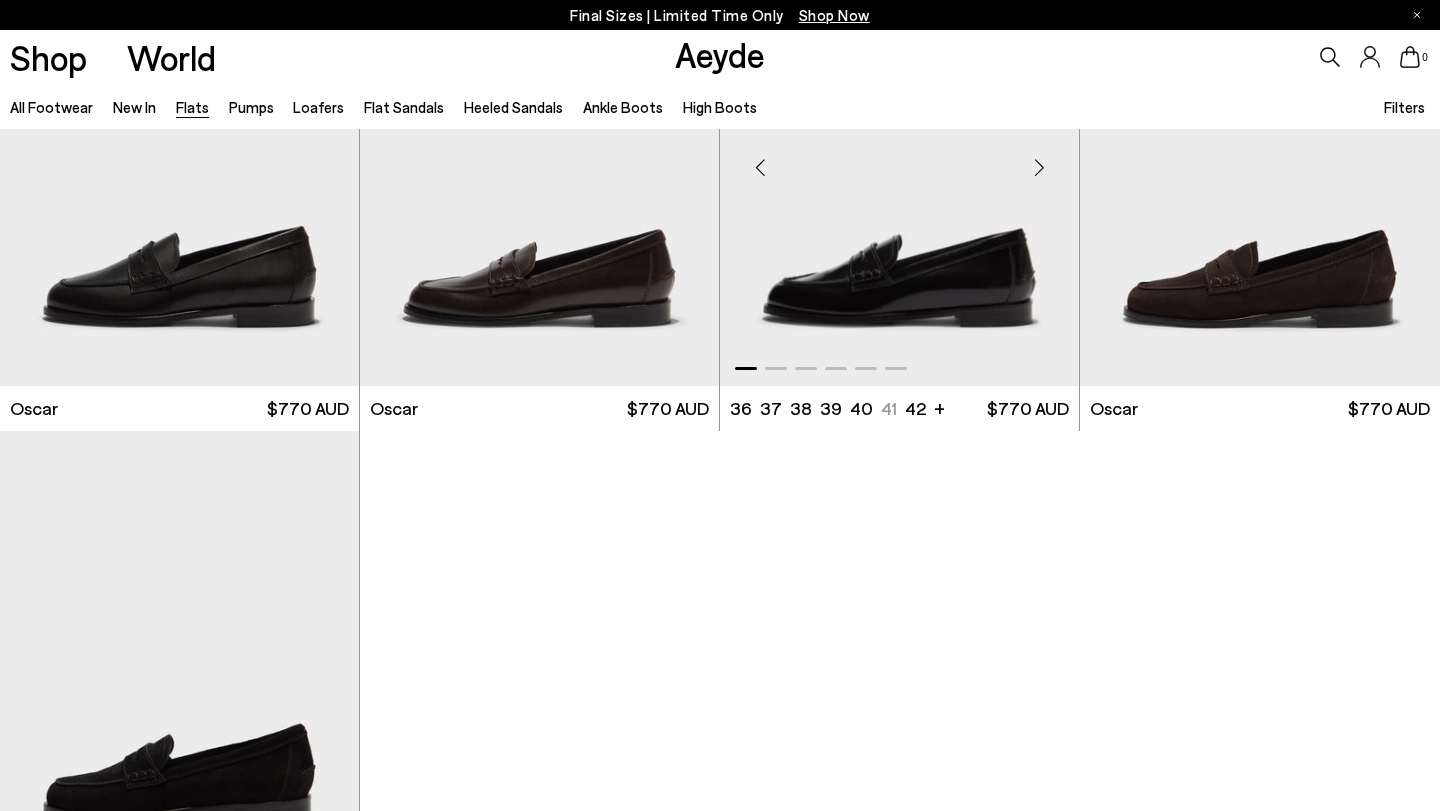 click at bounding box center (1039, 168) 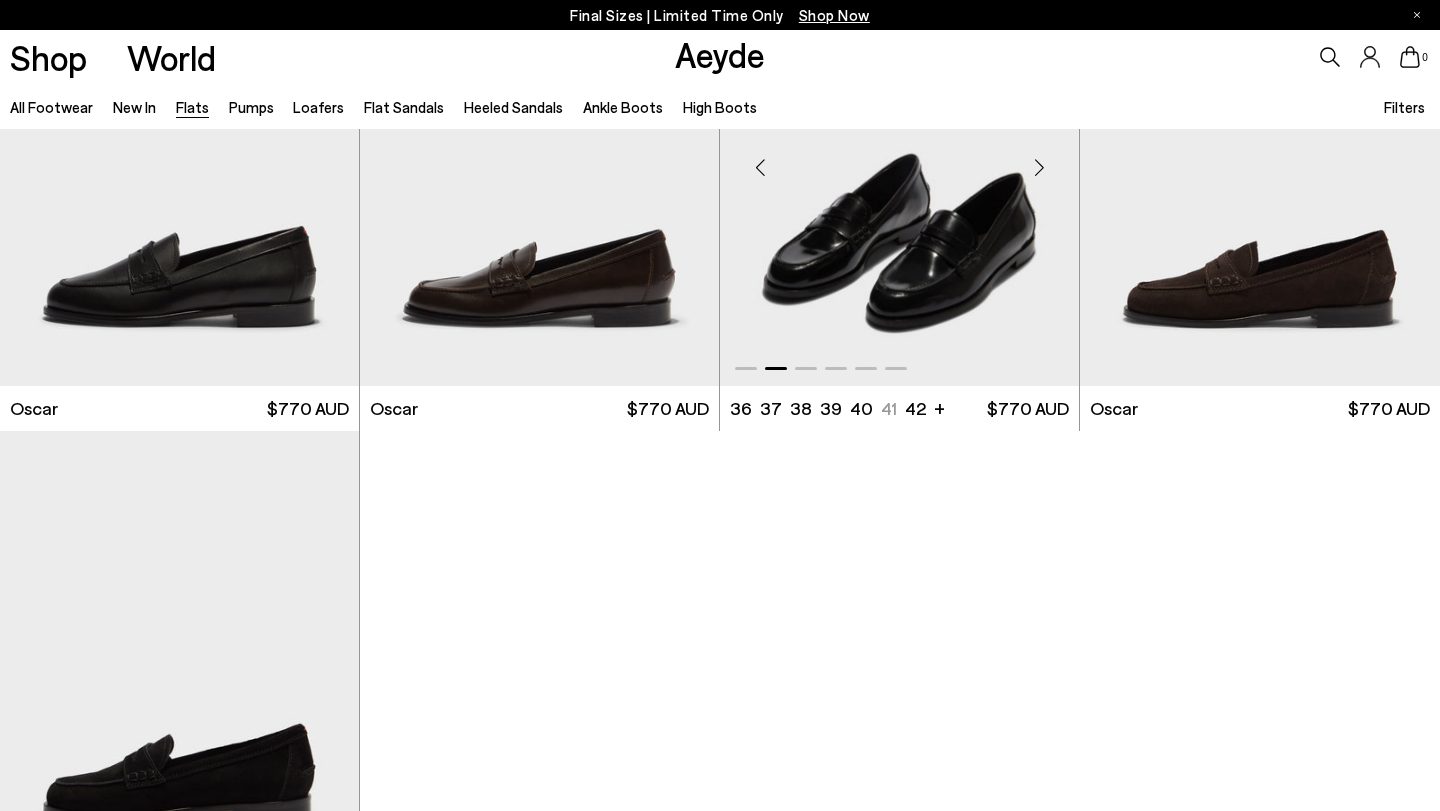 click at bounding box center [1039, 168] 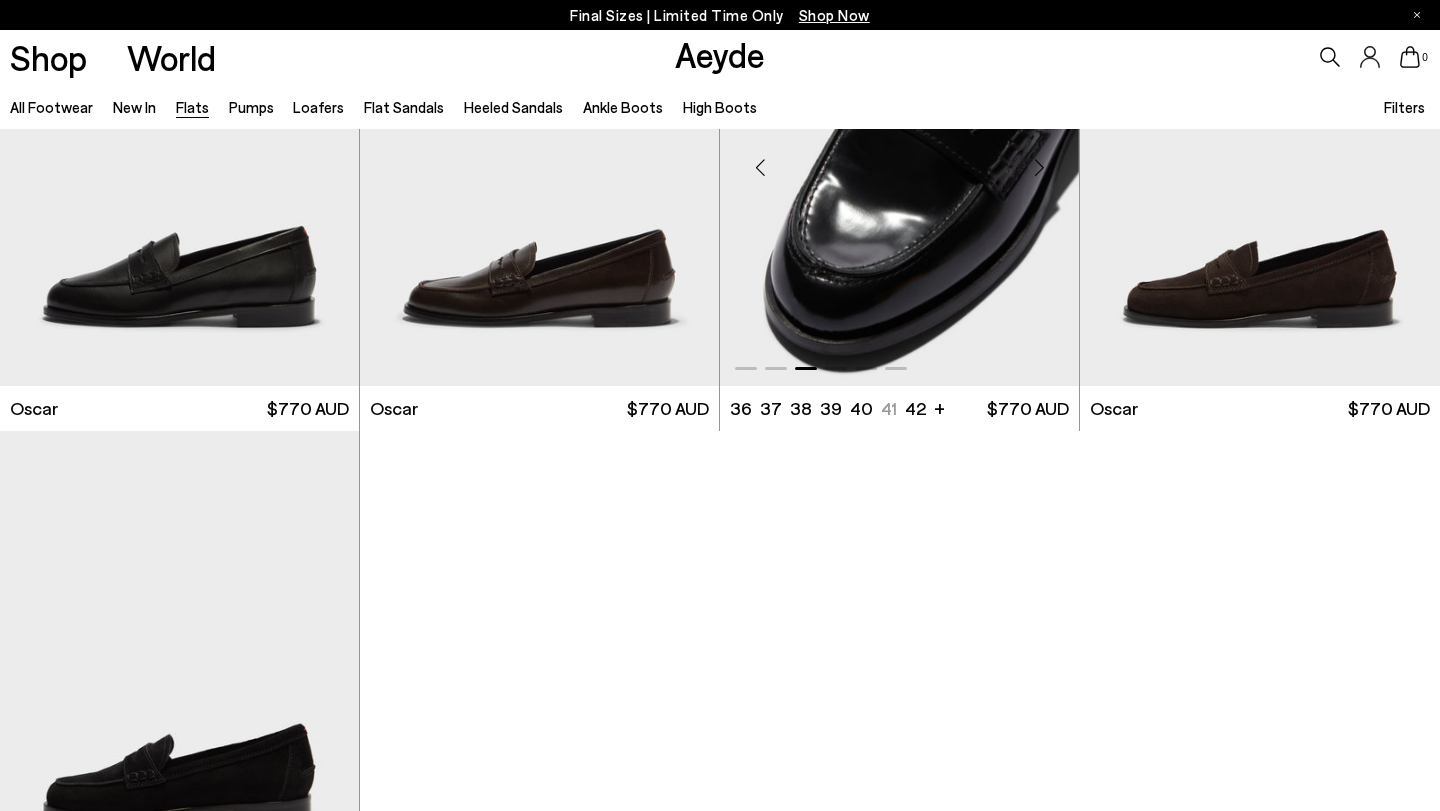 click at bounding box center (1039, 168) 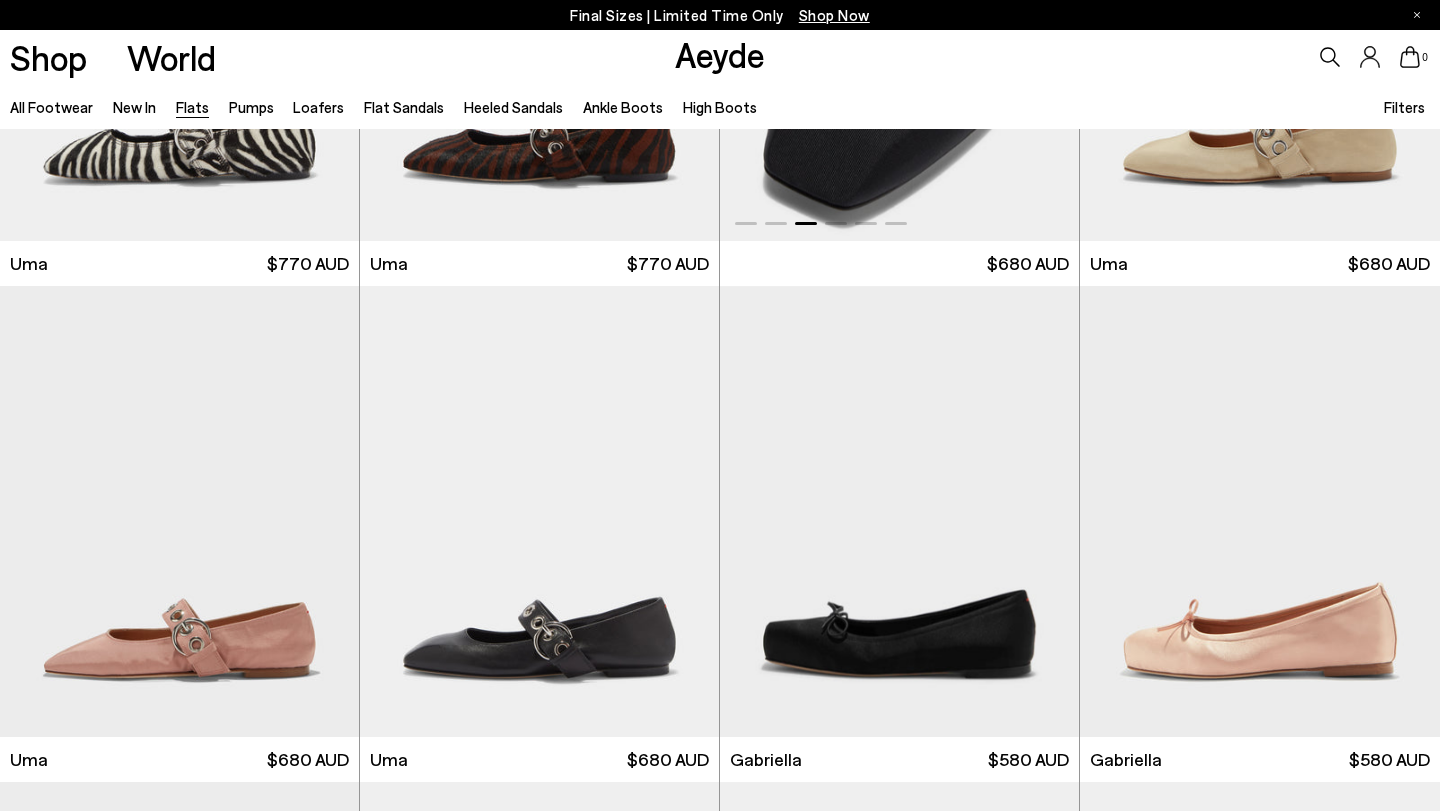 scroll, scrollTop: 7727, scrollLeft: 0, axis: vertical 